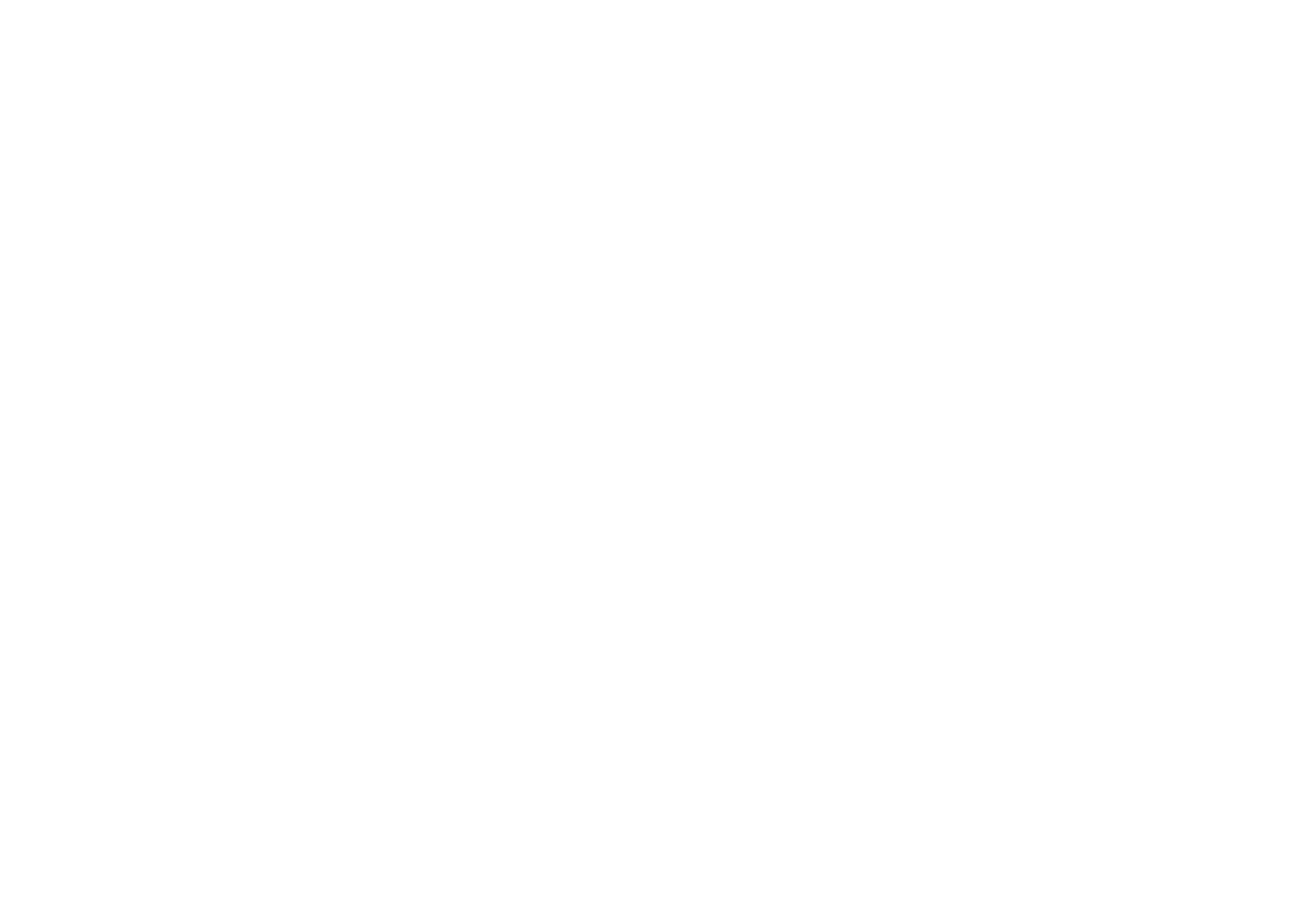 scroll, scrollTop: 0, scrollLeft: 0, axis: both 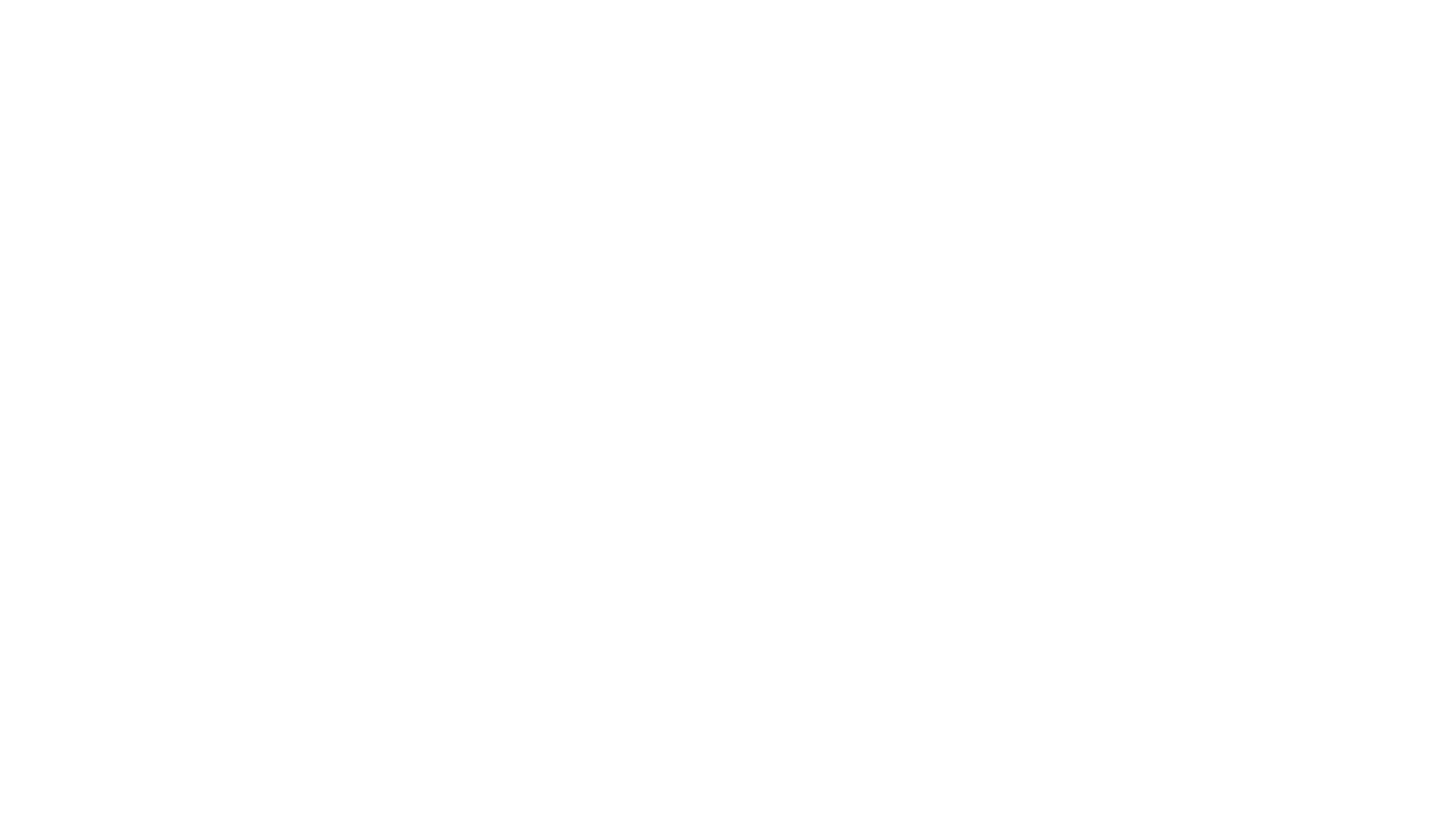 click on "Data provided by: × Data attribution" at bounding box center (722, 0) 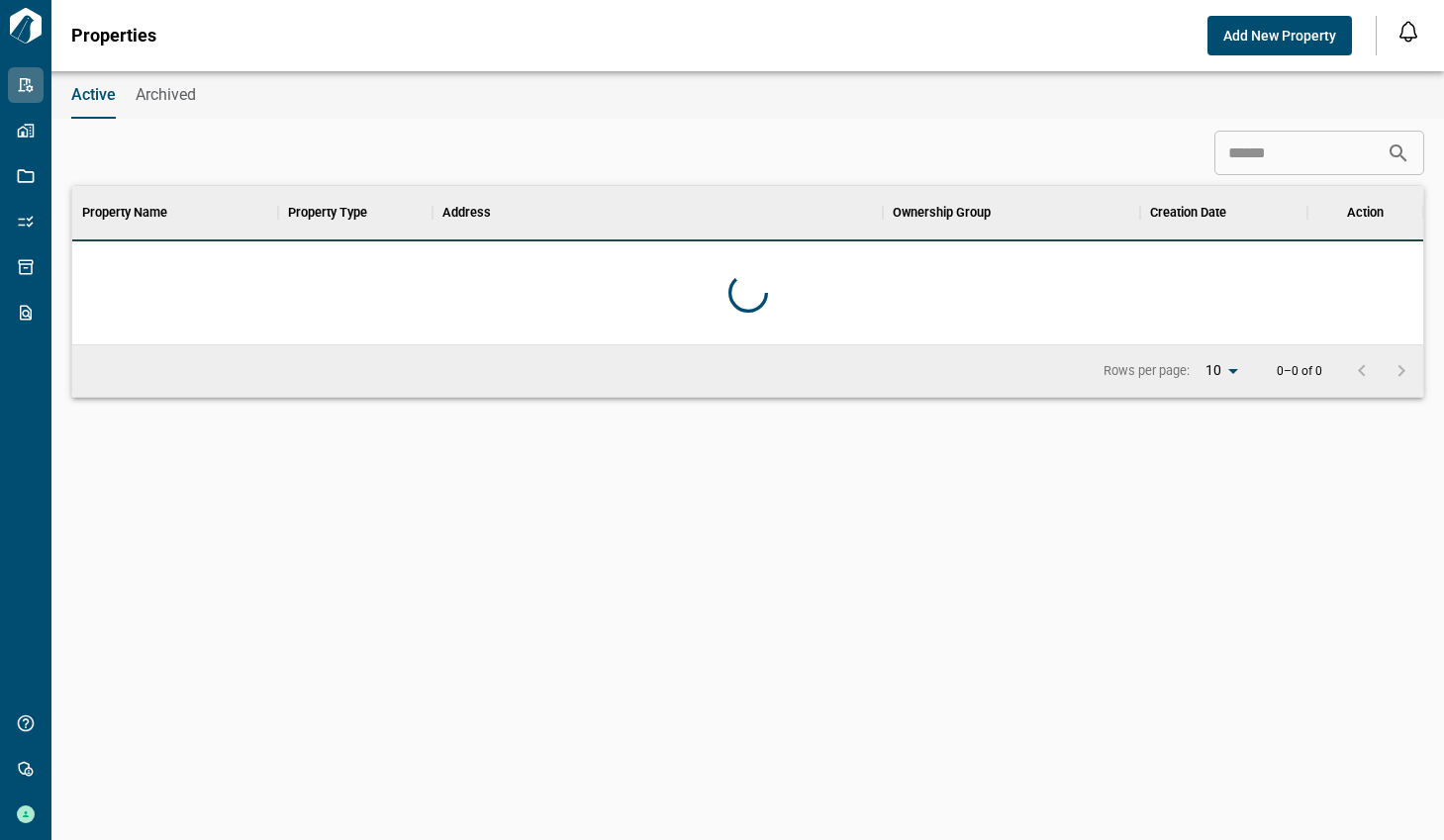 scroll, scrollTop: 16, scrollLeft: 9, axis: both 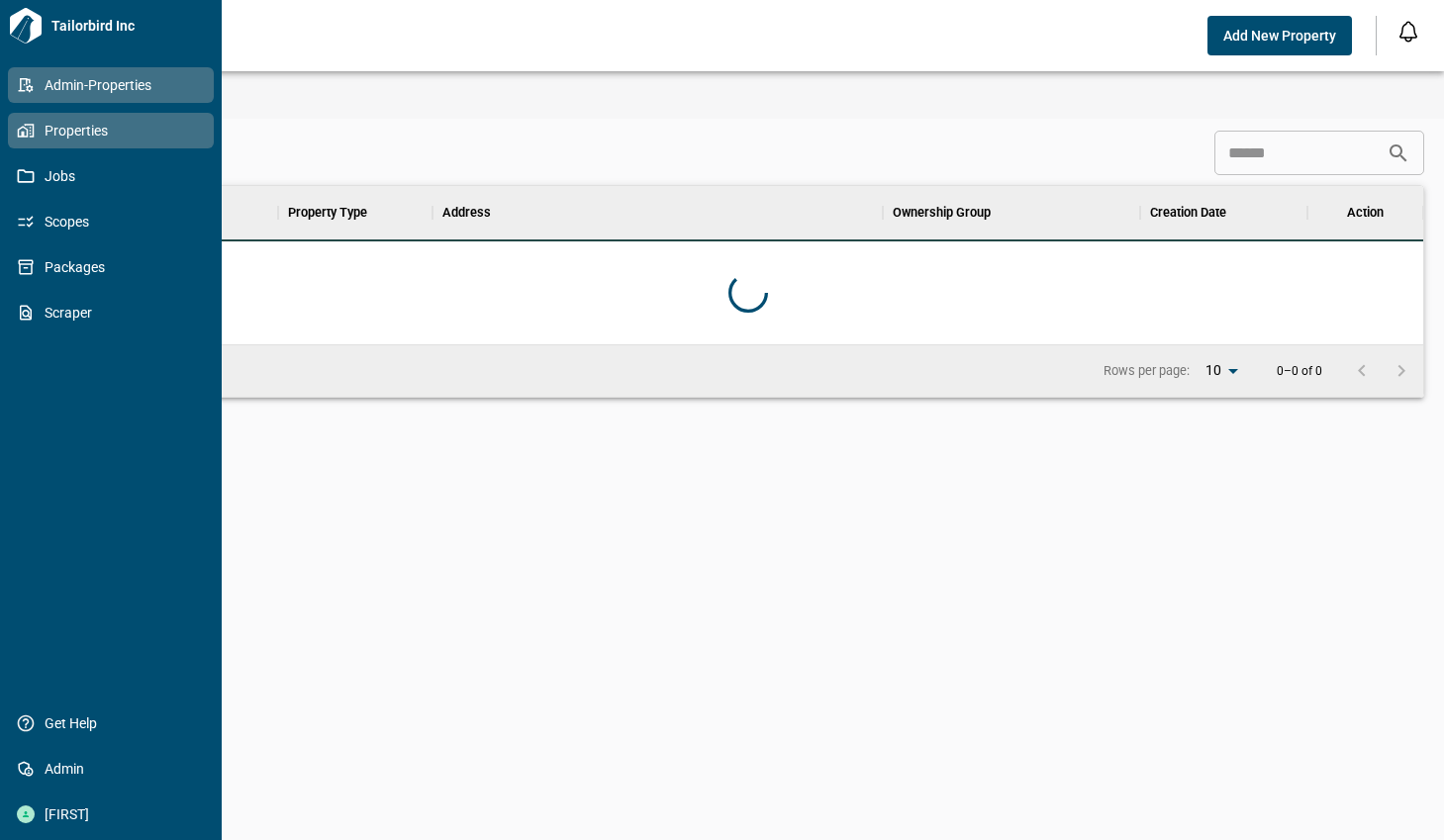 click 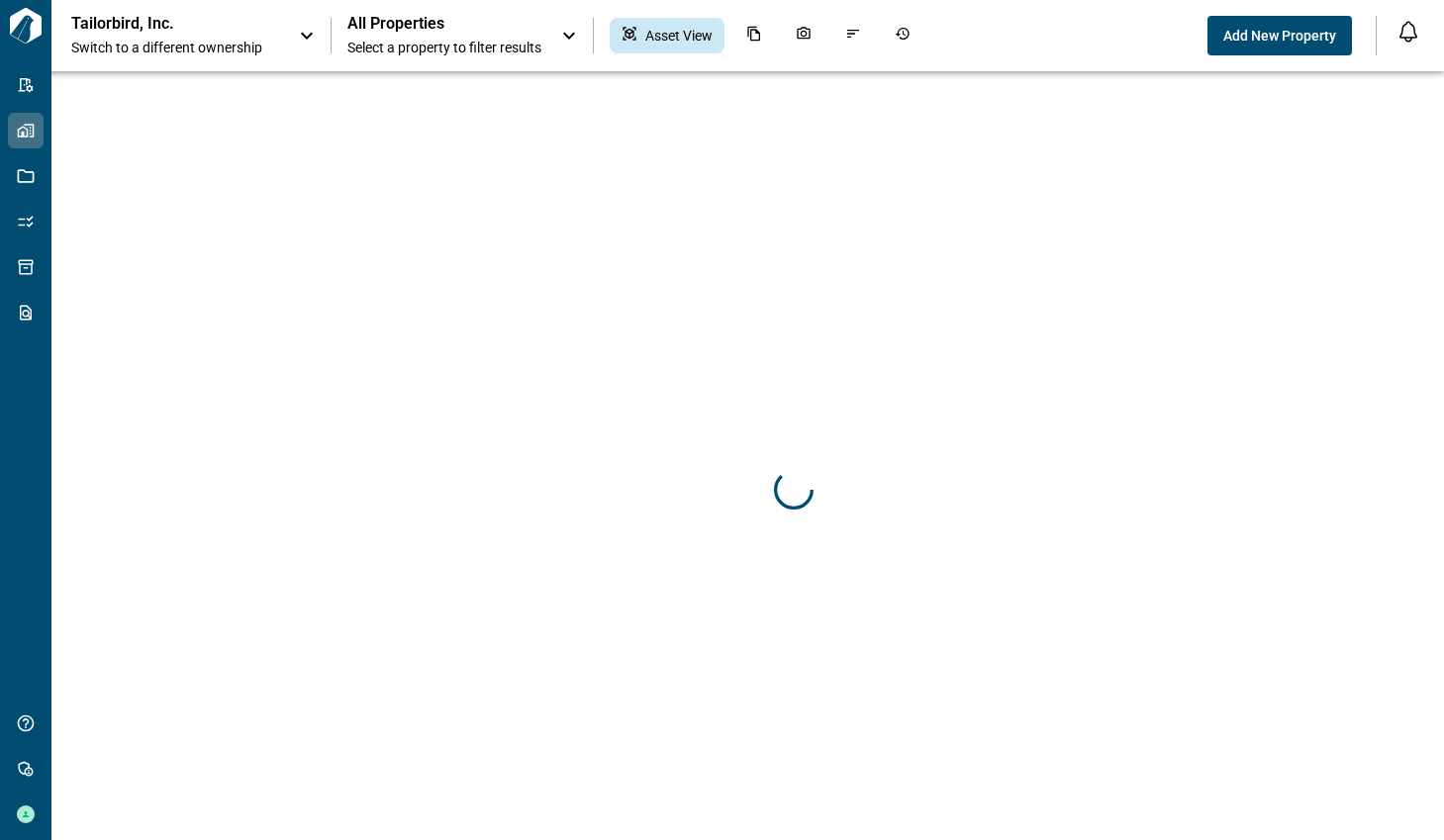click on "Switch to a different ownership" at bounding box center (175, 47) 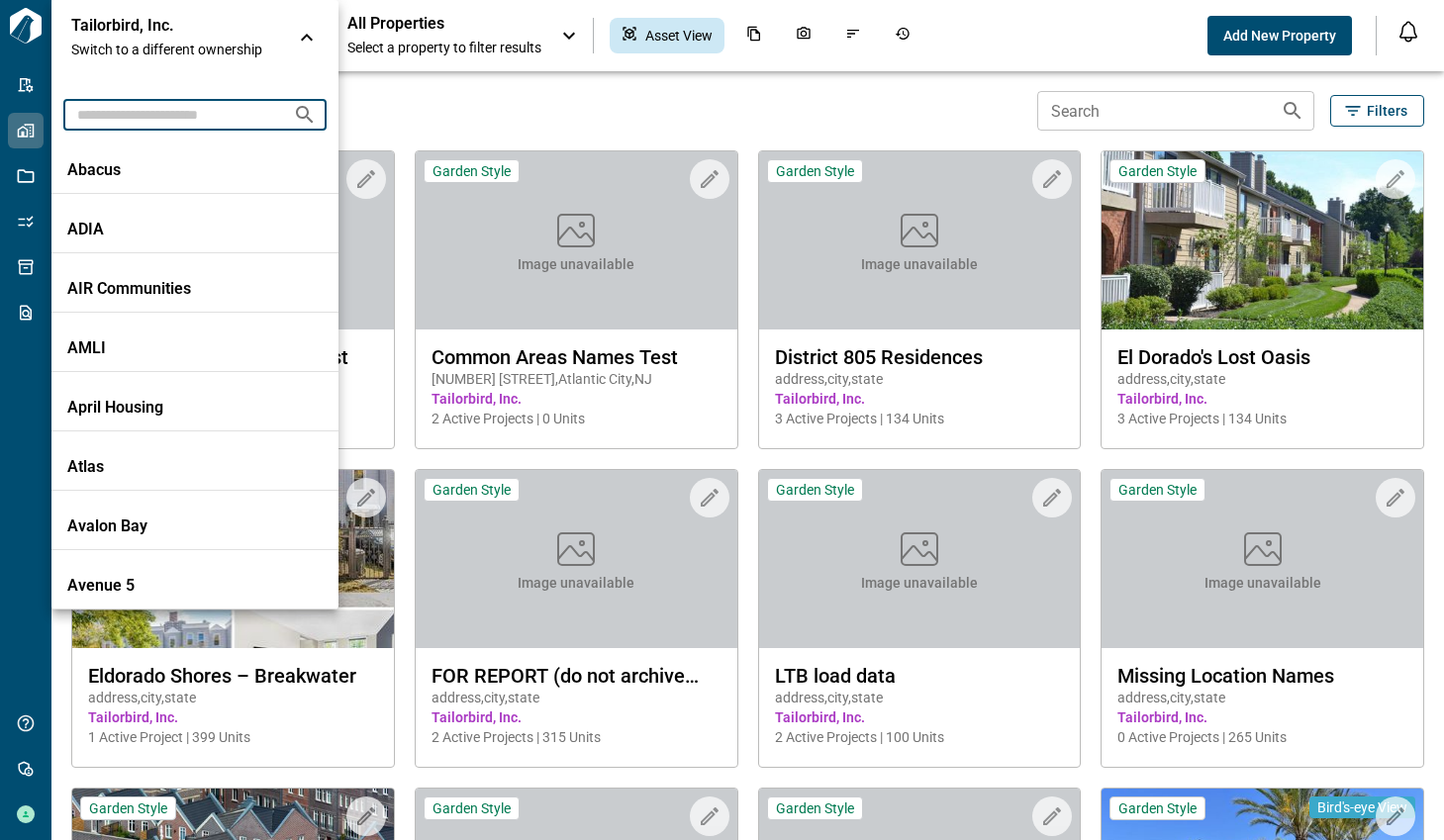 click at bounding box center [170, 114] 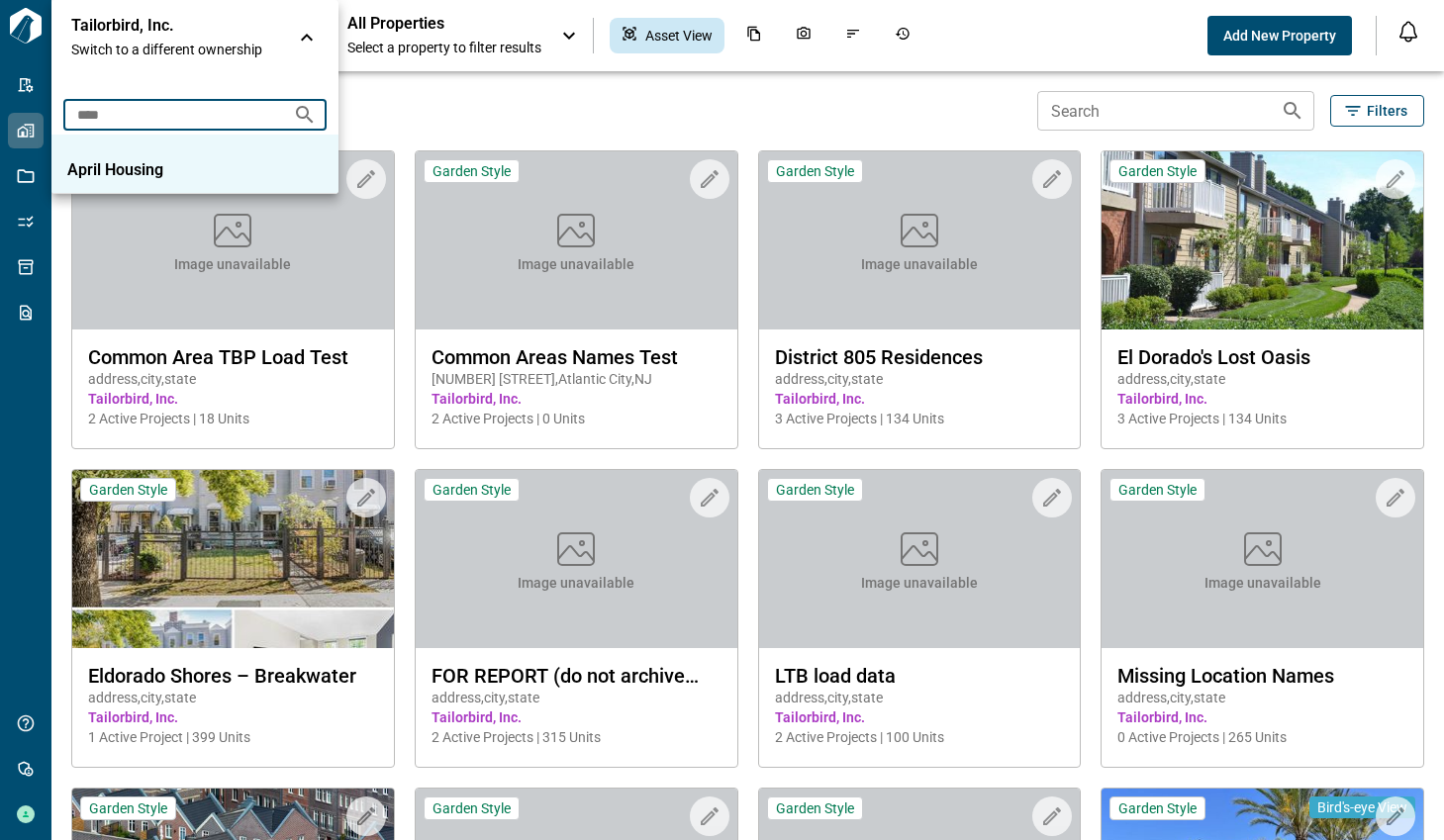 type on "****" 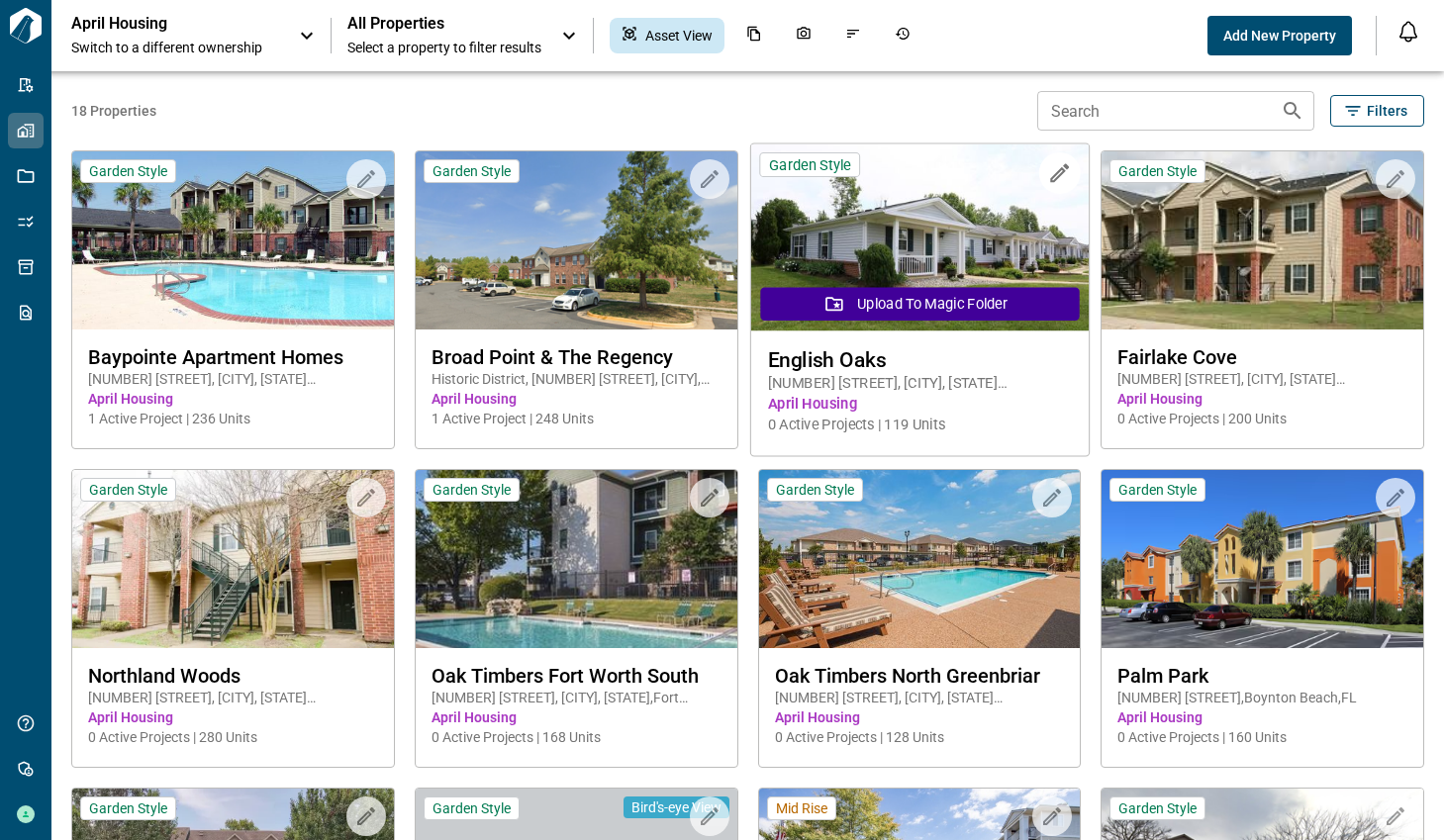 click at bounding box center (918, 237) 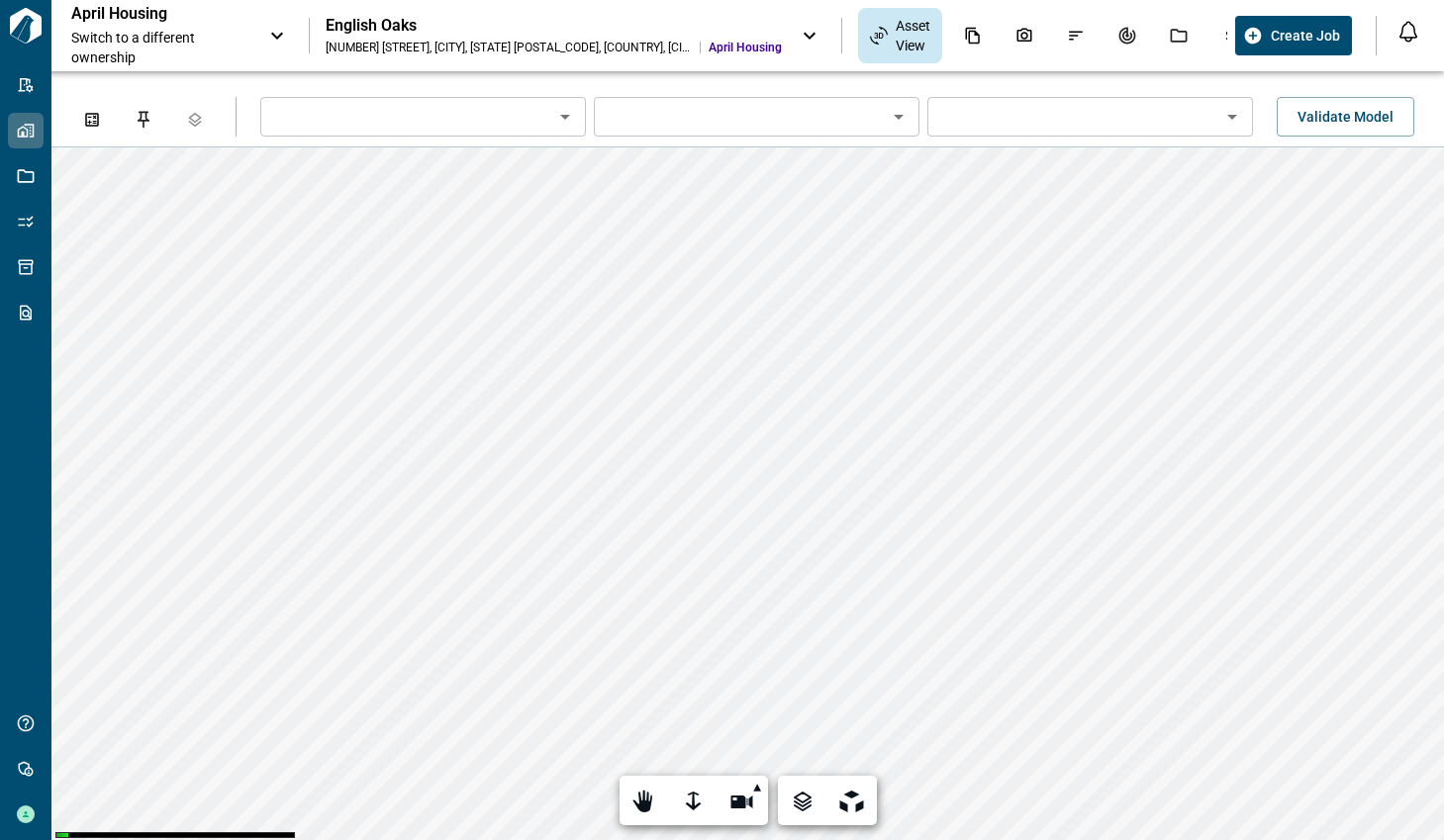 type on "********" 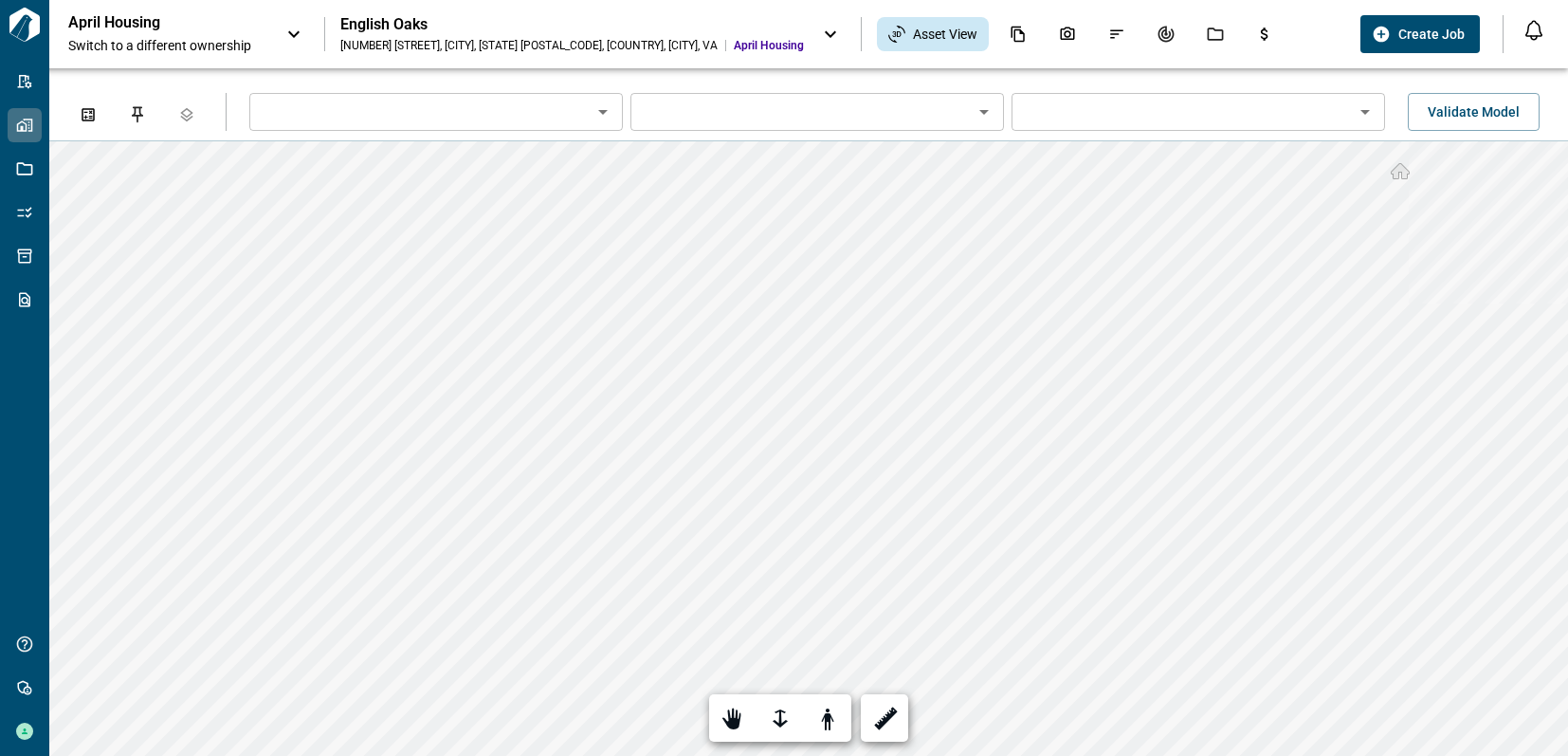 type on "********" 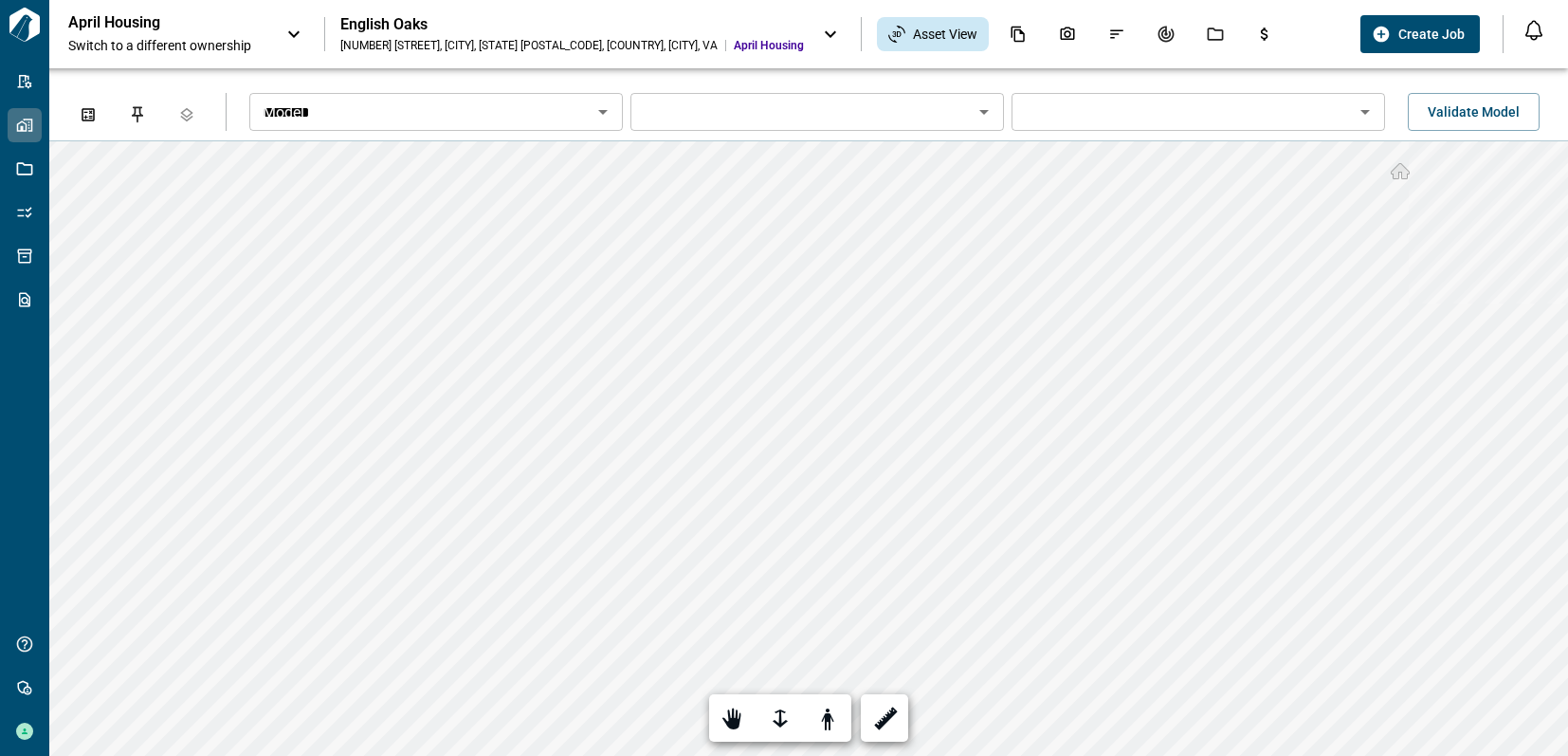 type on "**********" 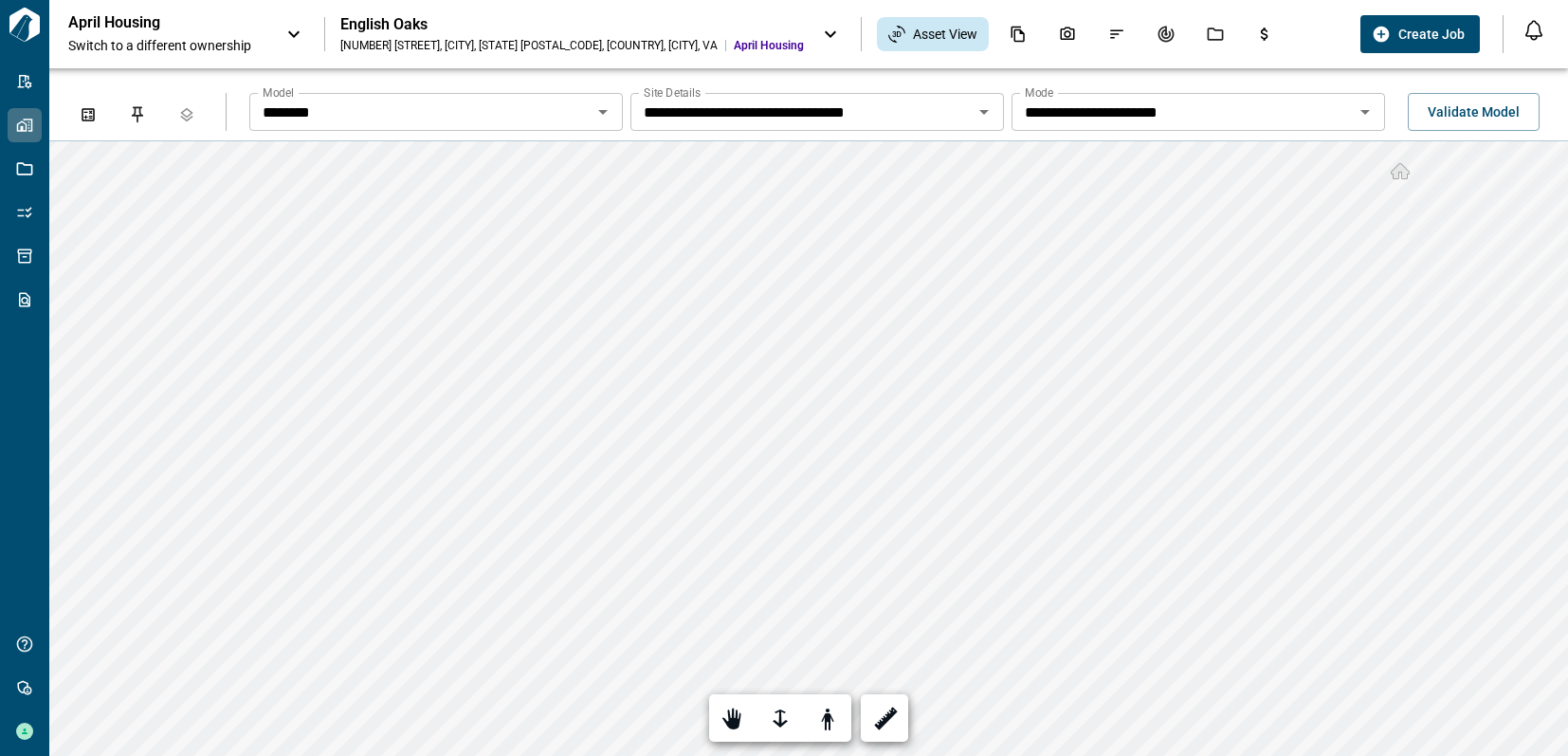 click on "April Housing" at bounding box center (154, 23) 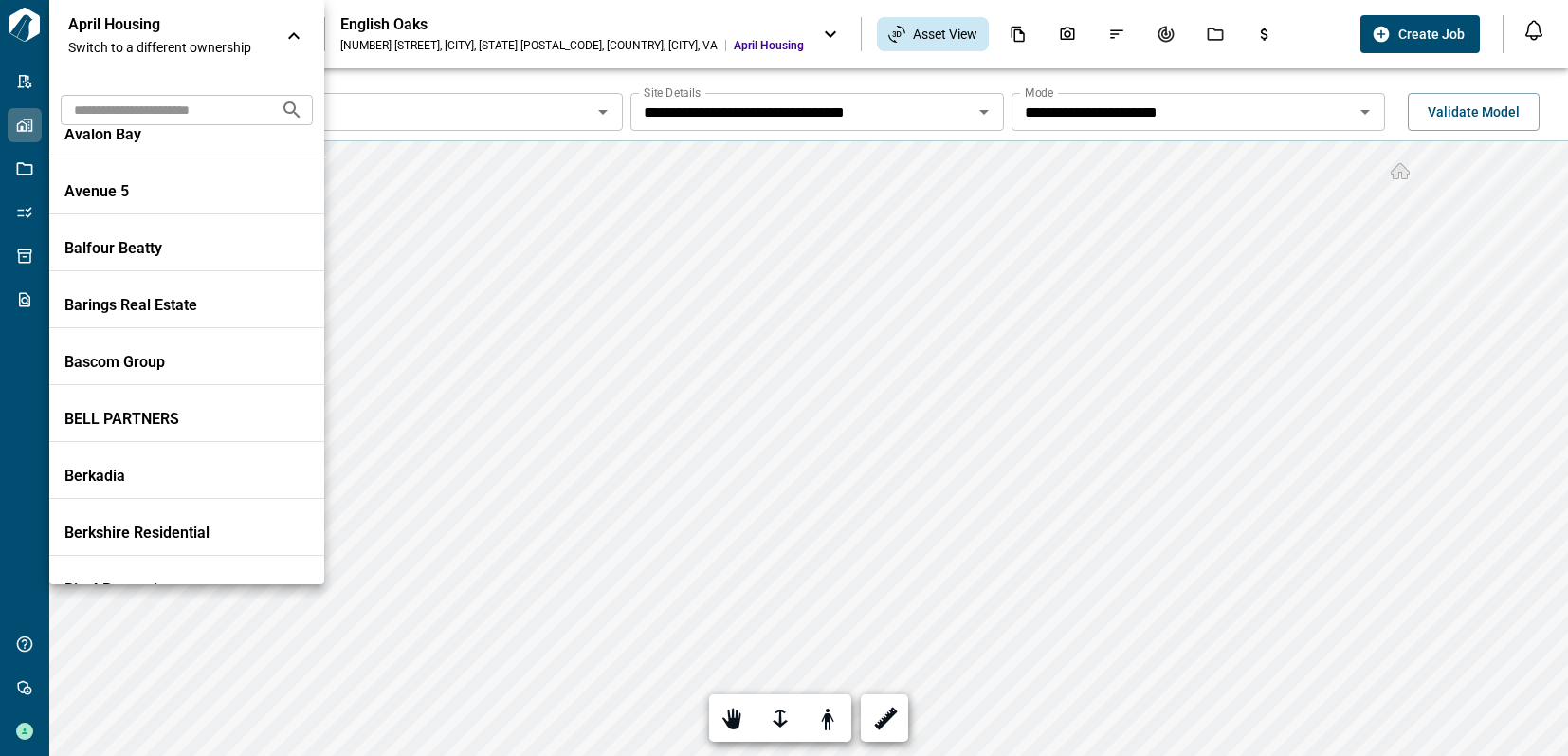 scroll, scrollTop: 379, scrollLeft: 0, axis: vertical 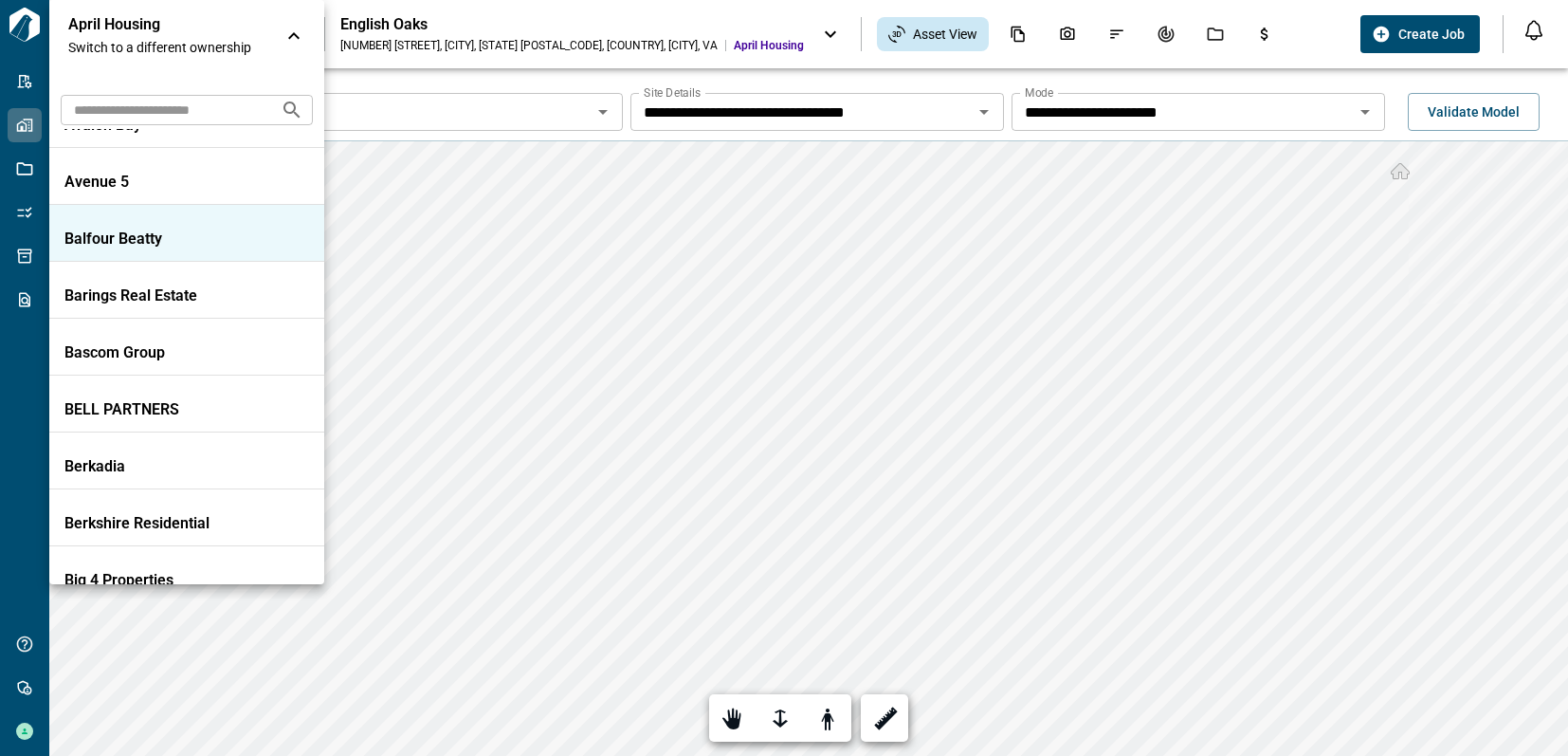 click on "Balfour Beatty" at bounding box center [150, 239] 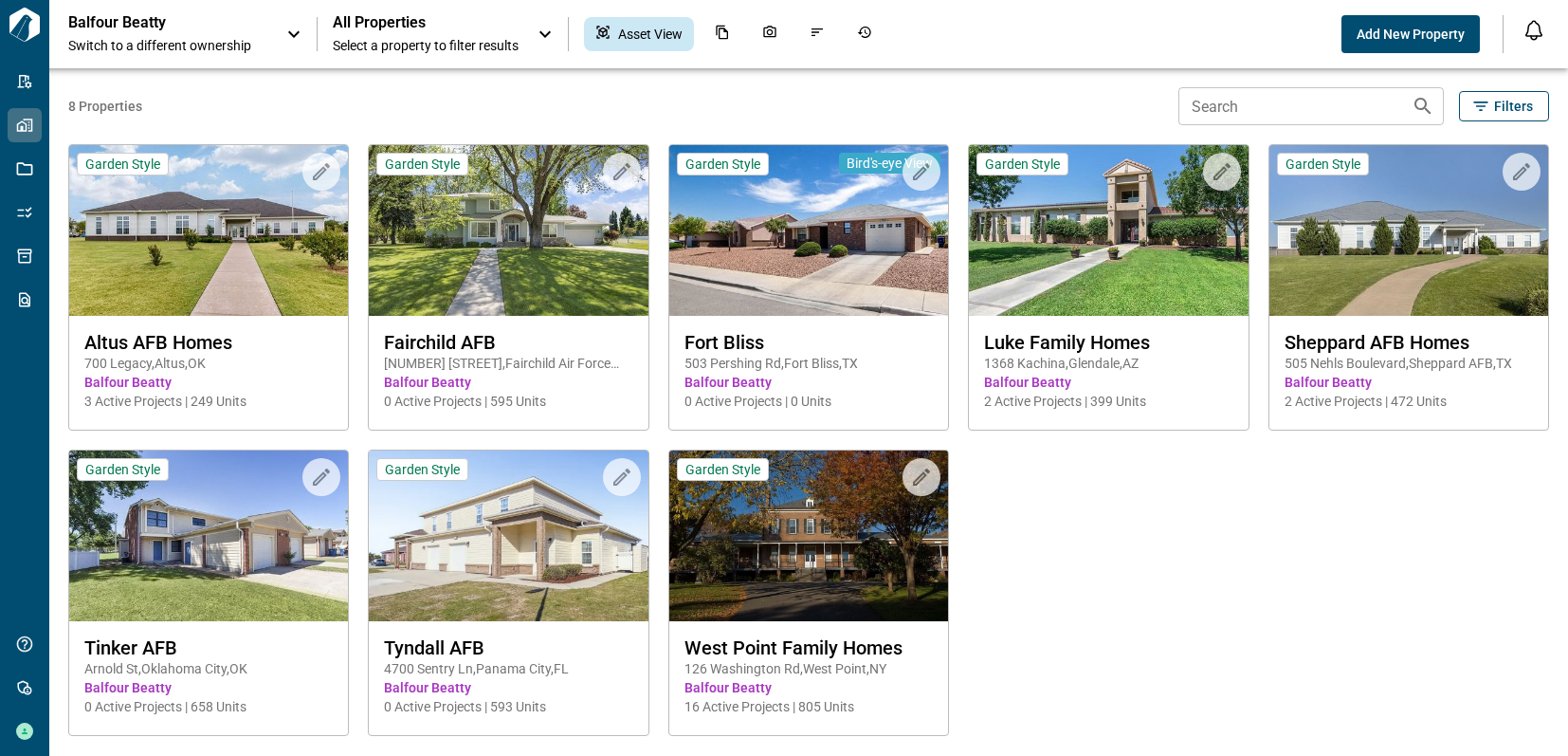 click on "All Properties" at bounding box center [426, 23] 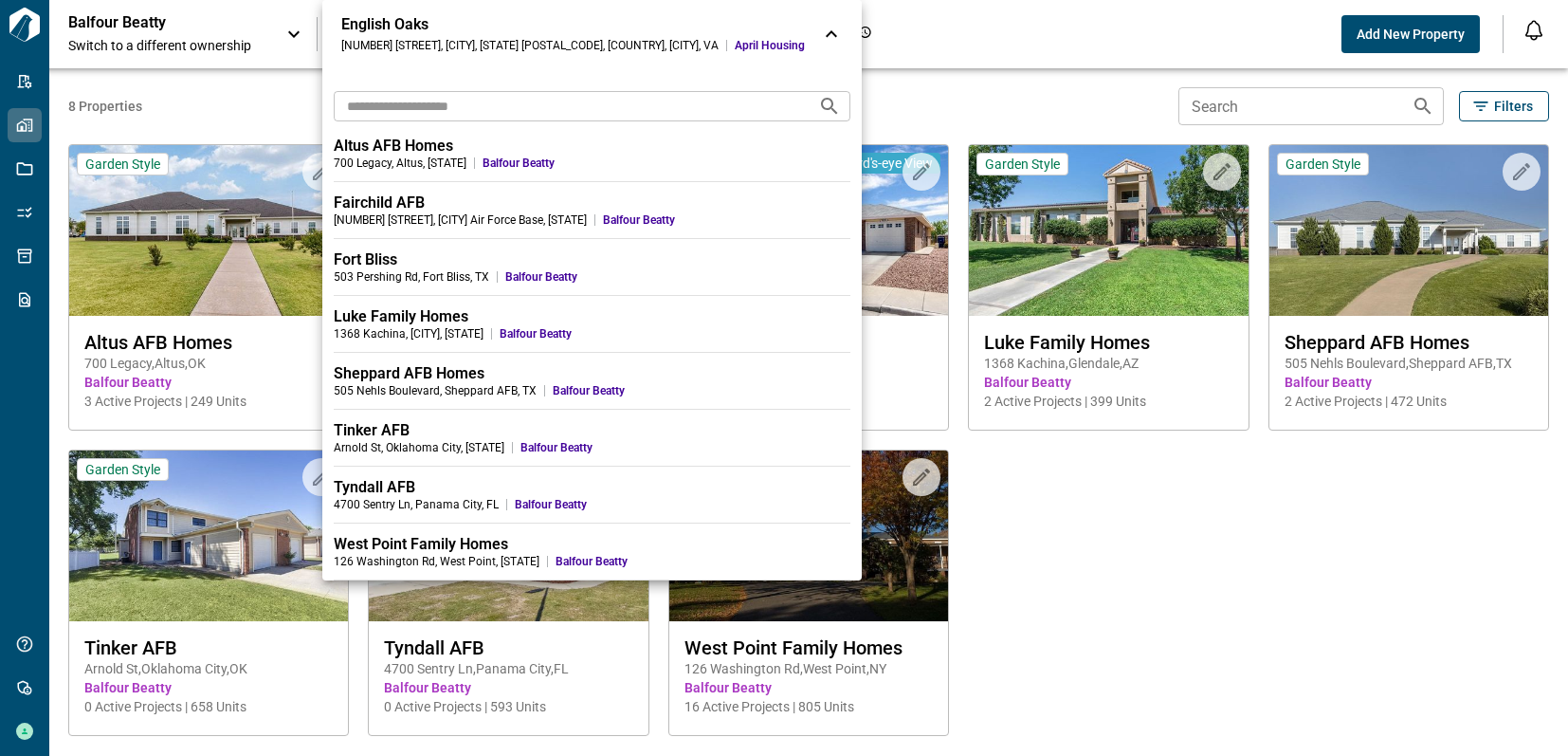 click on "West Point Family Homes" at bounding box center [592, 544] 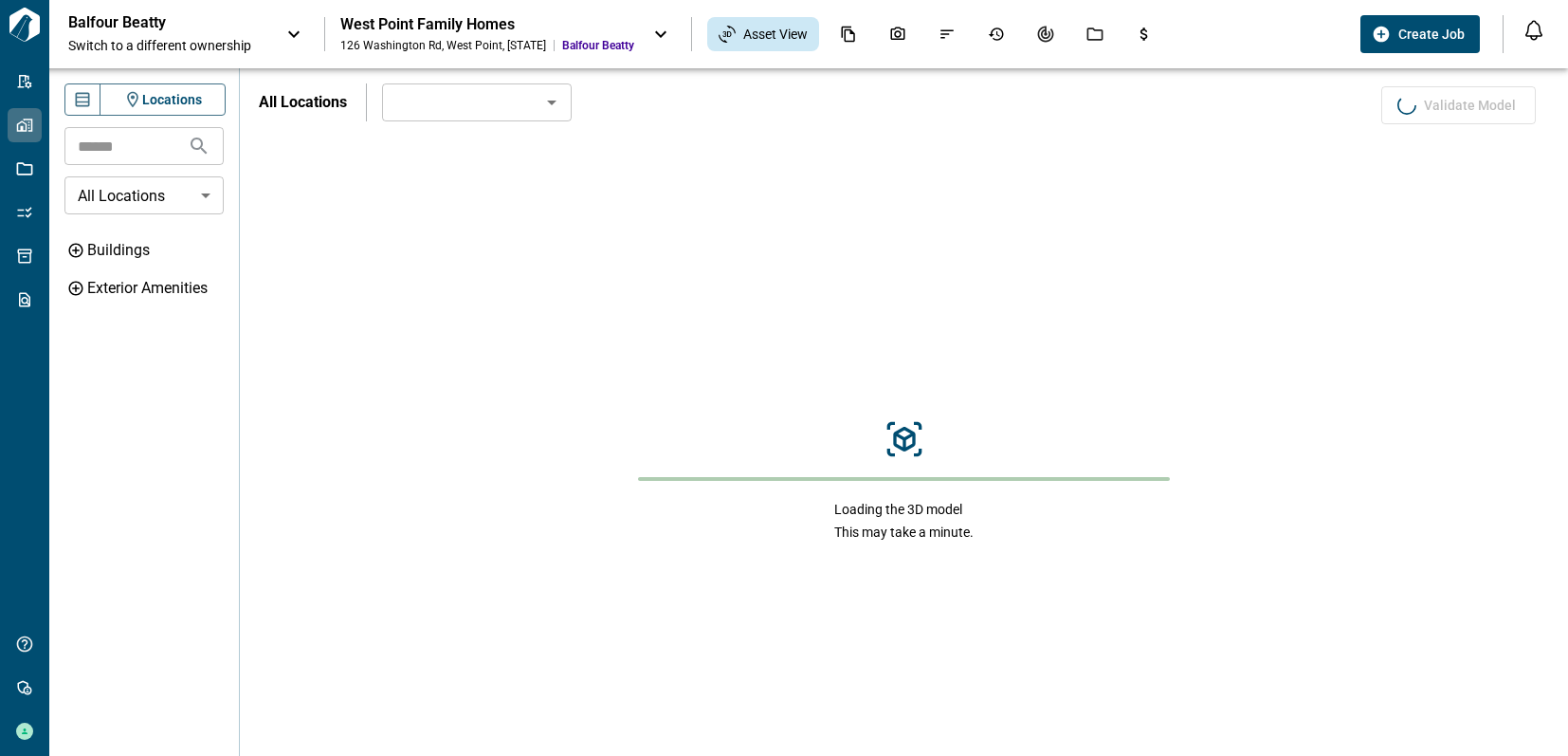 type on "**********" 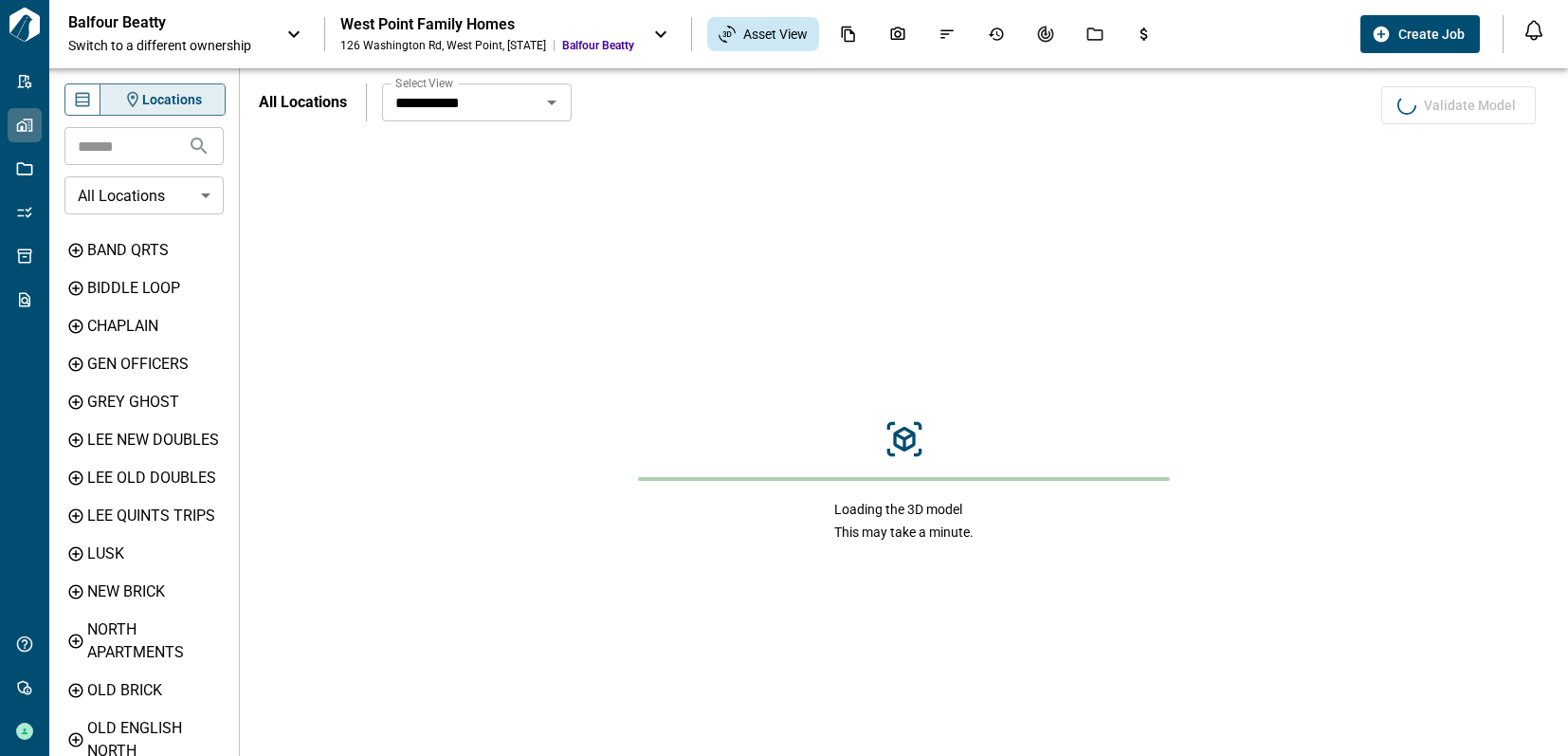 click at bounding box center [126, 146] 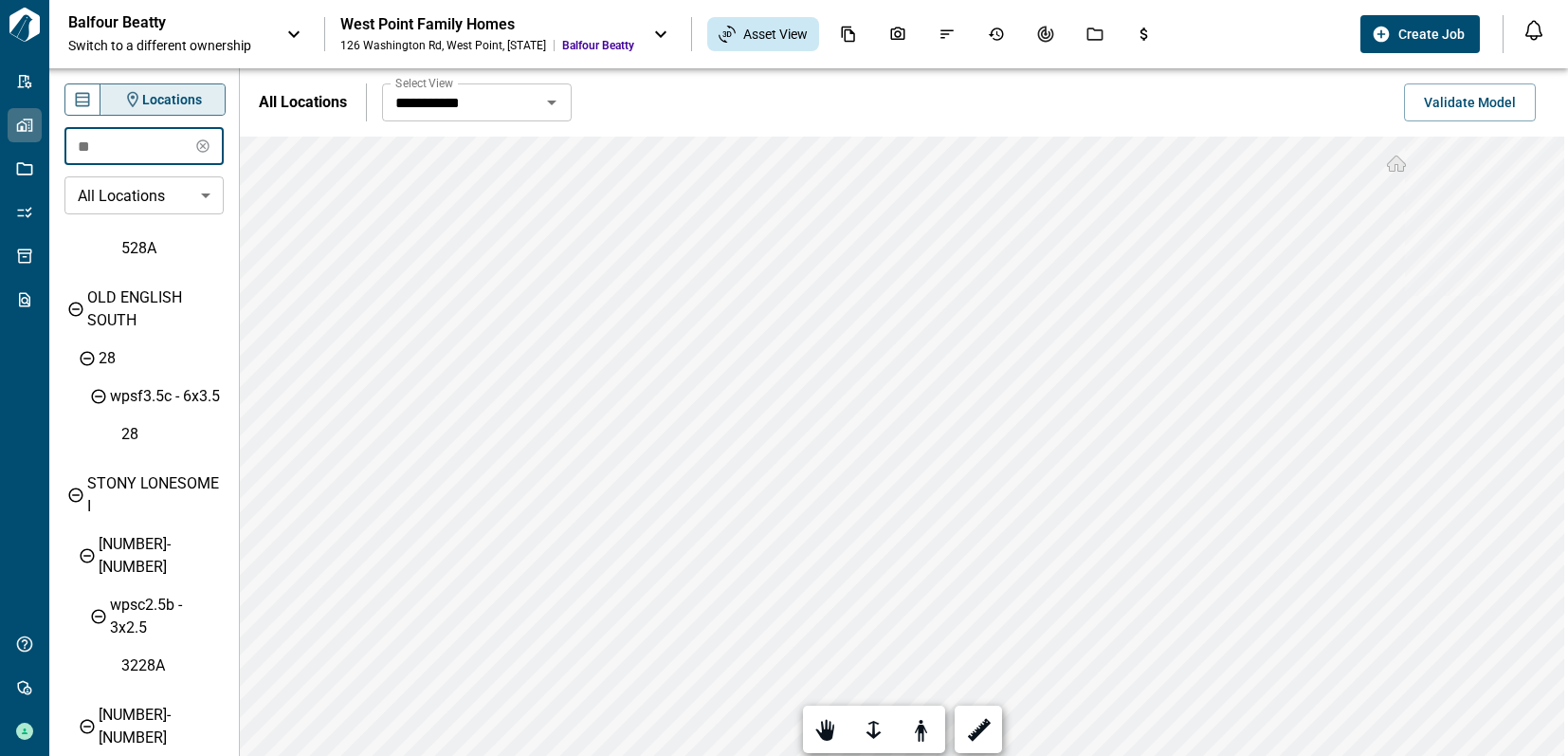 scroll, scrollTop: 1138, scrollLeft: 0, axis: vertical 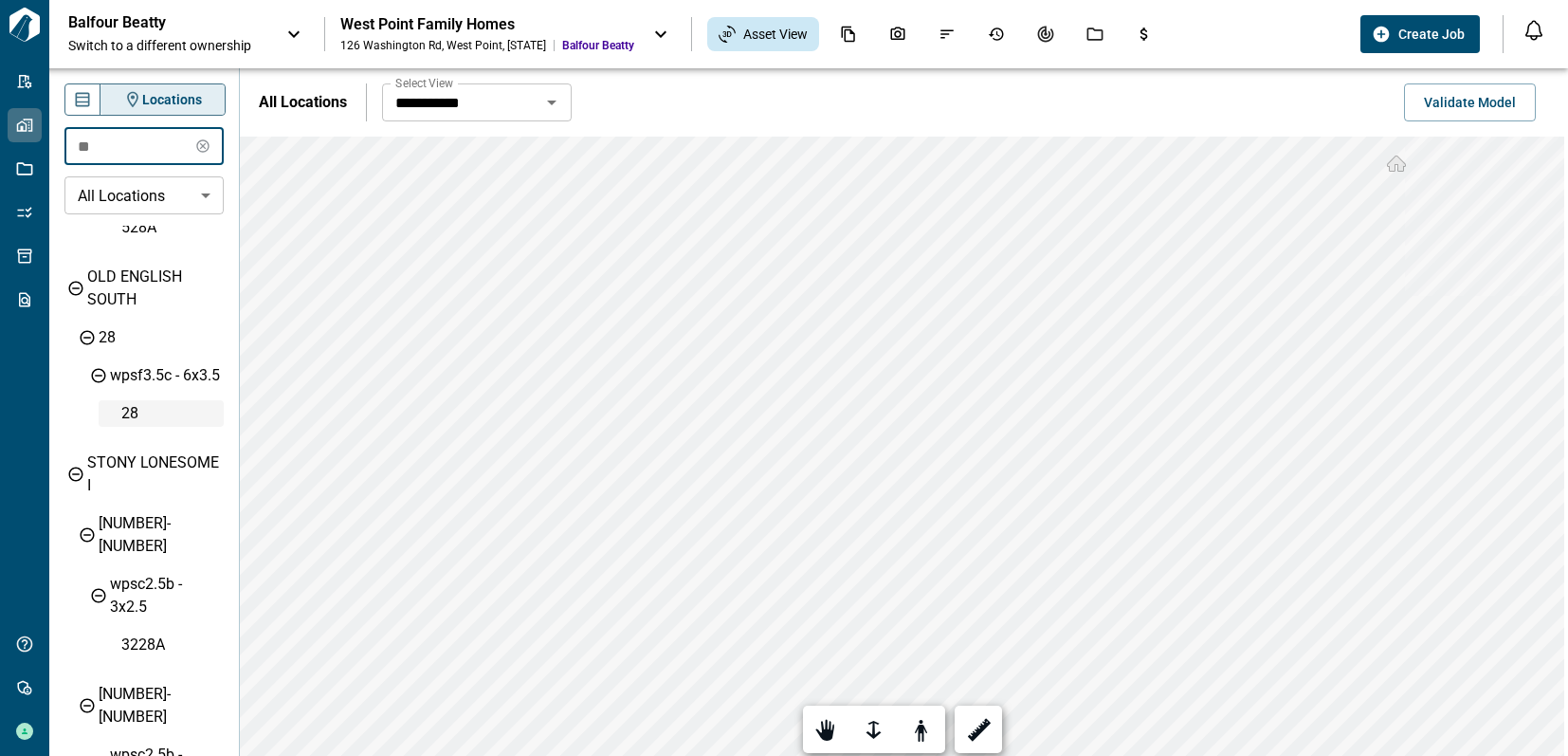 type on "**" 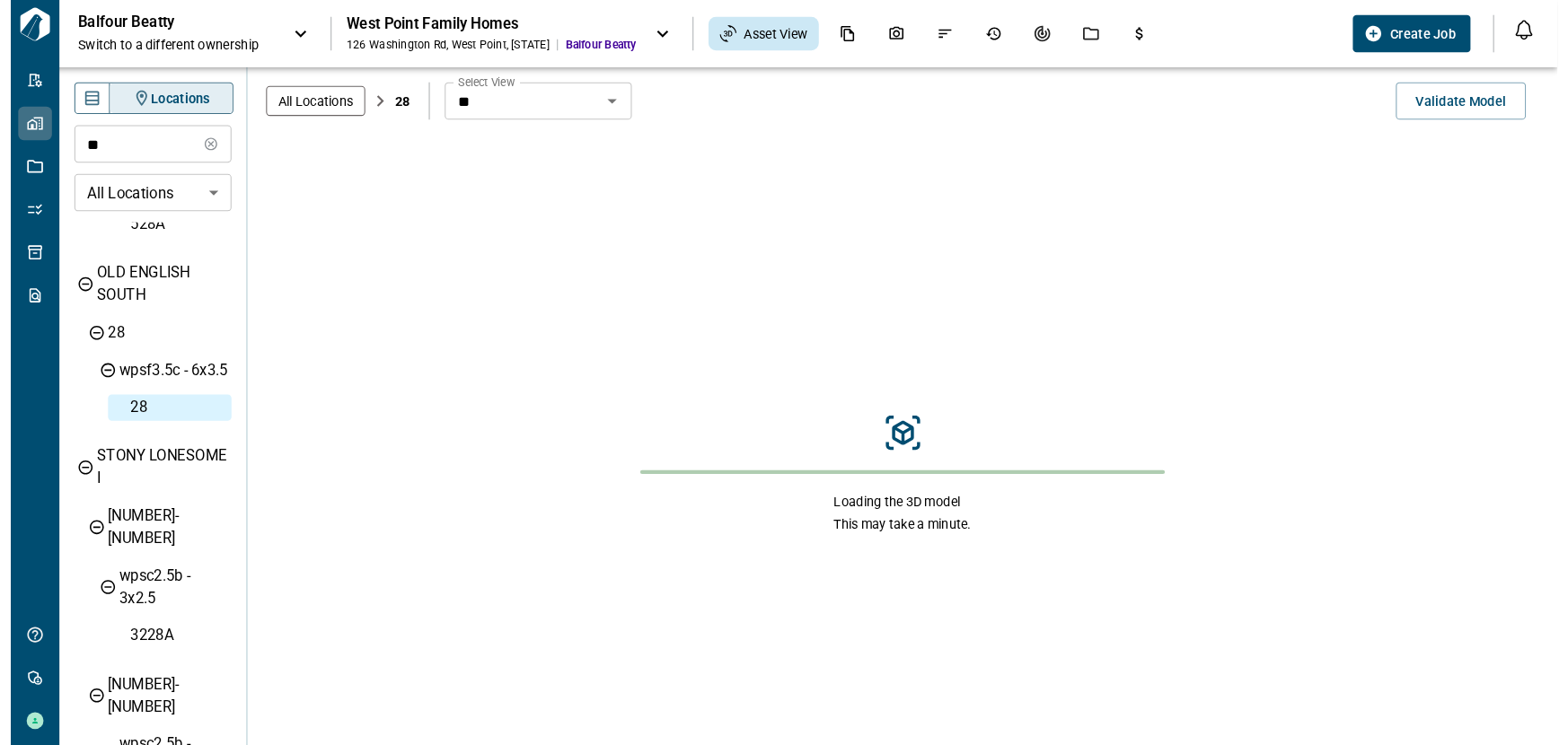 scroll, scrollTop: 1012, scrollLeft: 0, axis: vertical 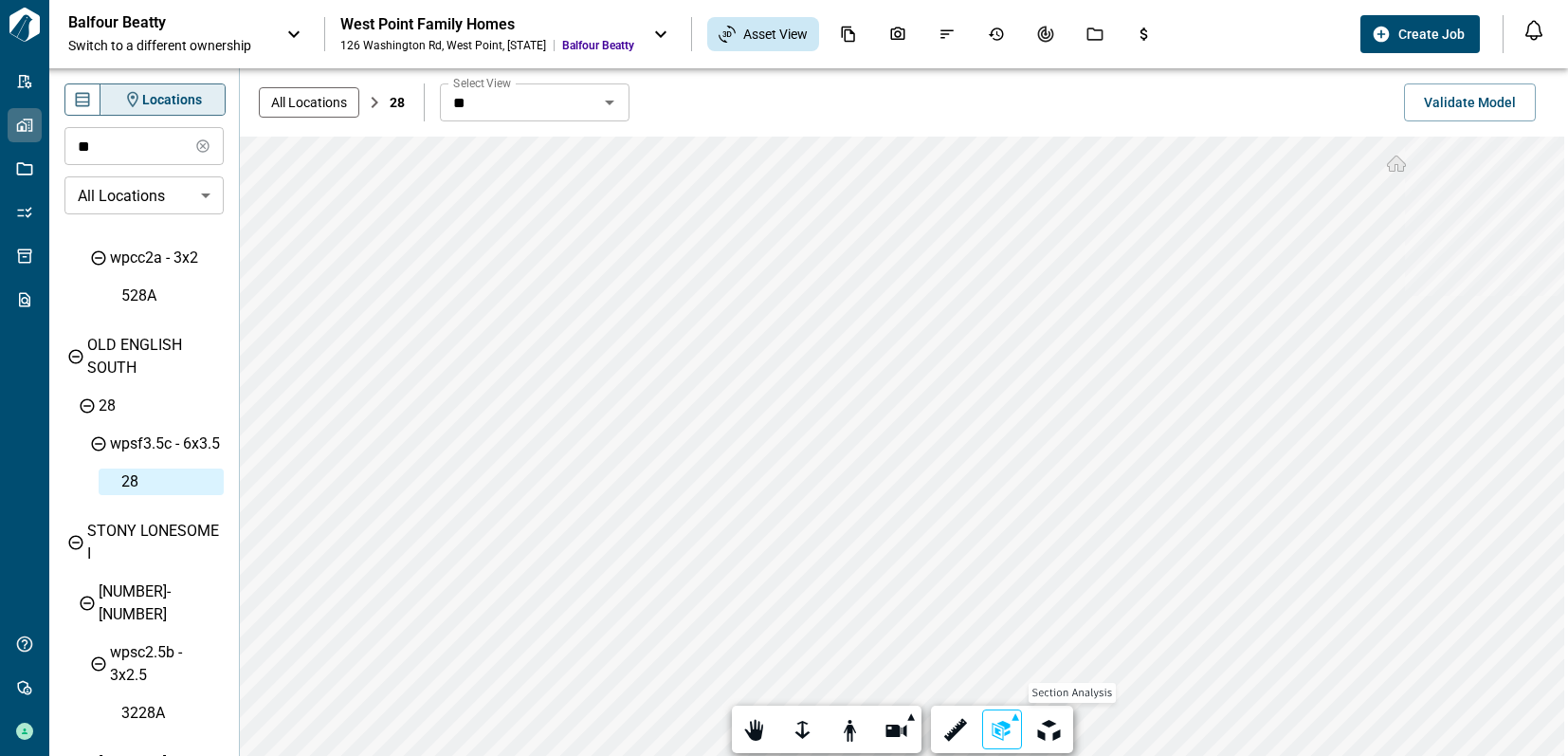 click at bounding box center [1002, 730] 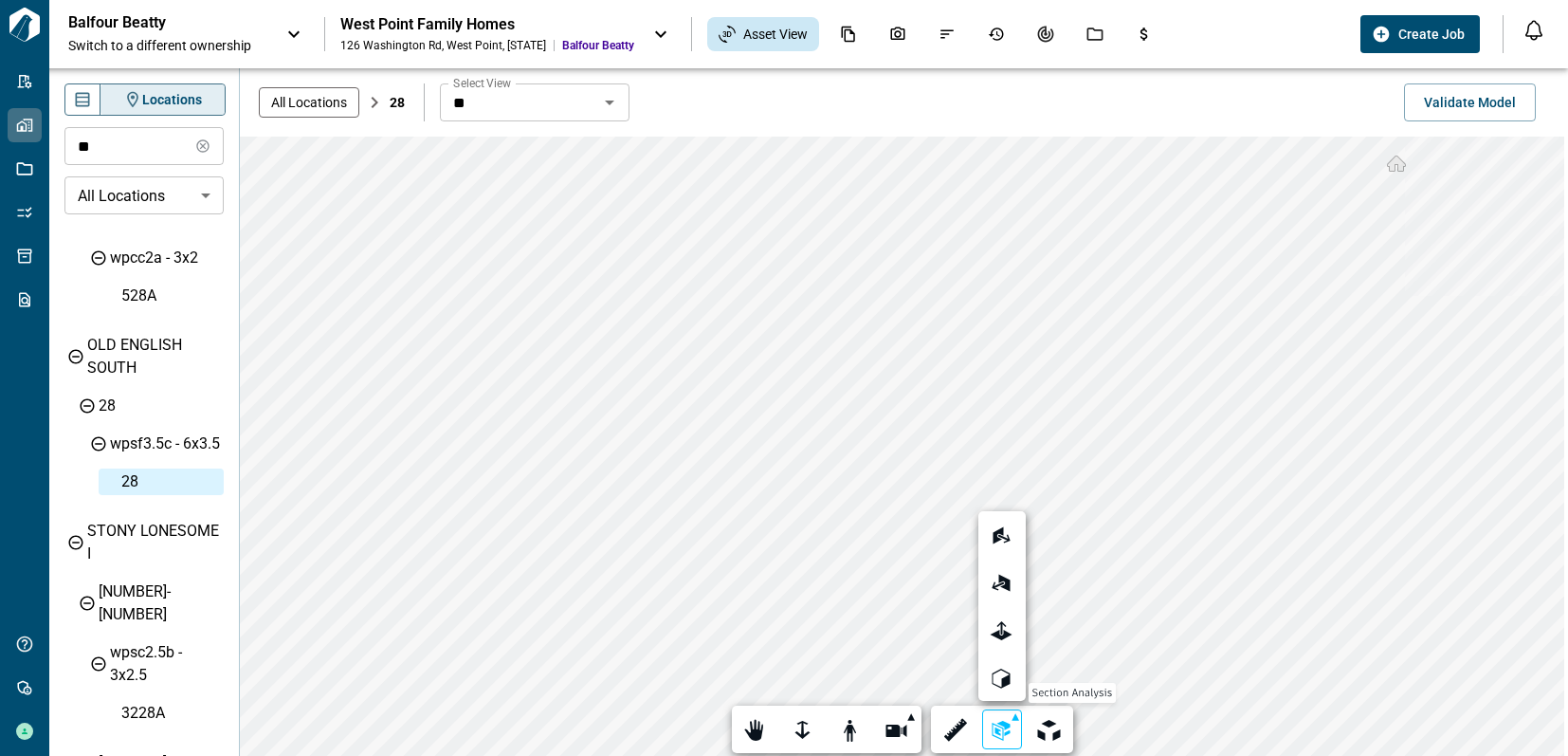 click at bounding box center [784, 378] 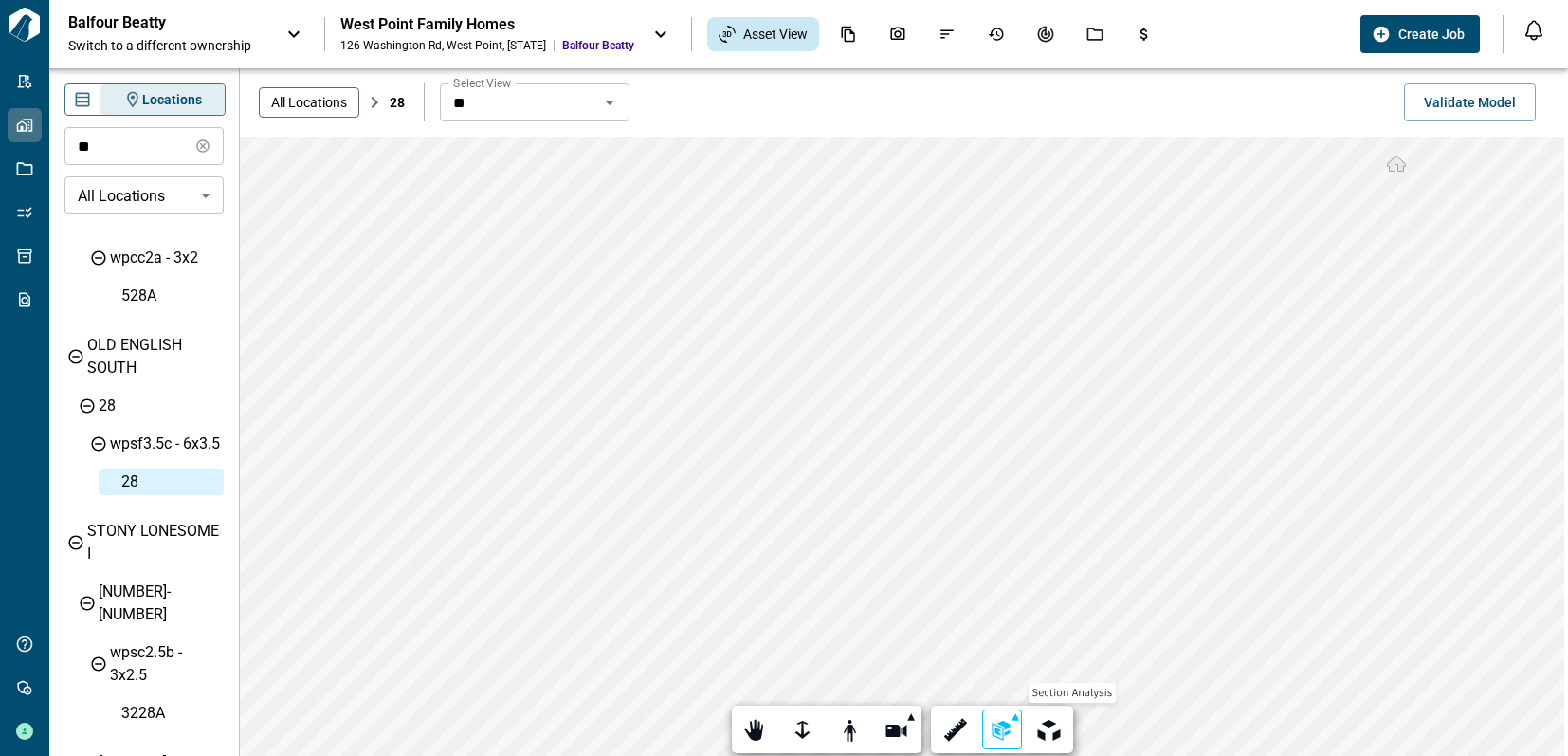 click at bounding box center (1002, 730) 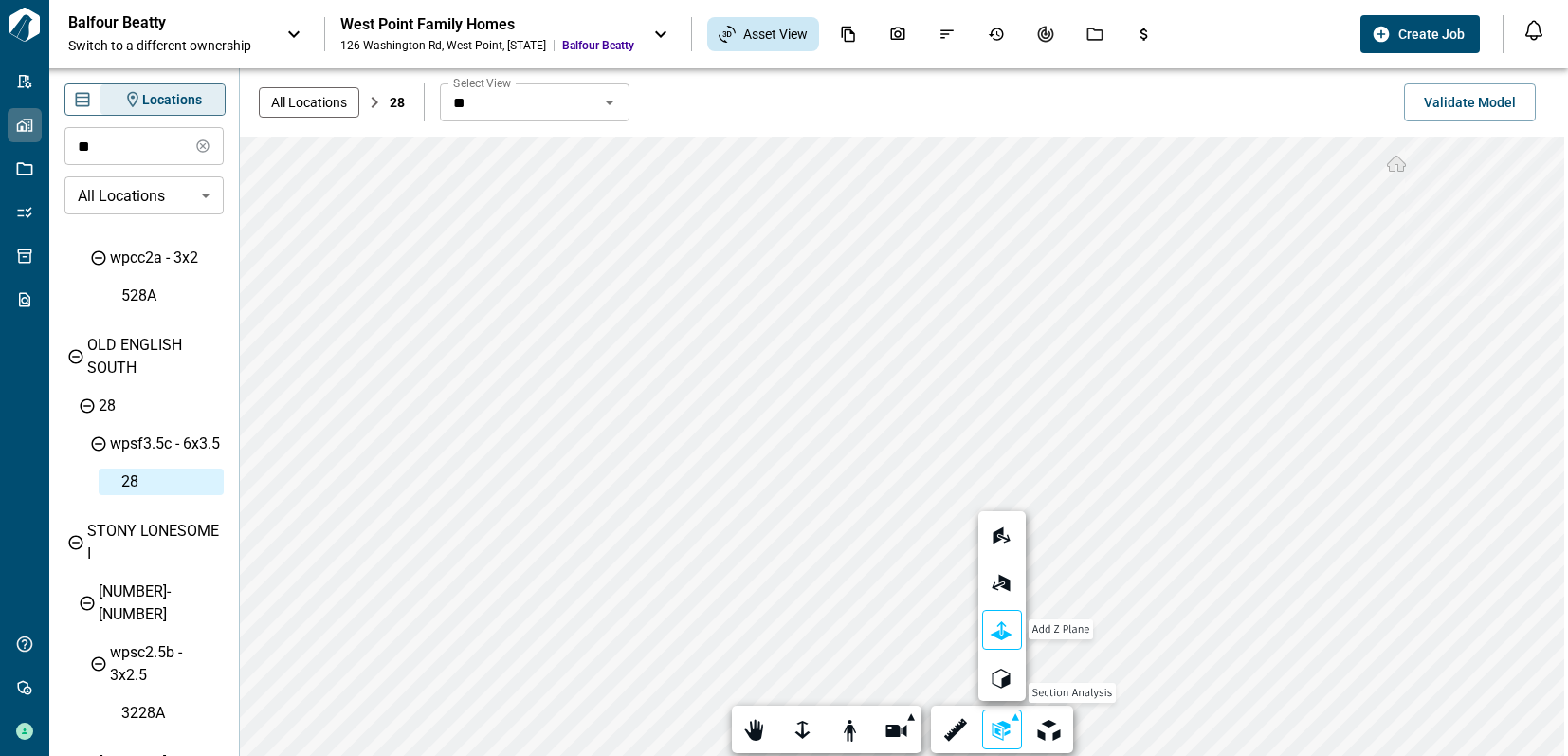 click at bounding box center (1002, 631) 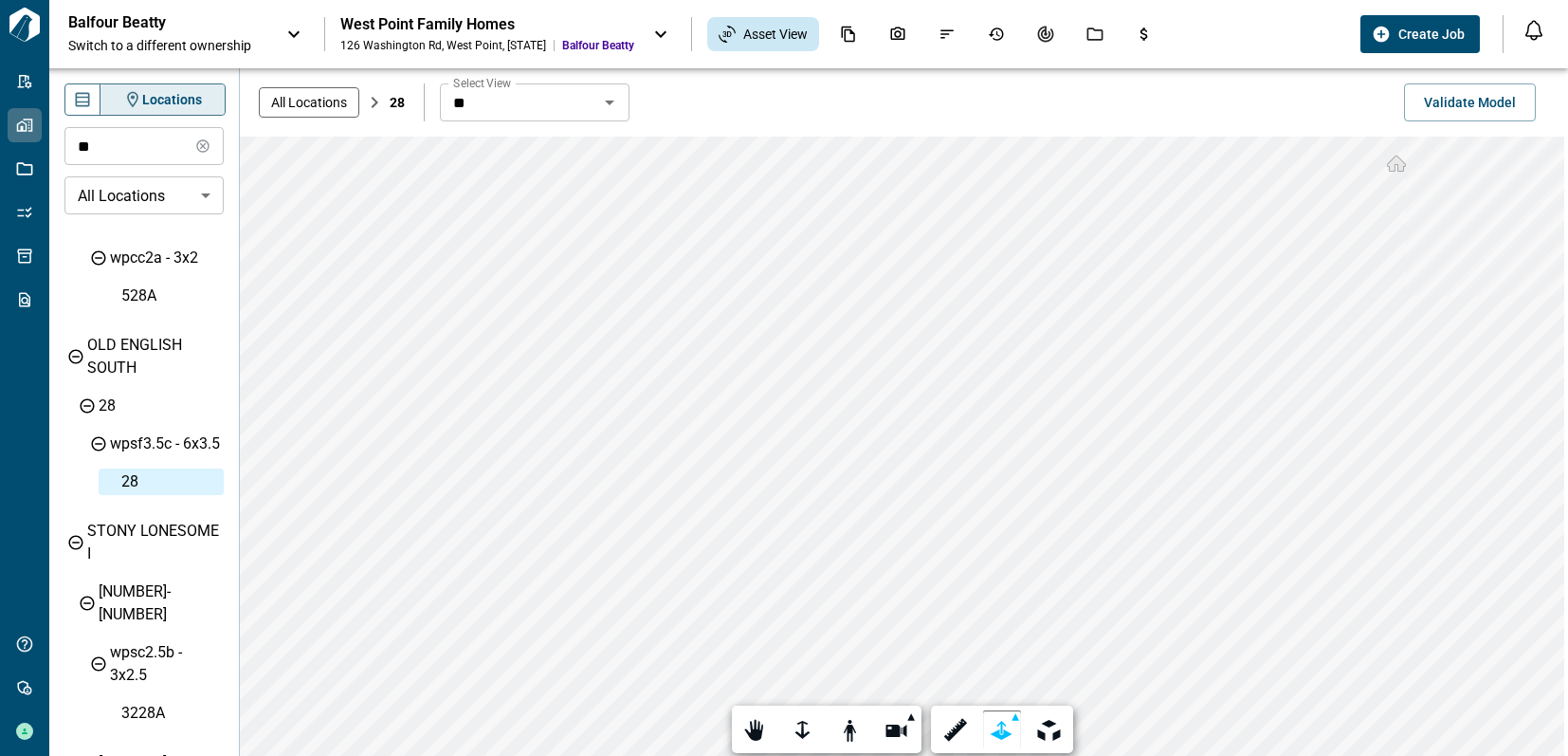 click on "** Select View" at bounding box center (535, 102) 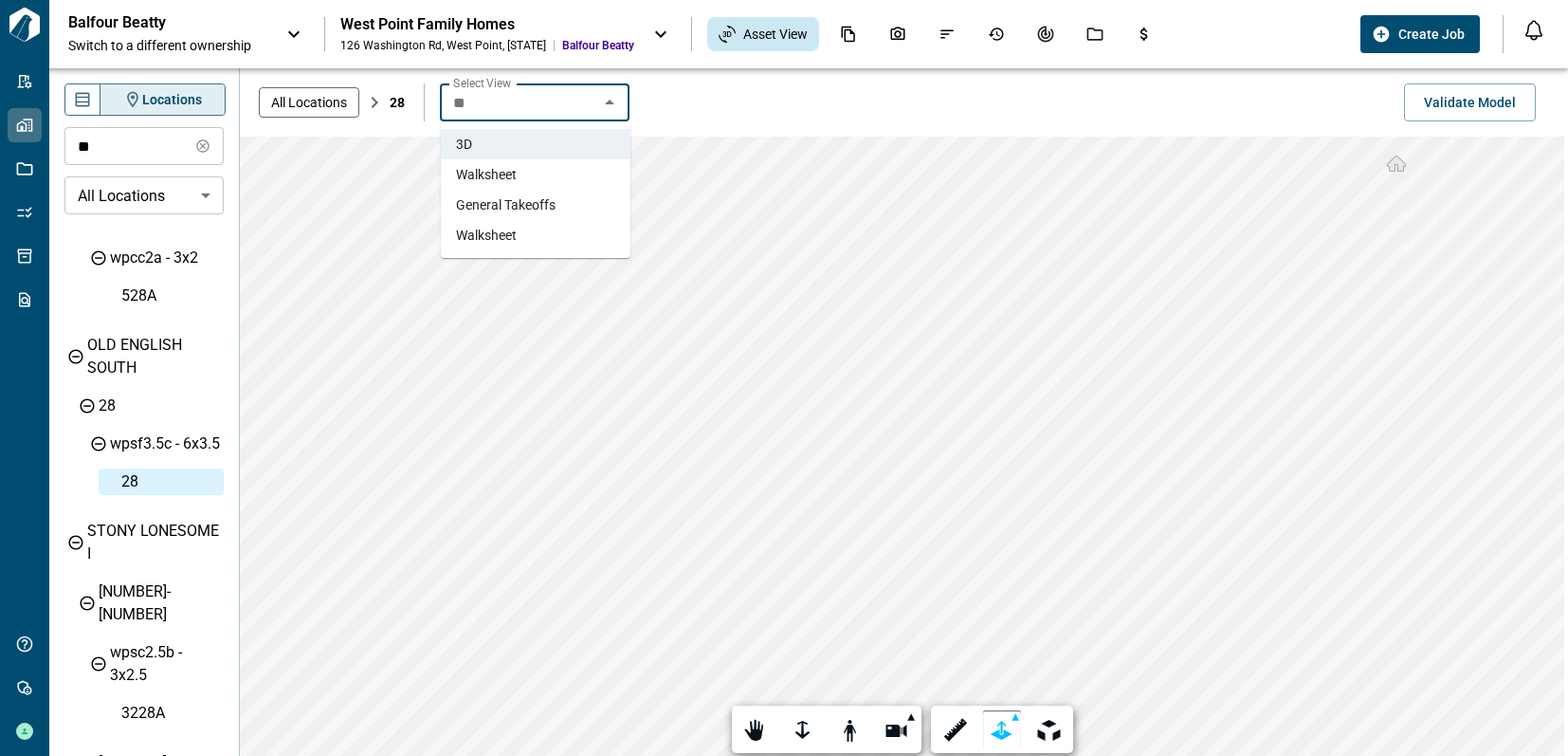 click on "Walksheet" at bounding box center [536, 175] 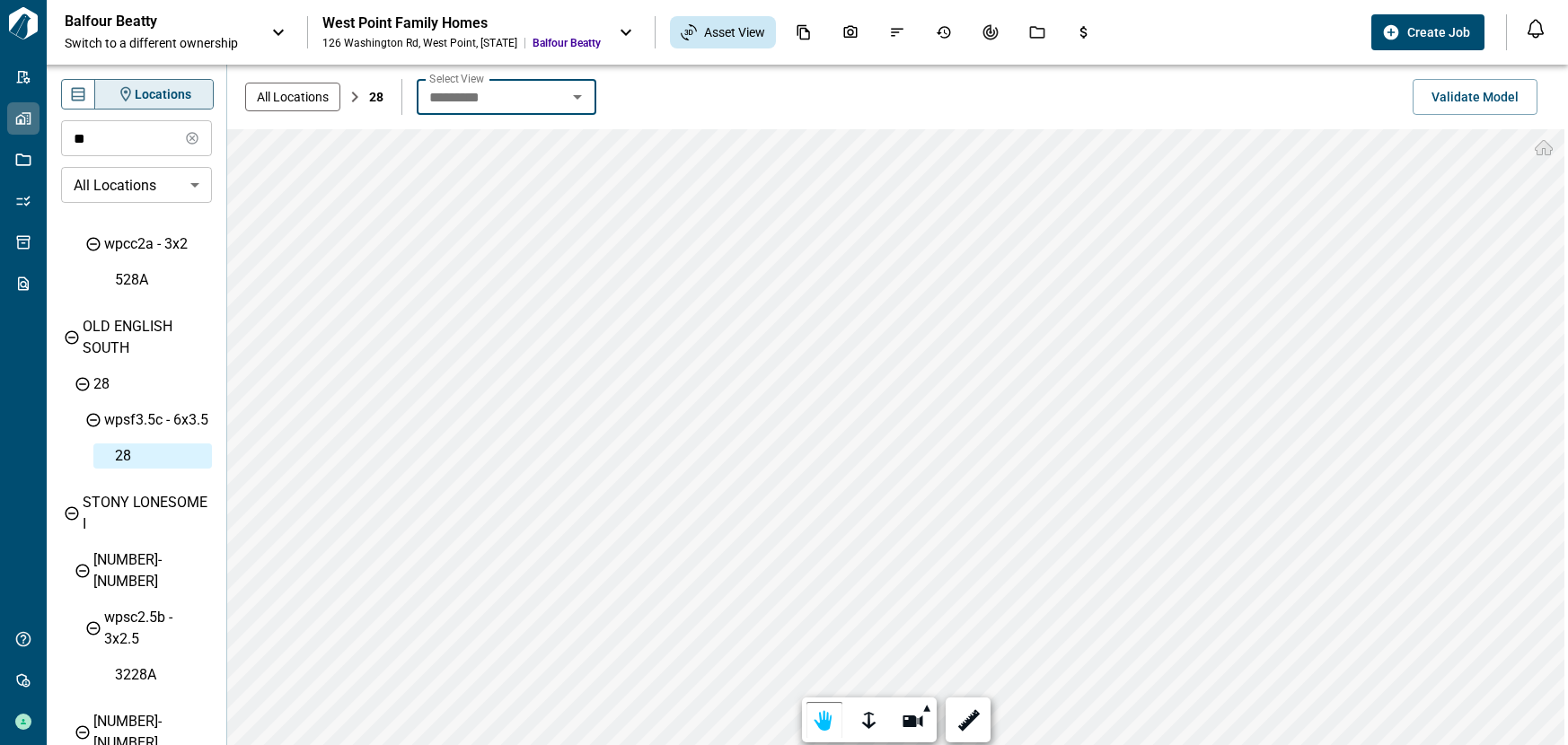 click on "*********" at bounding box center [491, 97] 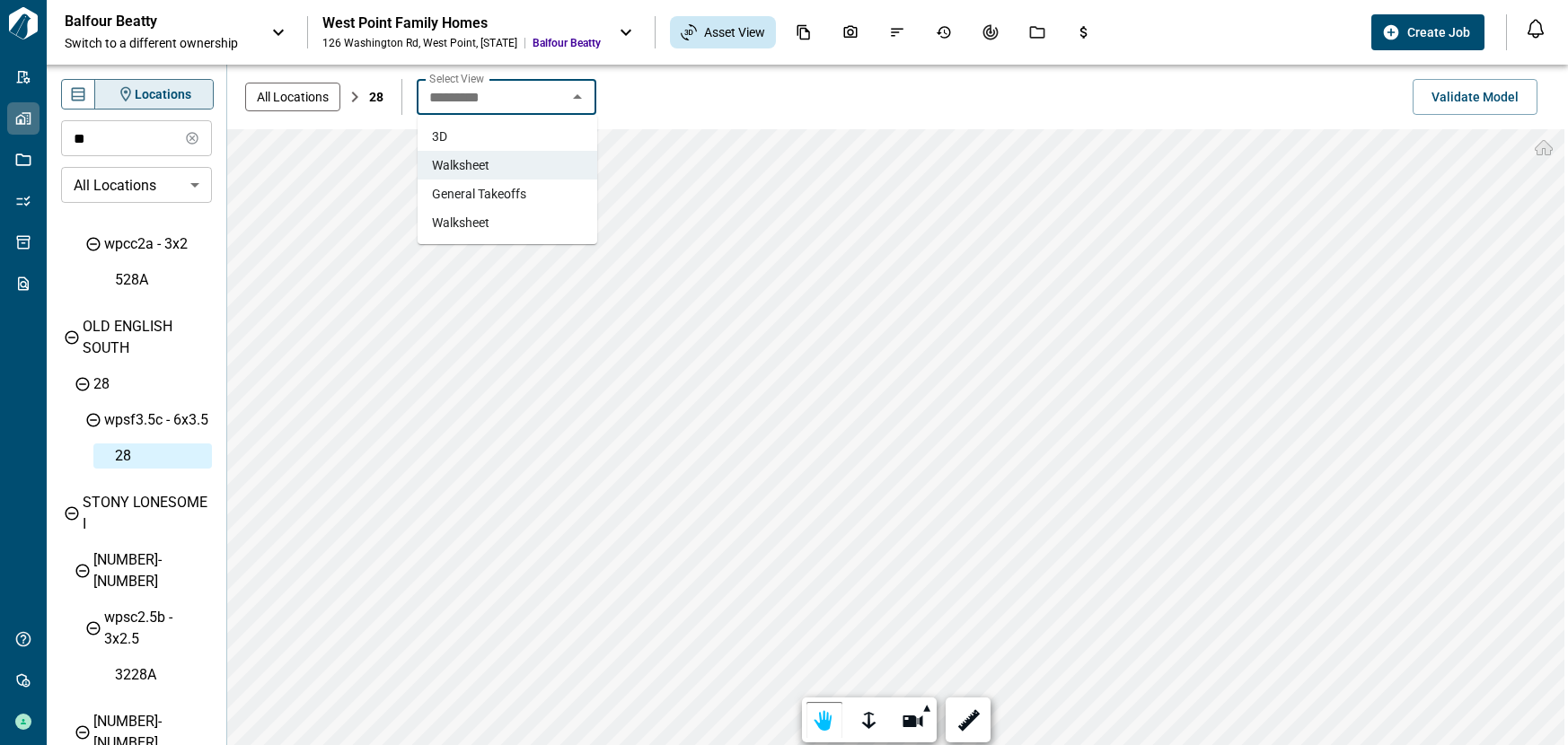 click on "Walksheet" at bounding box center [507, 223] 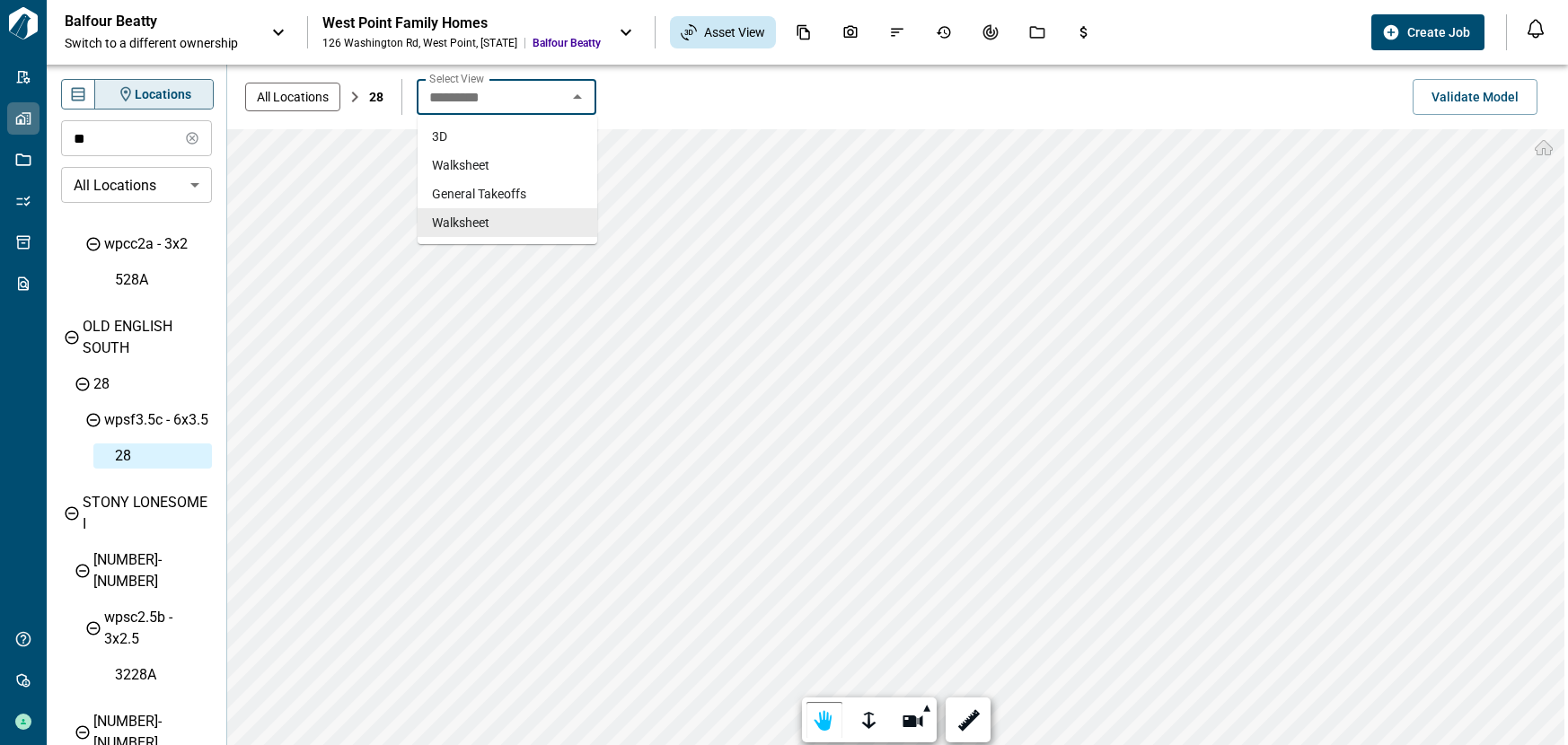 click on "*********" at bounding box center [491, 97] 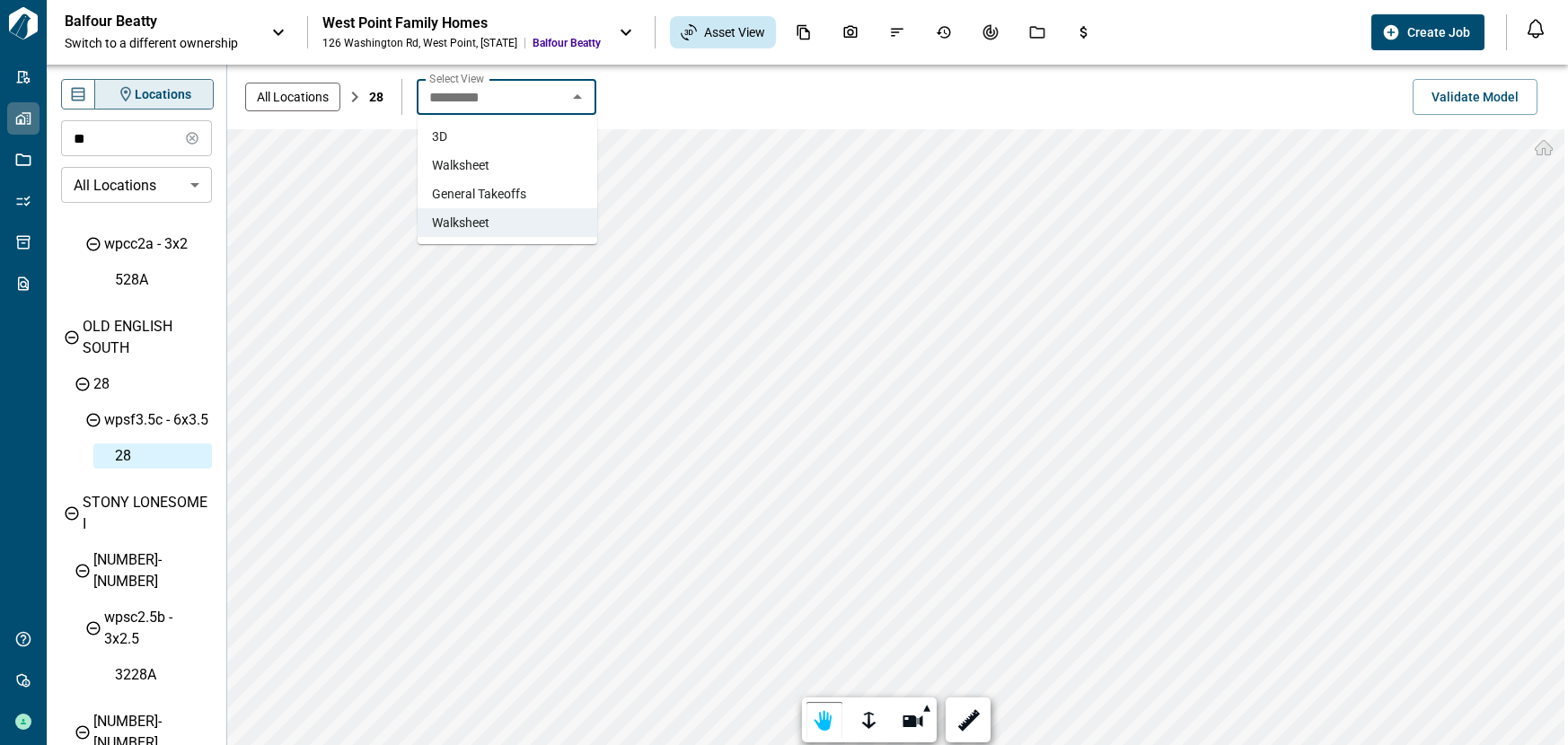click on "Walksheet" at bounding box center (461, 165) 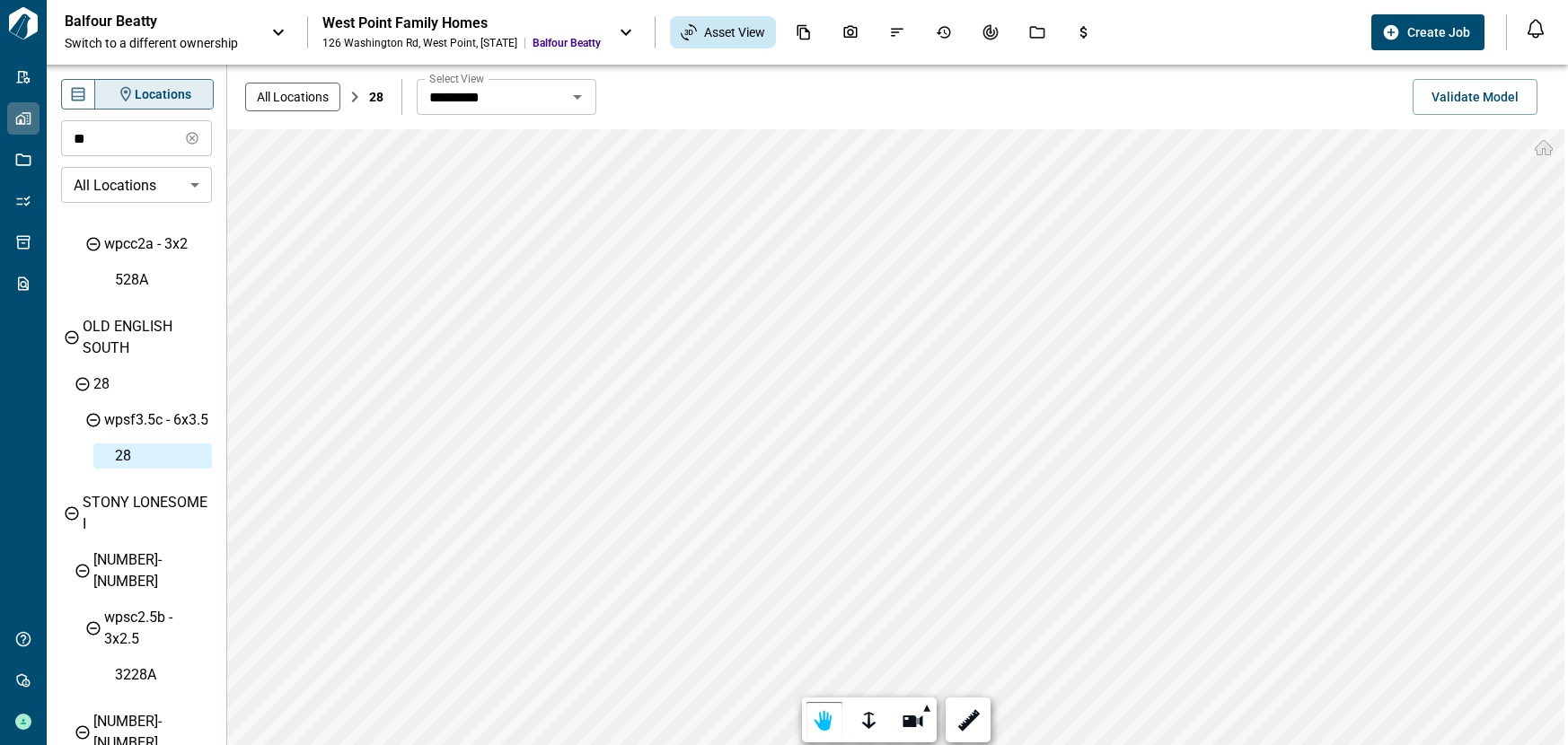 click on "*********" at bounding box center [491, 97] 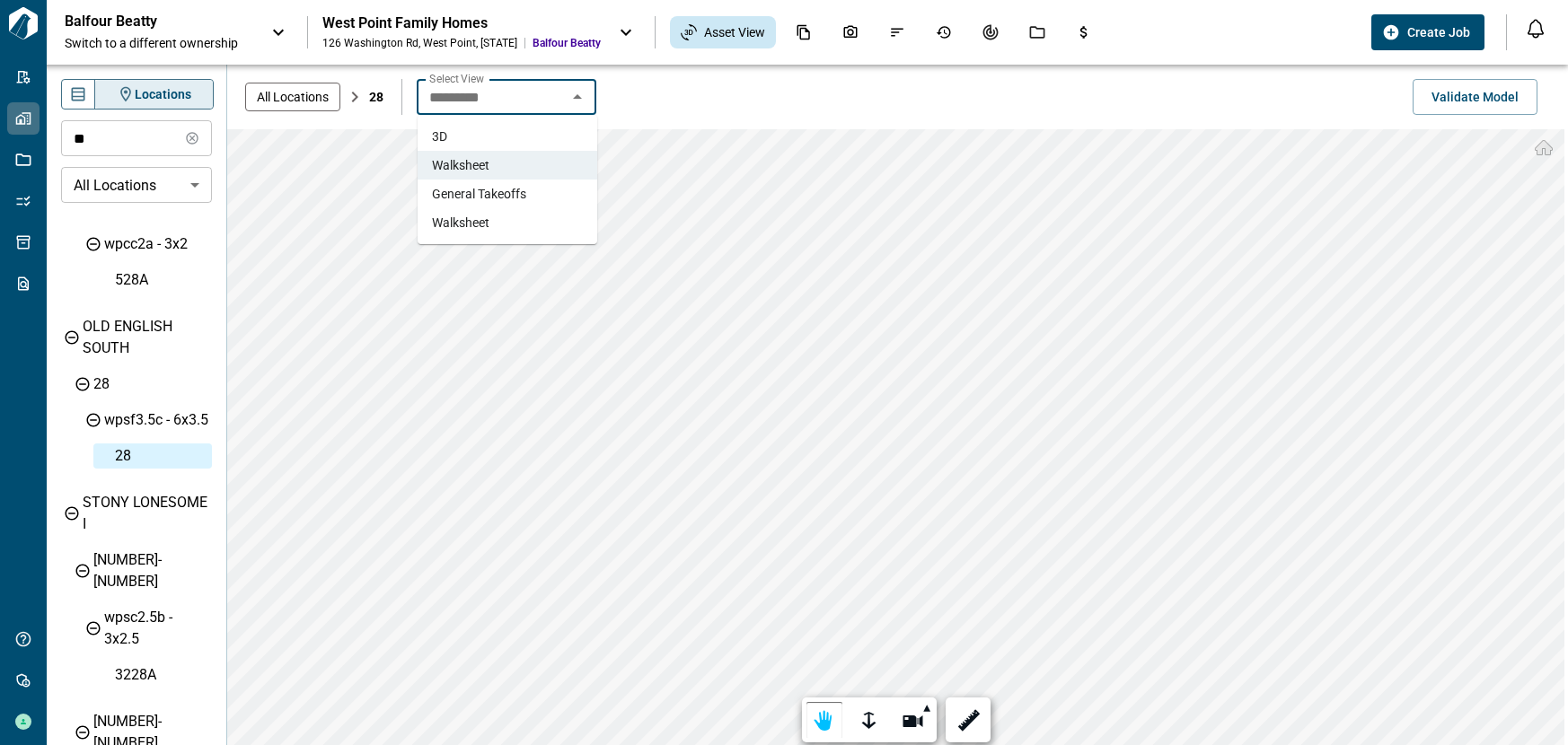 click on "Walksheet" at bounding box center [461, 223] 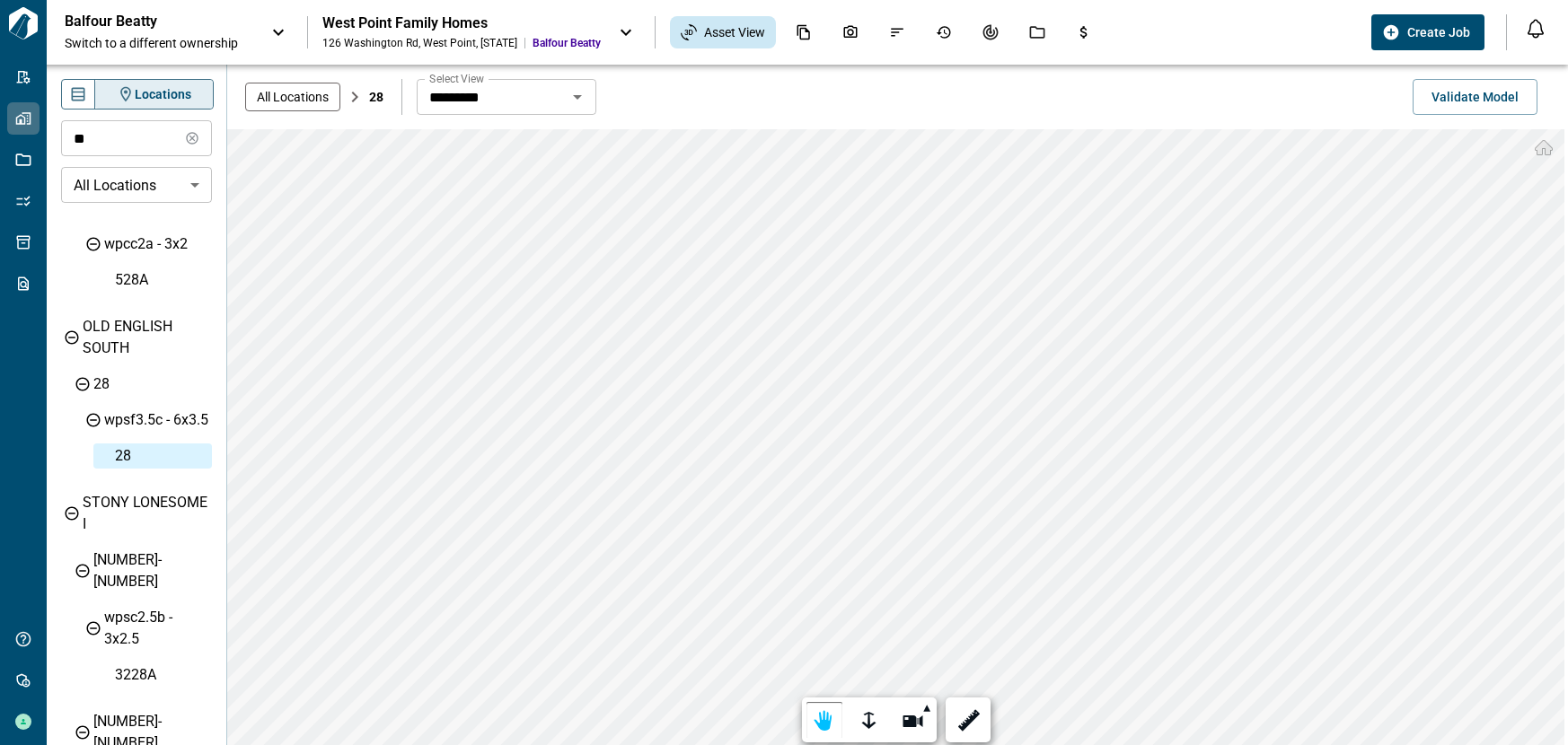 click on "*********" at bounding box center [491, 97] 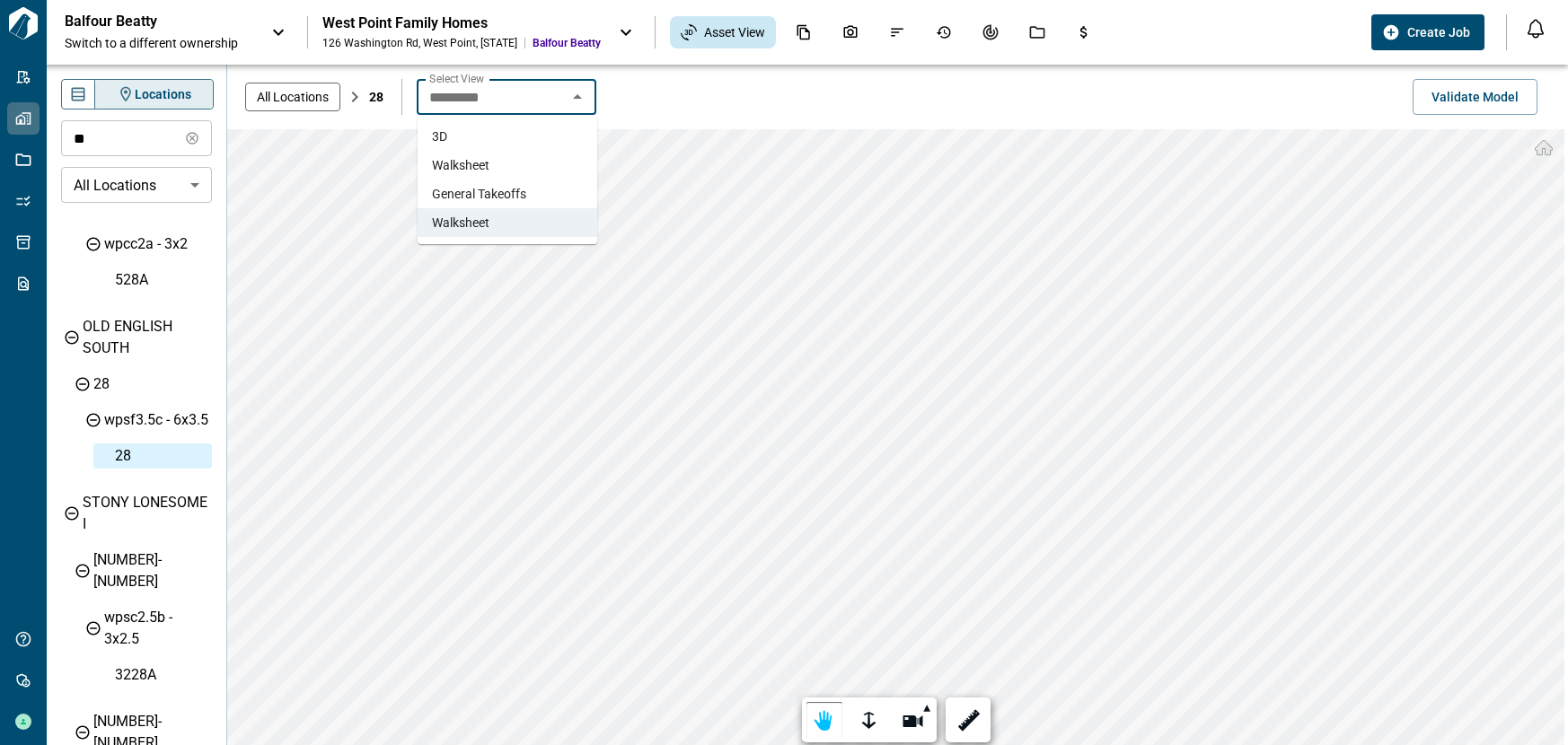 click on "Walksheet" at bounding box center [507, 165] 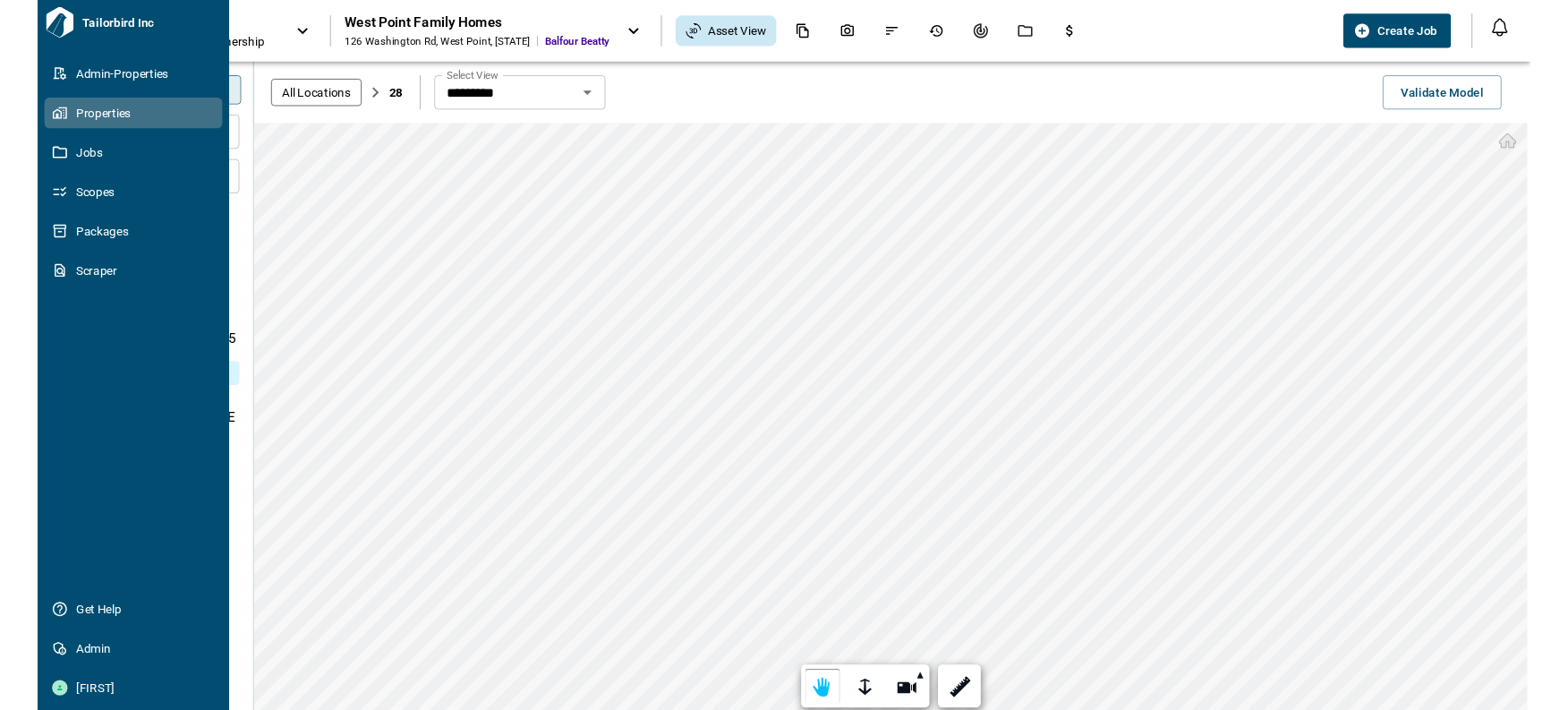 scroll, scrollTop: 1010, scrollLeft: 0, axis: vertical 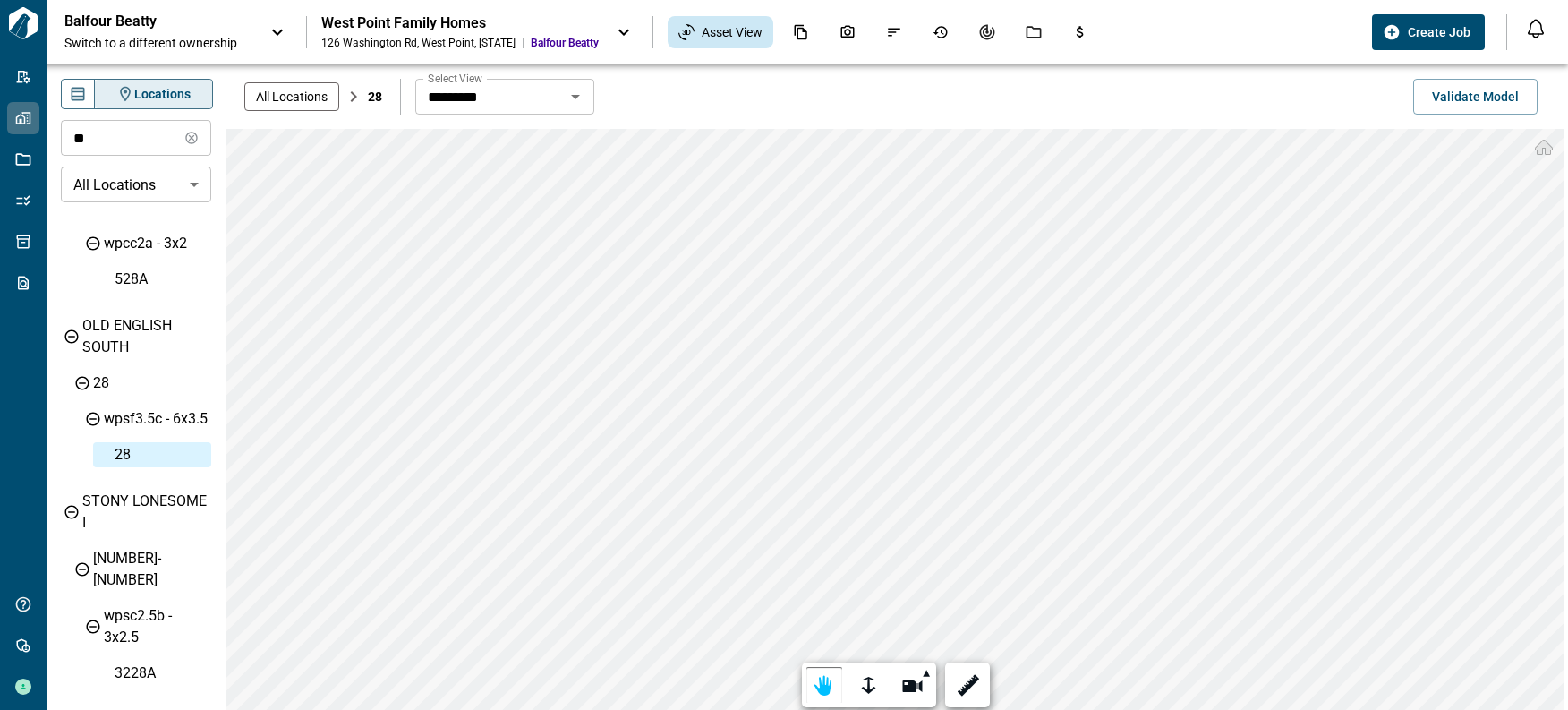 click on "*********" at bounding box center [490, 97] 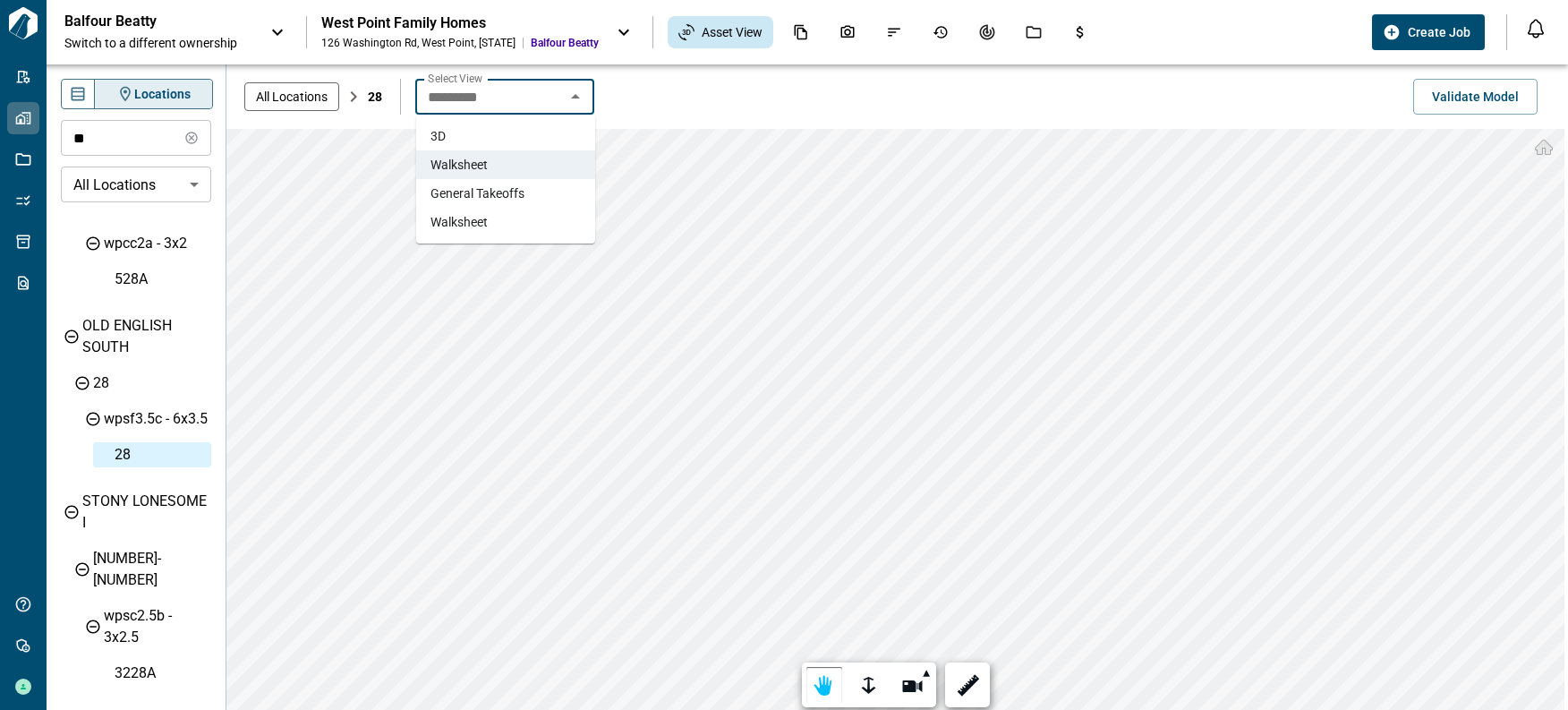 click on "Walksheet" at bounding box center [506, 222] 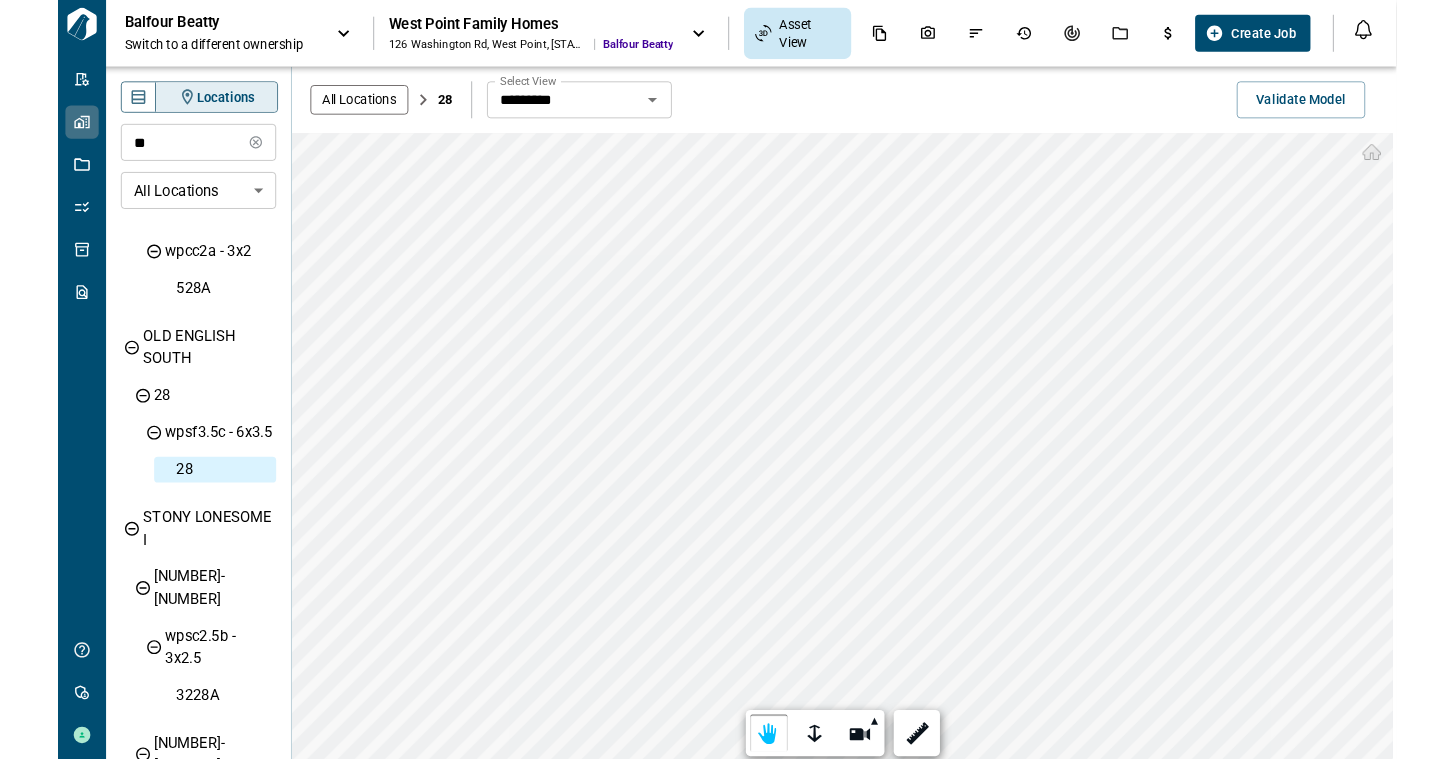 scroll, scrollTop: 1128, scrollLeft: 0, axis: vertical 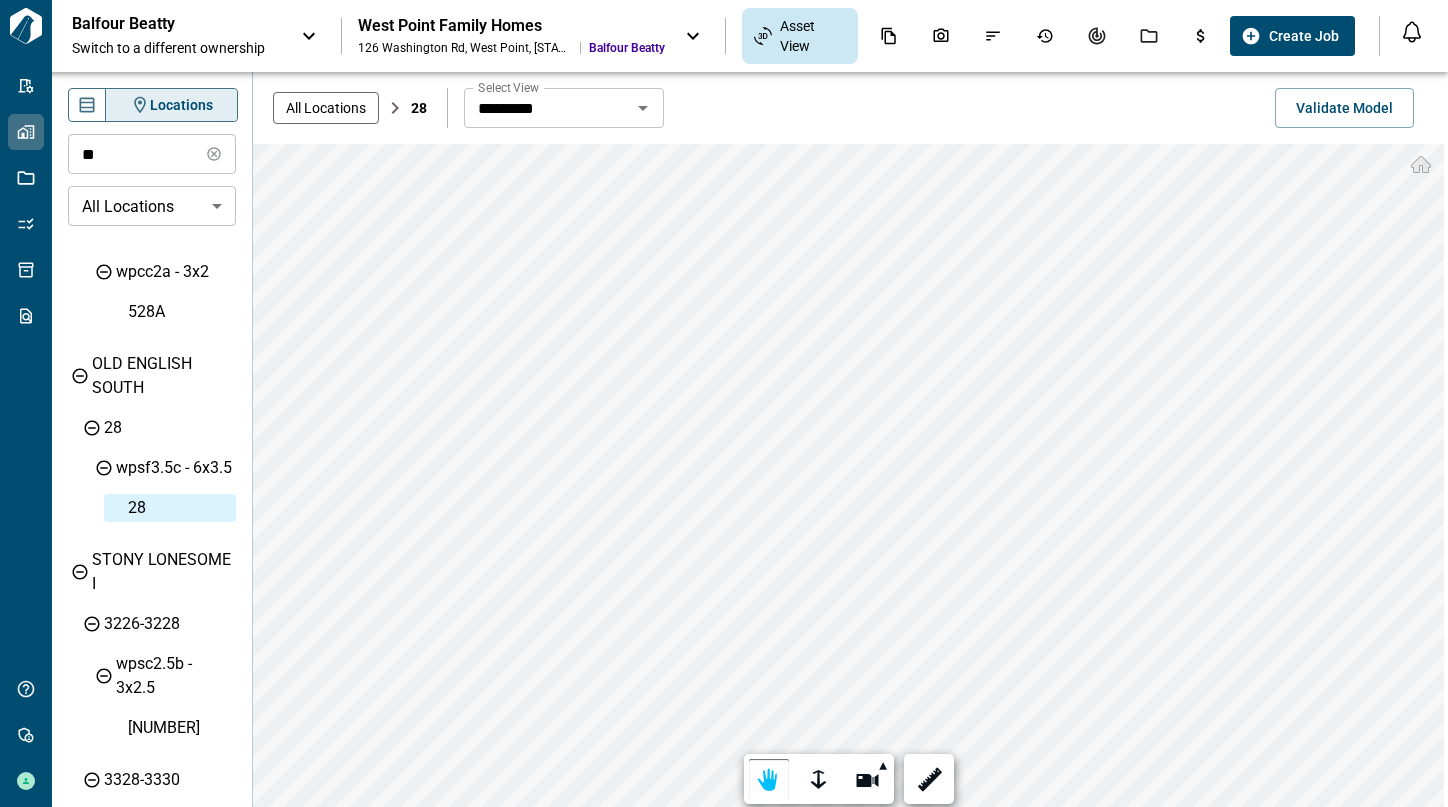 click on "*********" at bounding box center [547, 108] 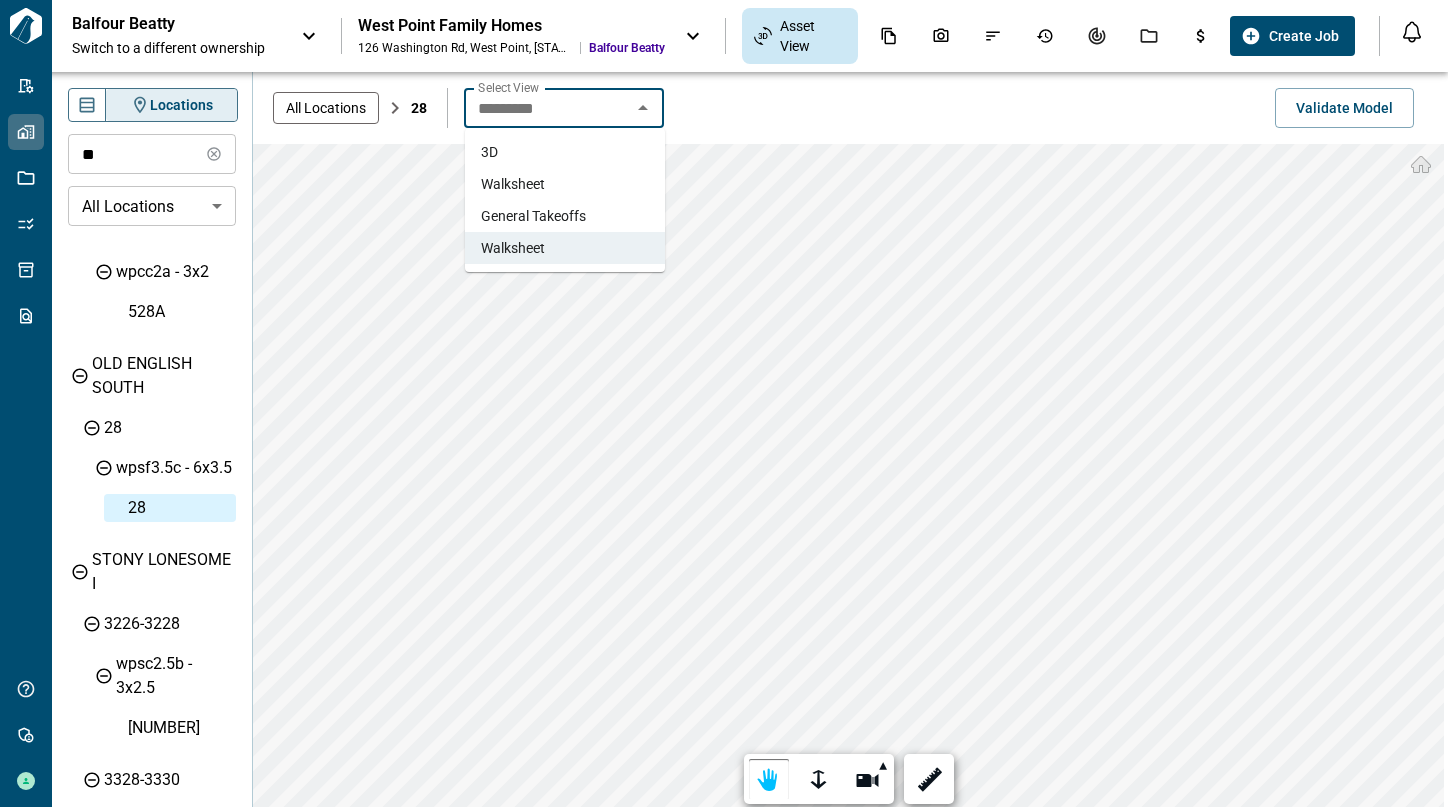 click on "Walksheet" at bounding box center [565, 184] 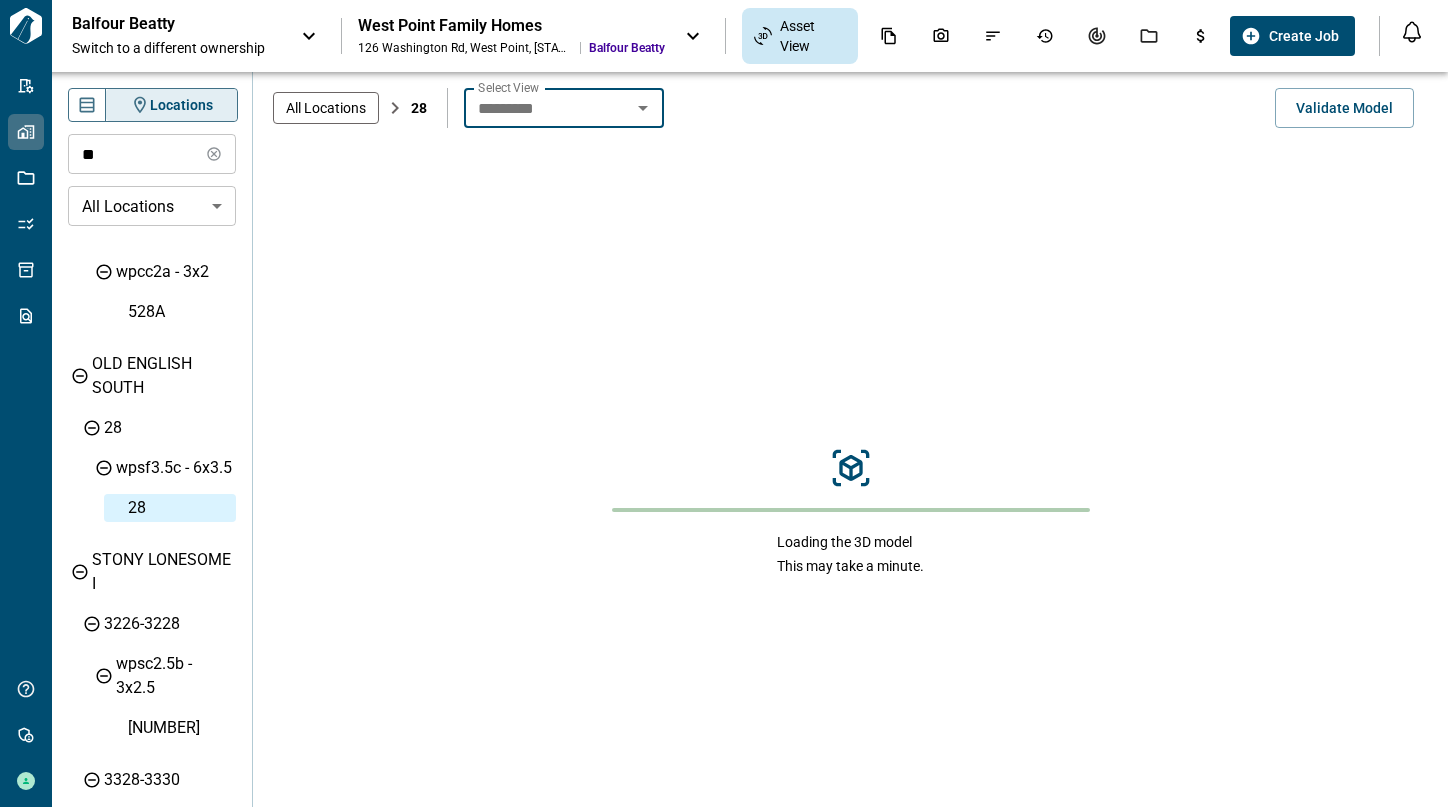 scroll, scrollTop: 1200, scrollLeft: 0, axis: vertical 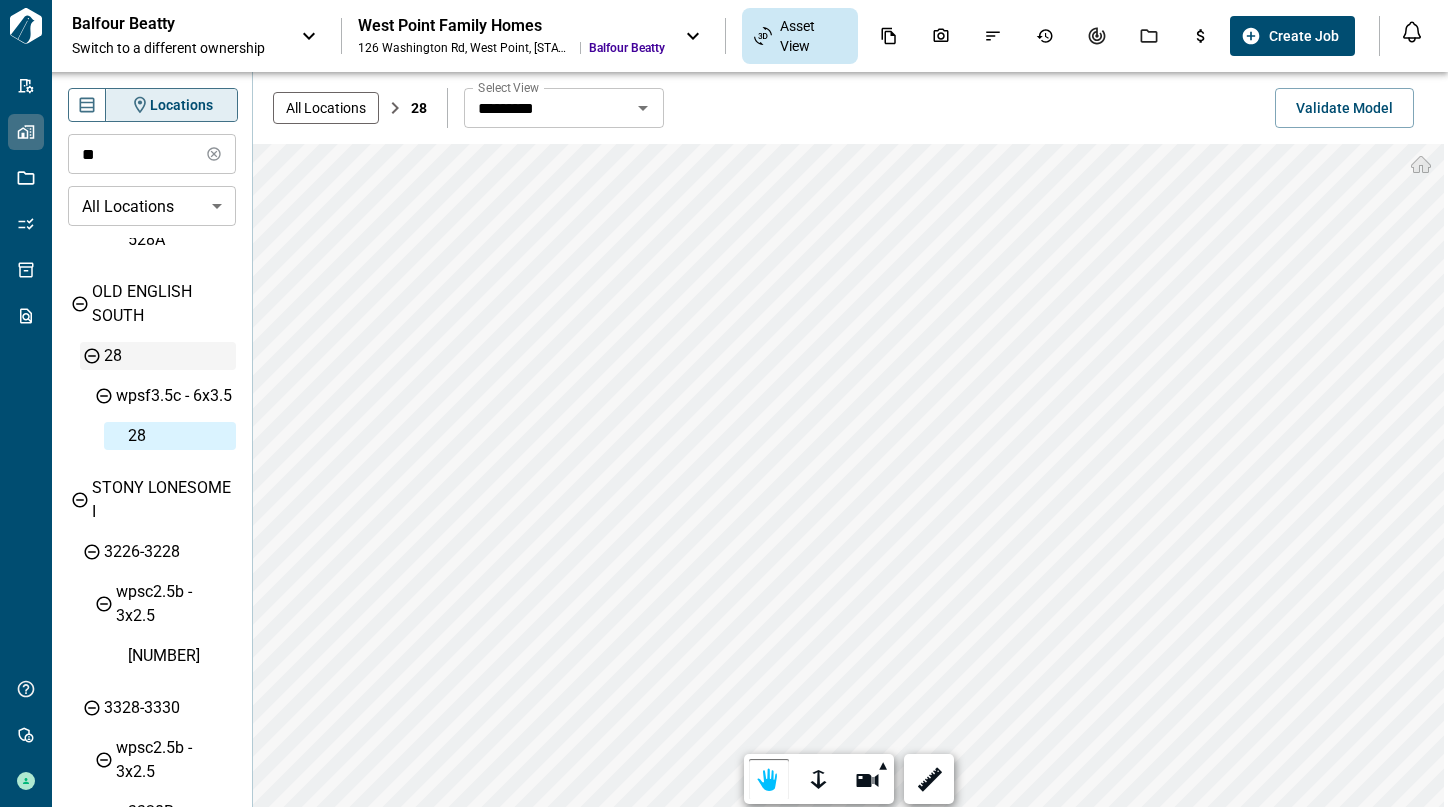 click on "28" at bounding box center [168, 356] 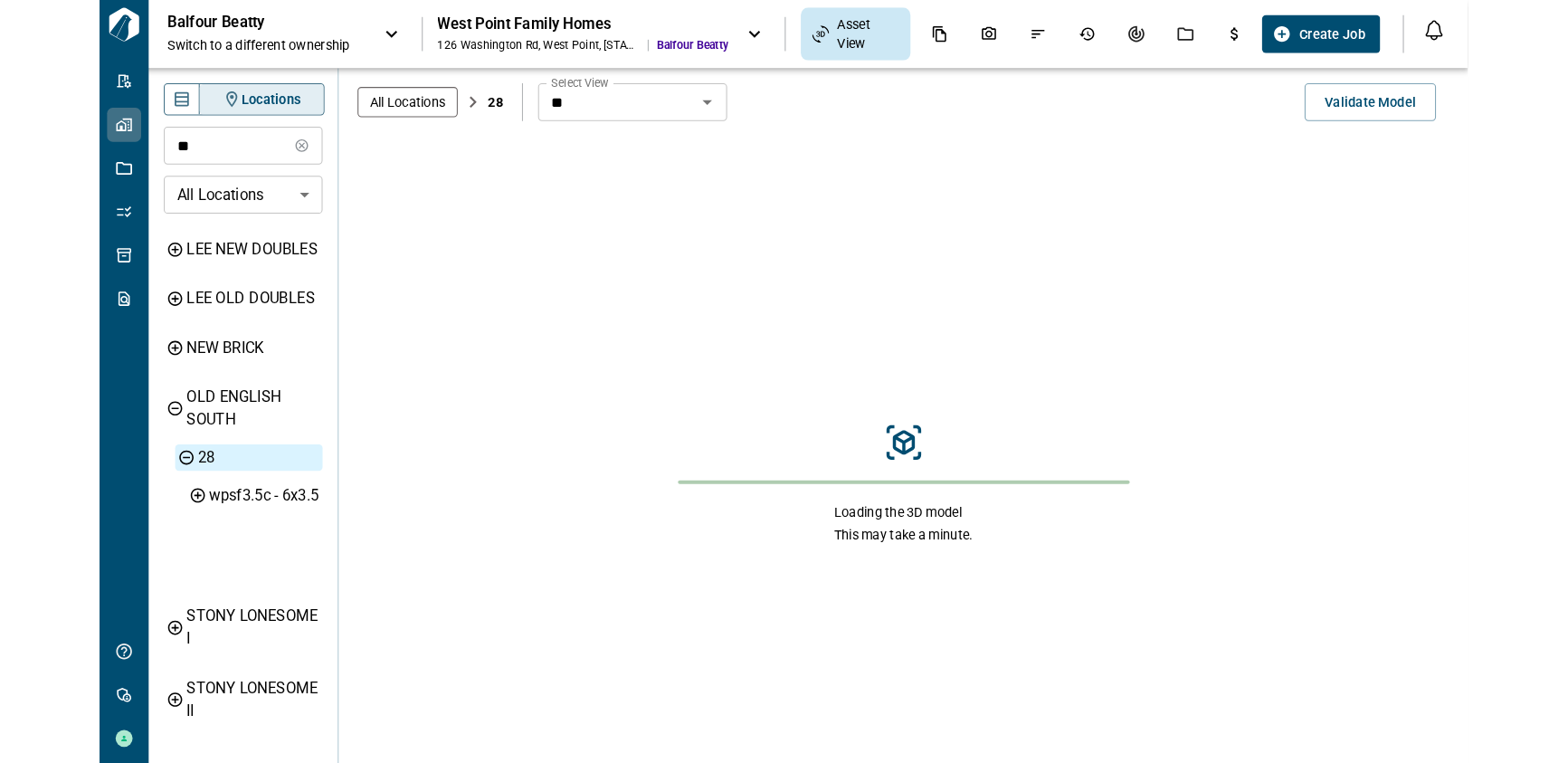 scroll, scrollTop: 0, scrollLeft: 0, axis: both 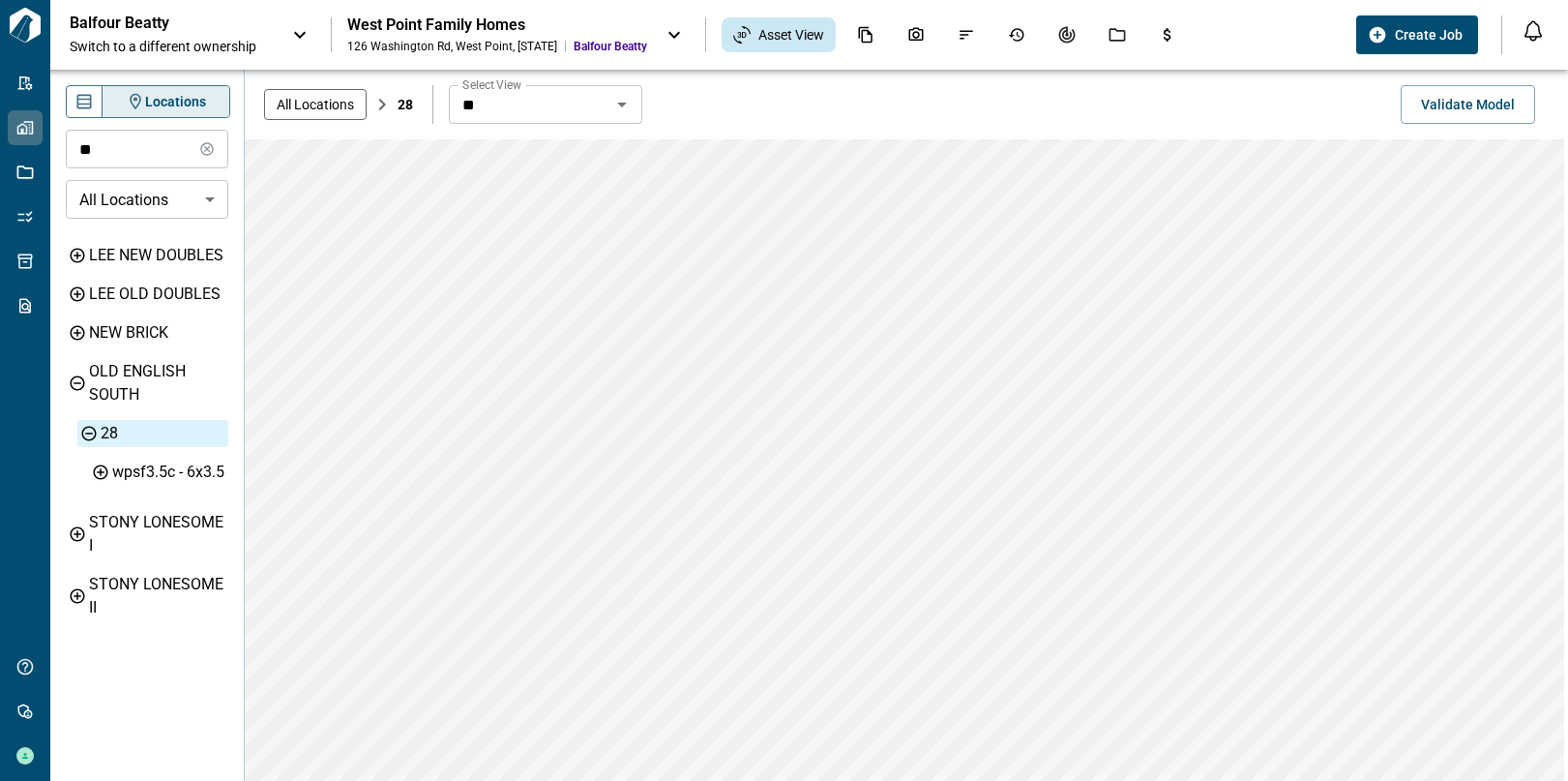 click on "** Select View" at bounding box center (546, 105) 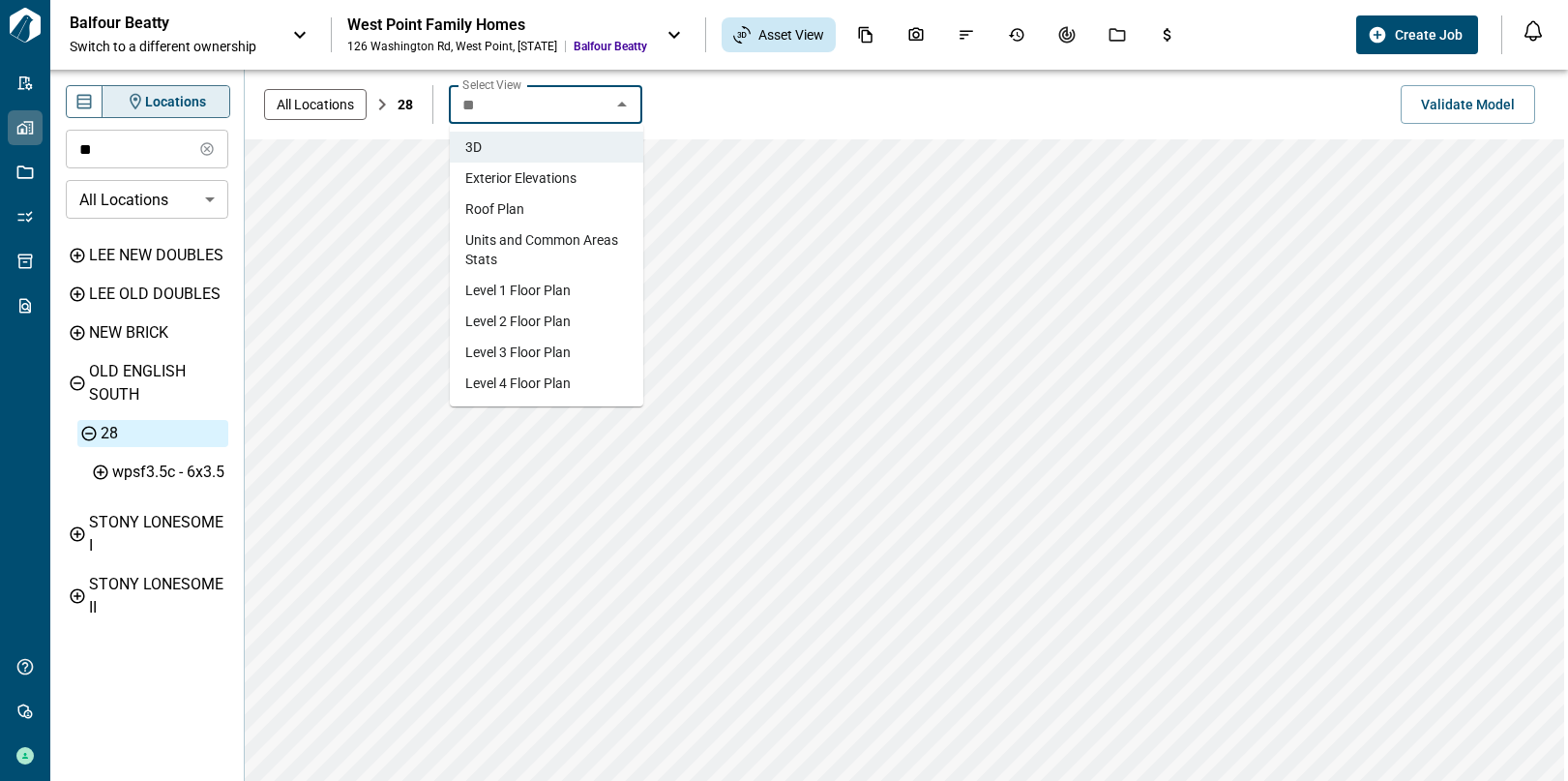 click on "Exterior Elevations" at bounding box center (547, 178) 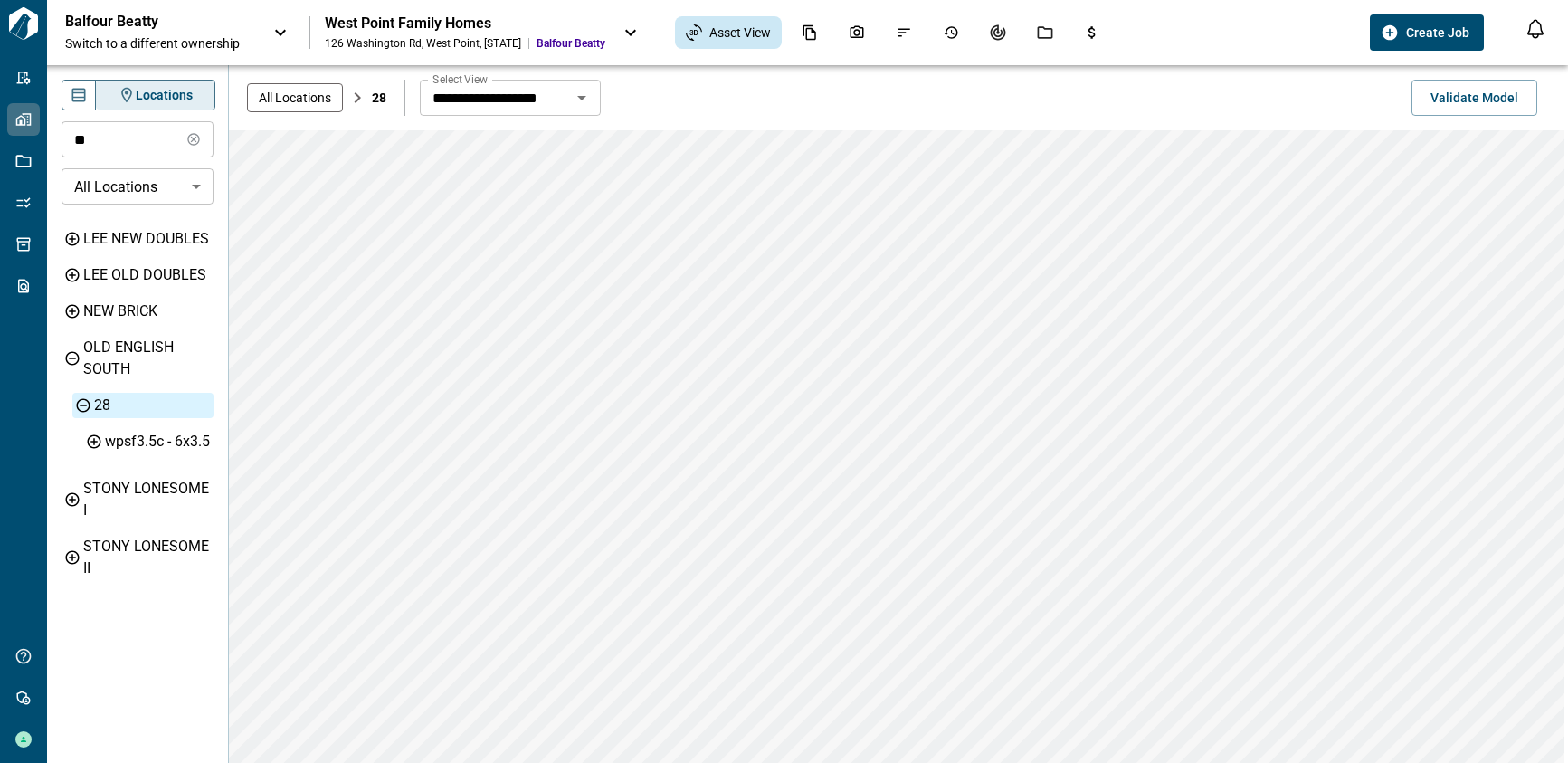 click on "28" at bounding box center [152, 405] 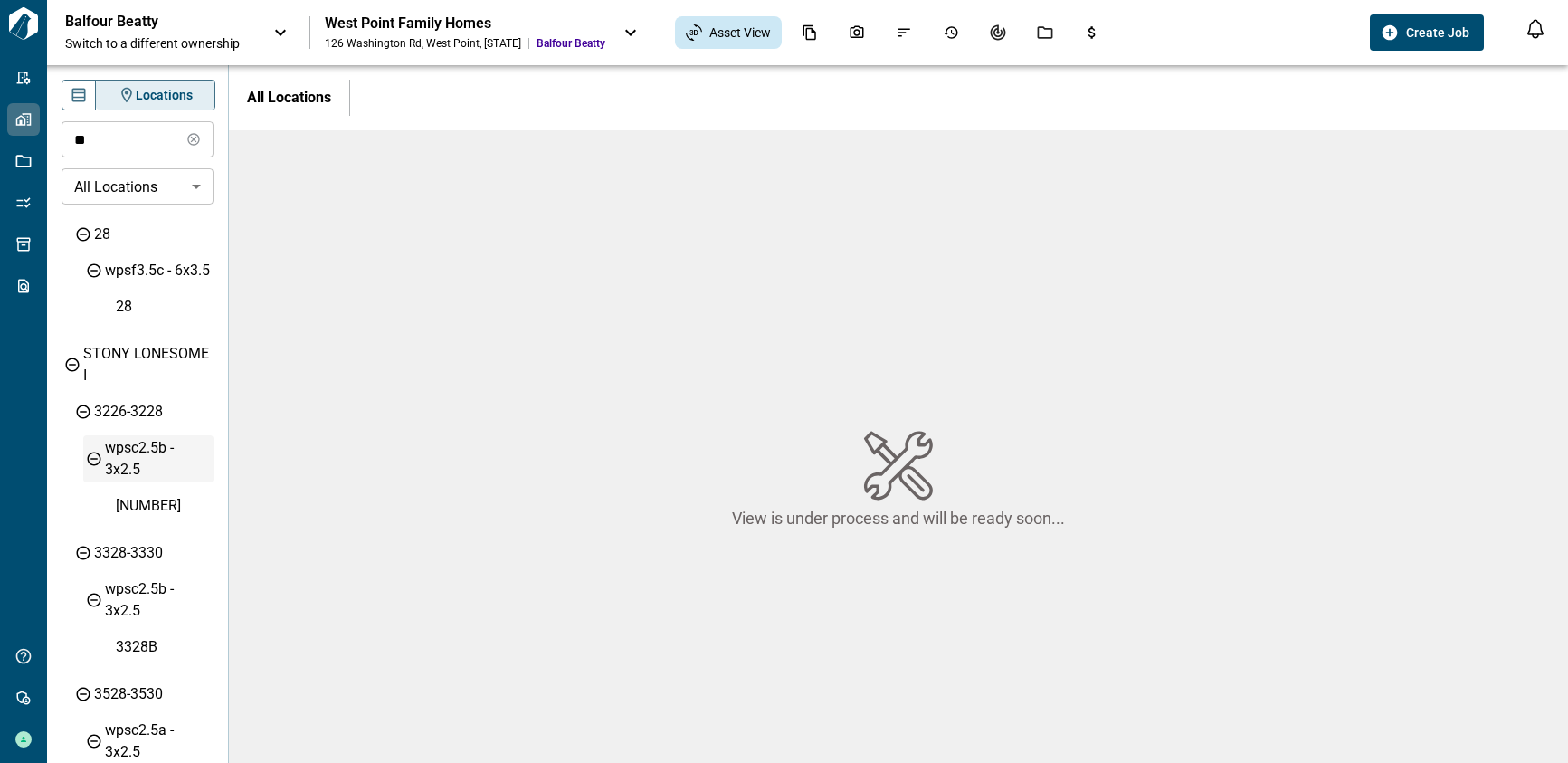 scroll, scrollTop: 1177, scrollLeft: 0, axis: vertical 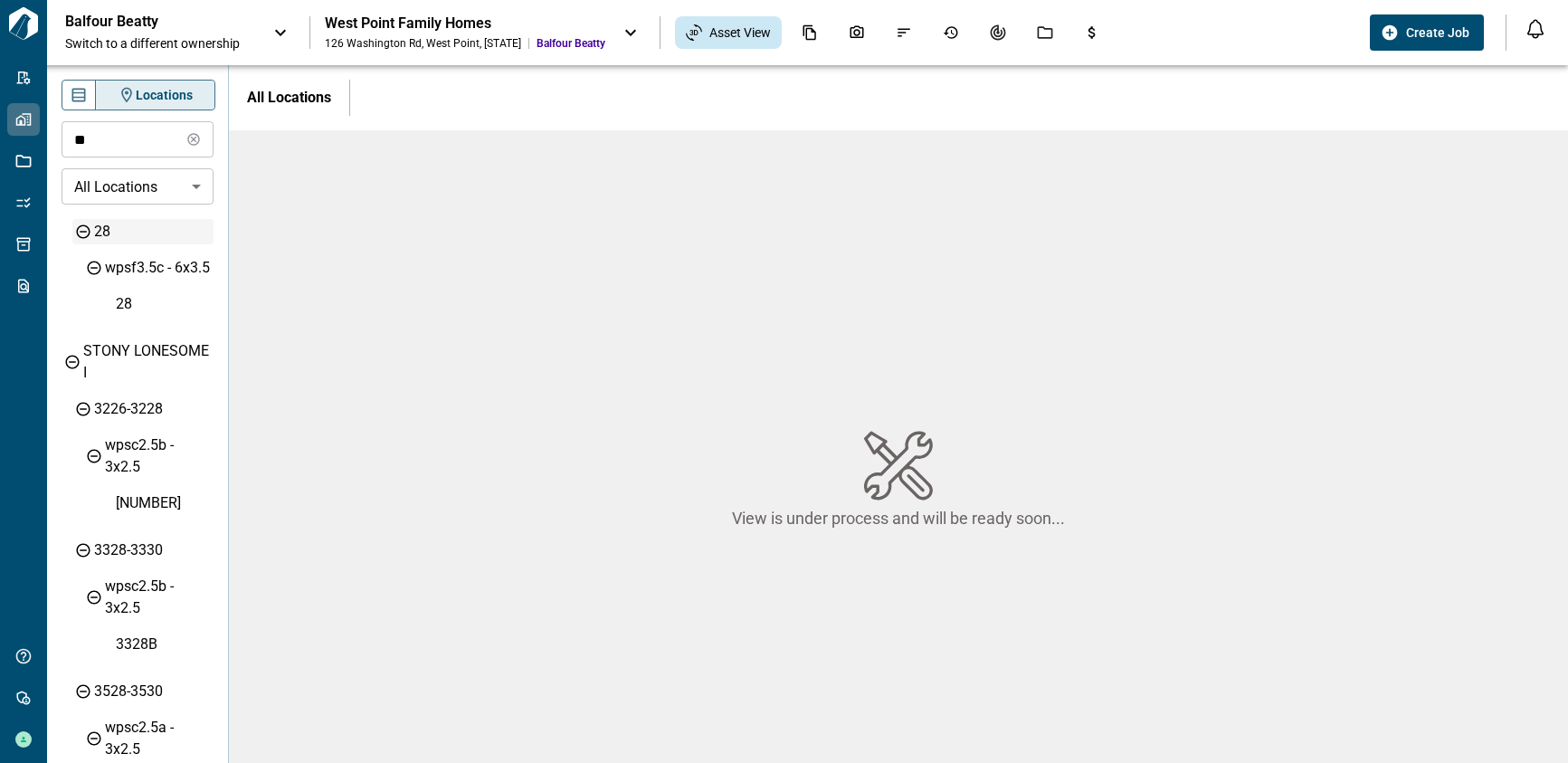 click on "28" at bounding box center [152, 232] 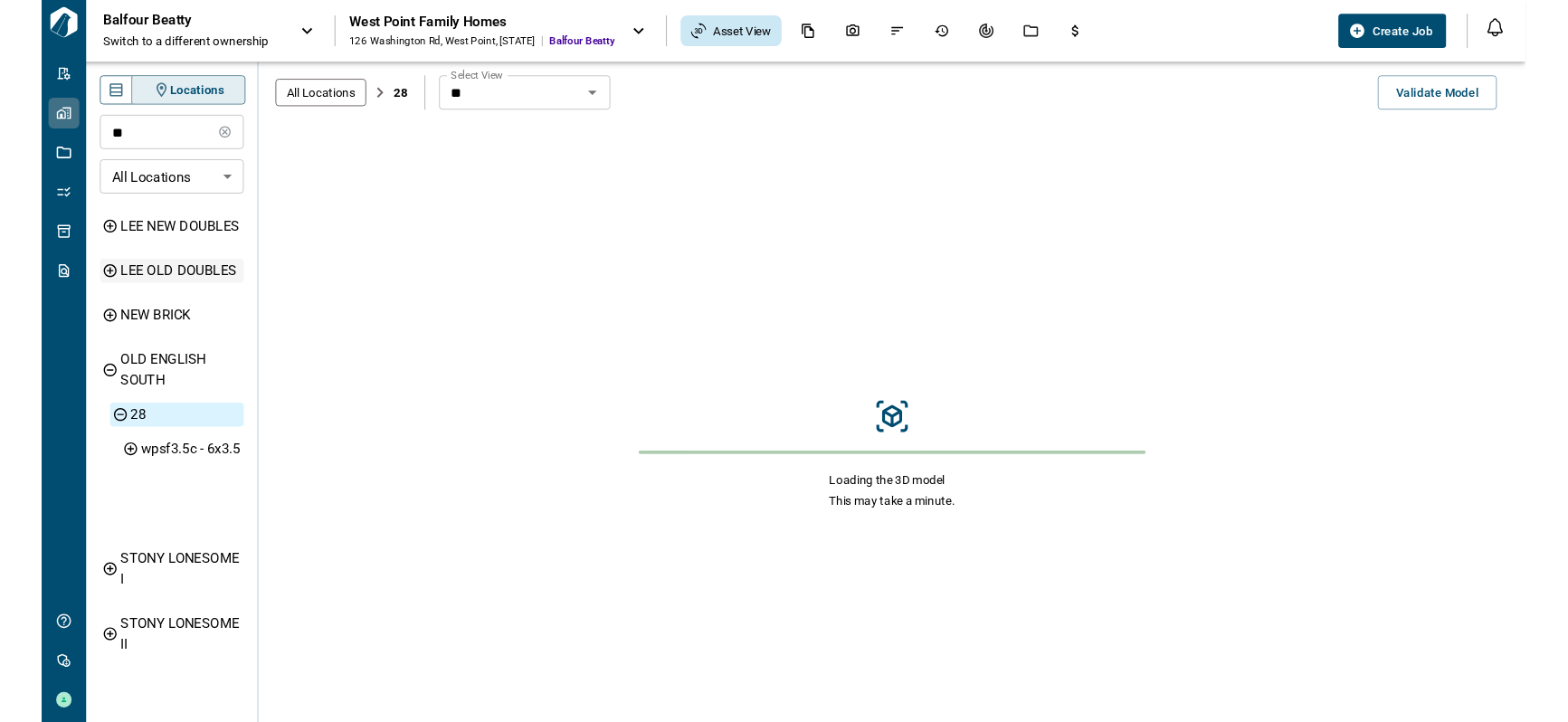 scroll, scrollTop: 0, scrollLeft: 0, axis: both 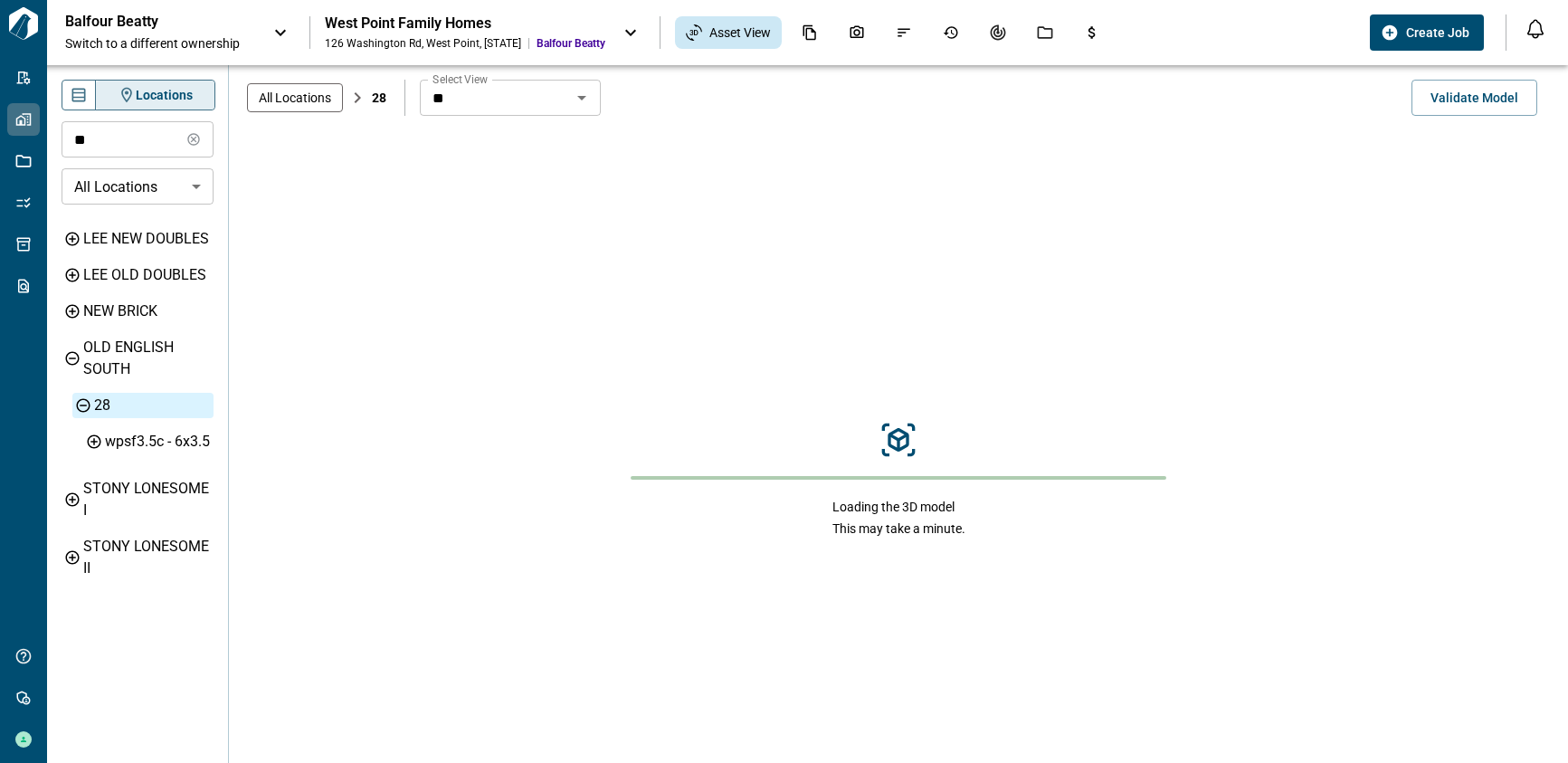 type 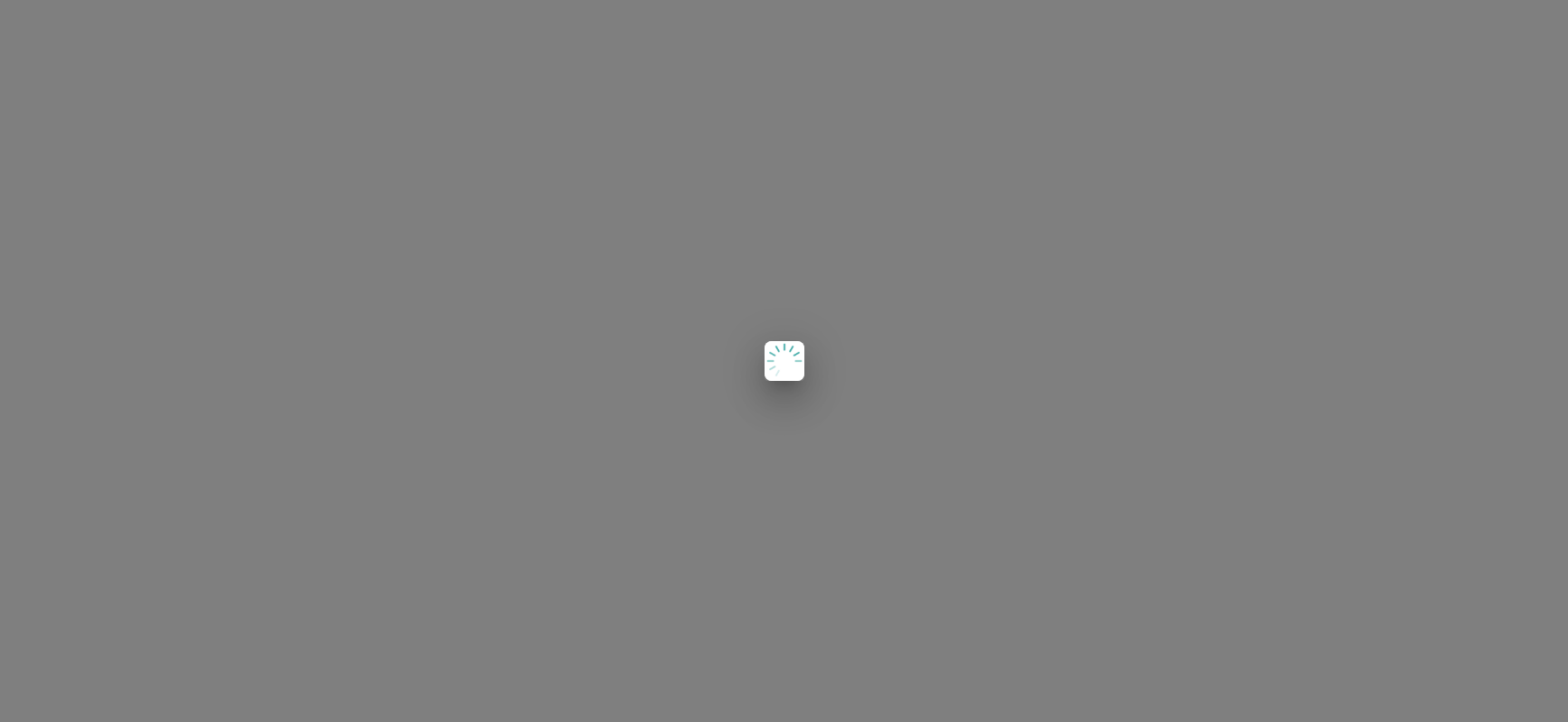 scroll, scrollTop: 0, scrollLeft: 0, axis: both 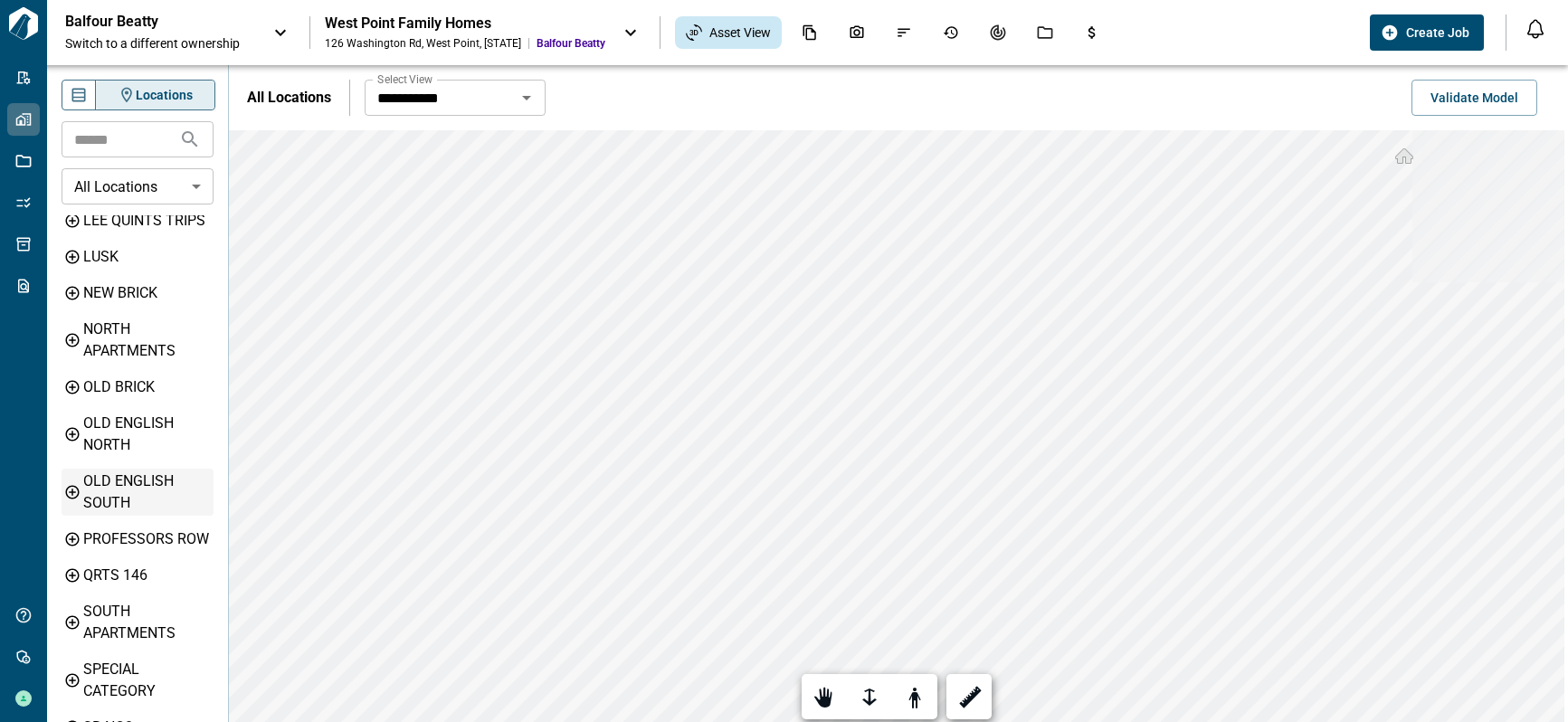 click on "OLD ENGLISH SOUTH" at bounding box center [147, 492] 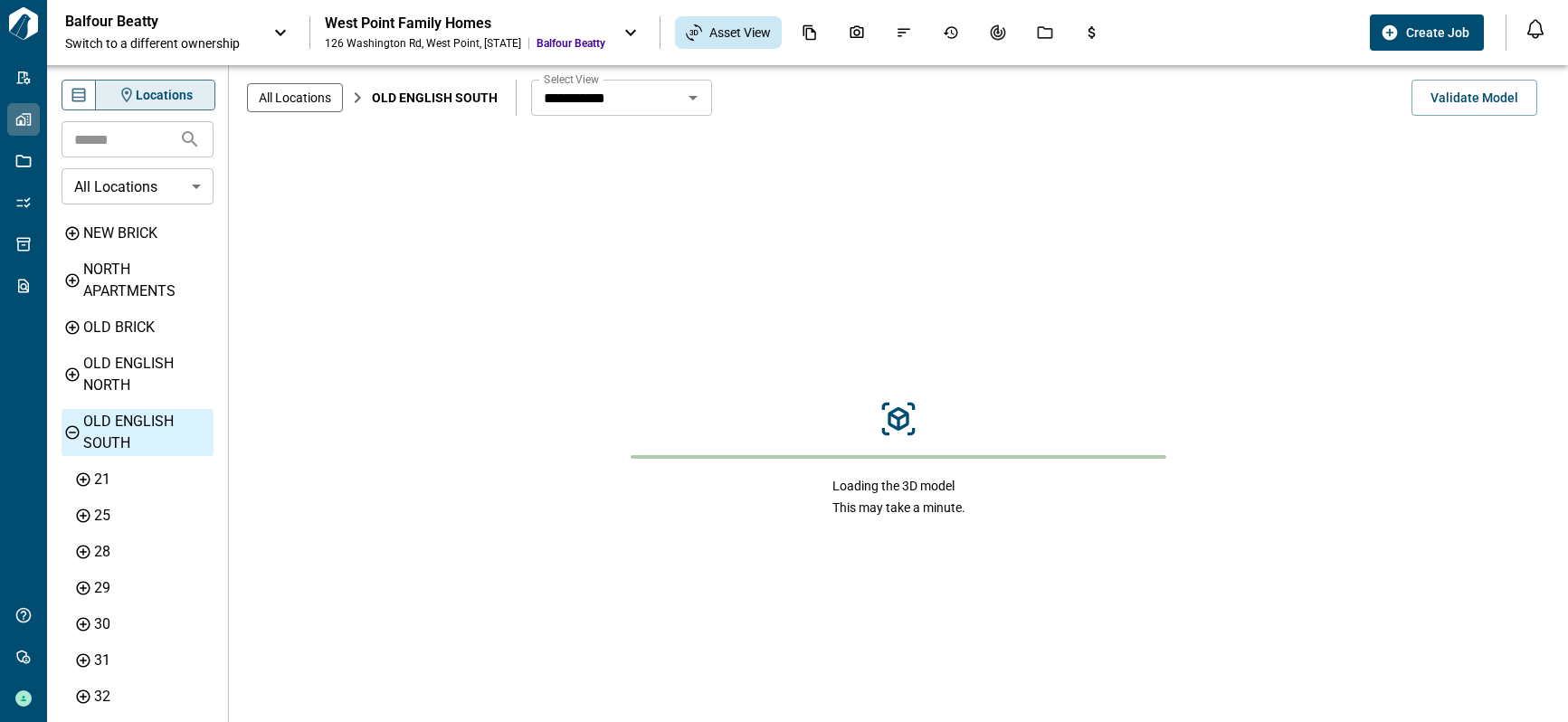 scroll, scrollTop: 362, scrollLeft: 0, axis: vertical 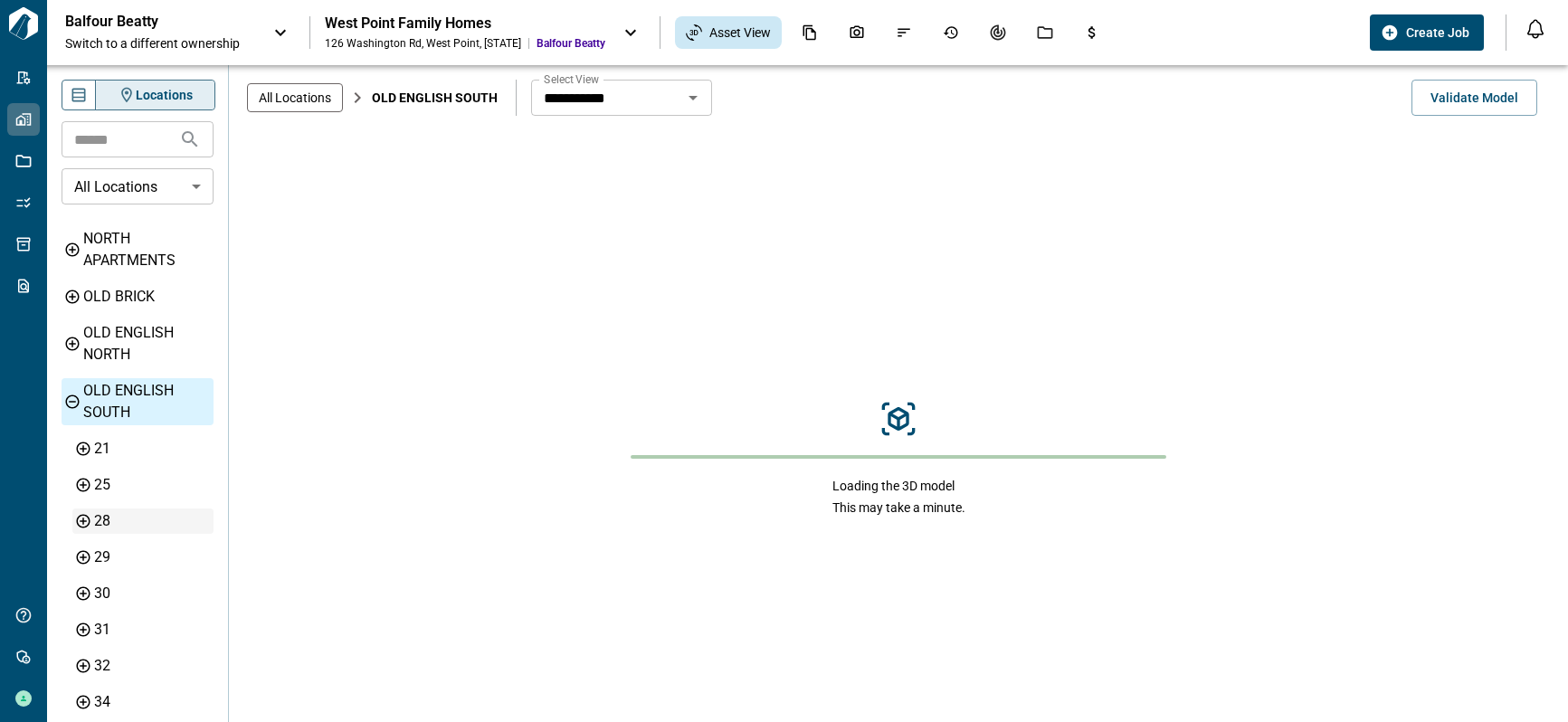click on "28" at bounding box center [152, 521] 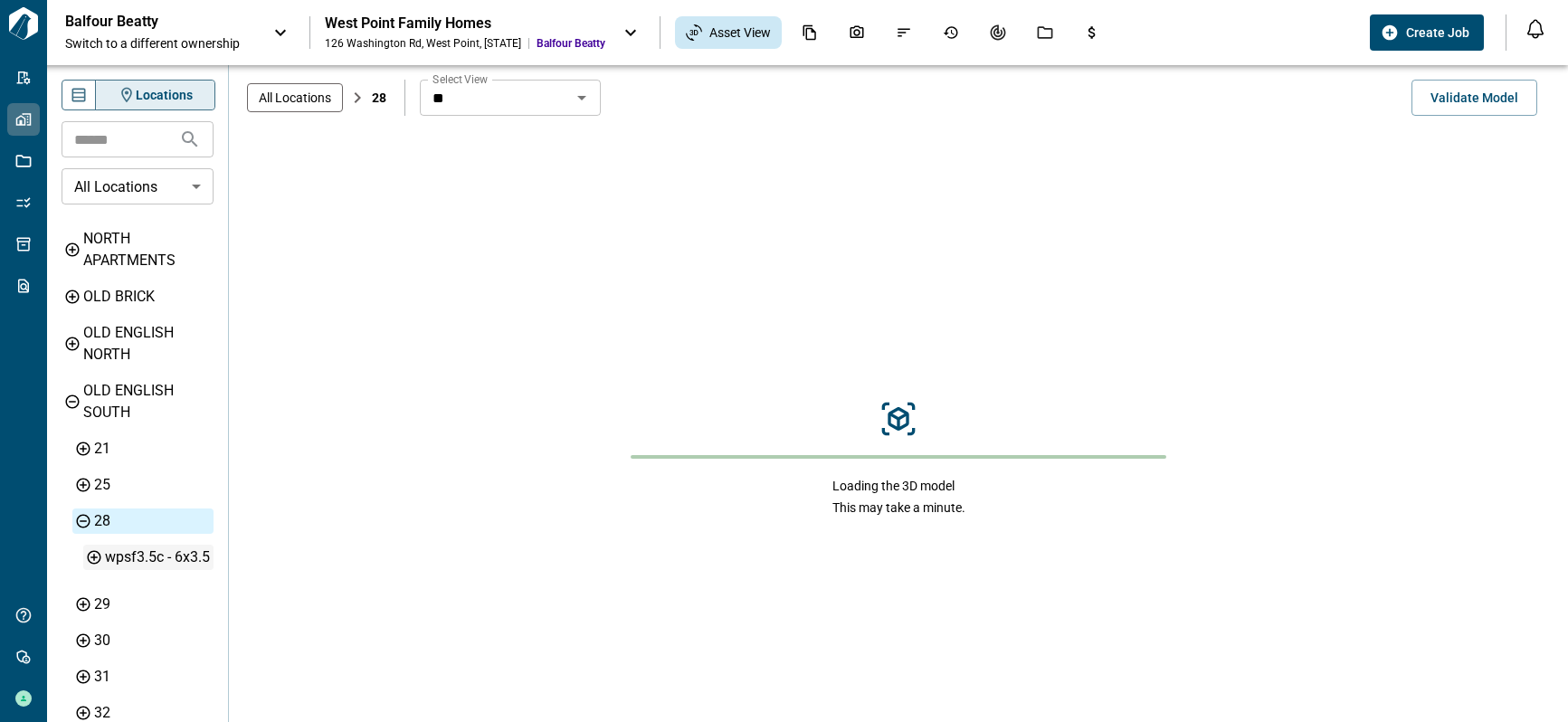 click on "wpsf3.5c - 6x3.5" at bounding box center [157, 557] 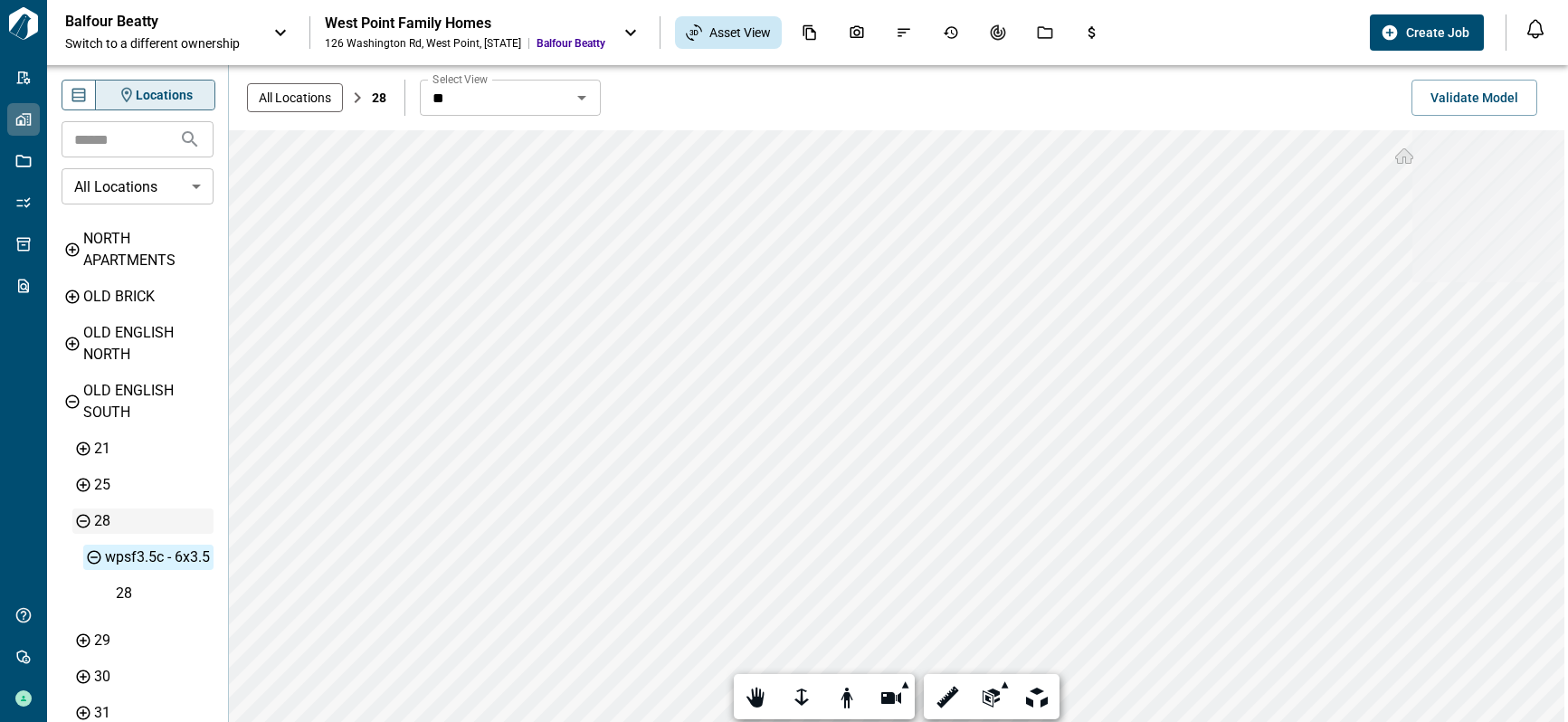 click on "28" at bounding box center [152, 521] 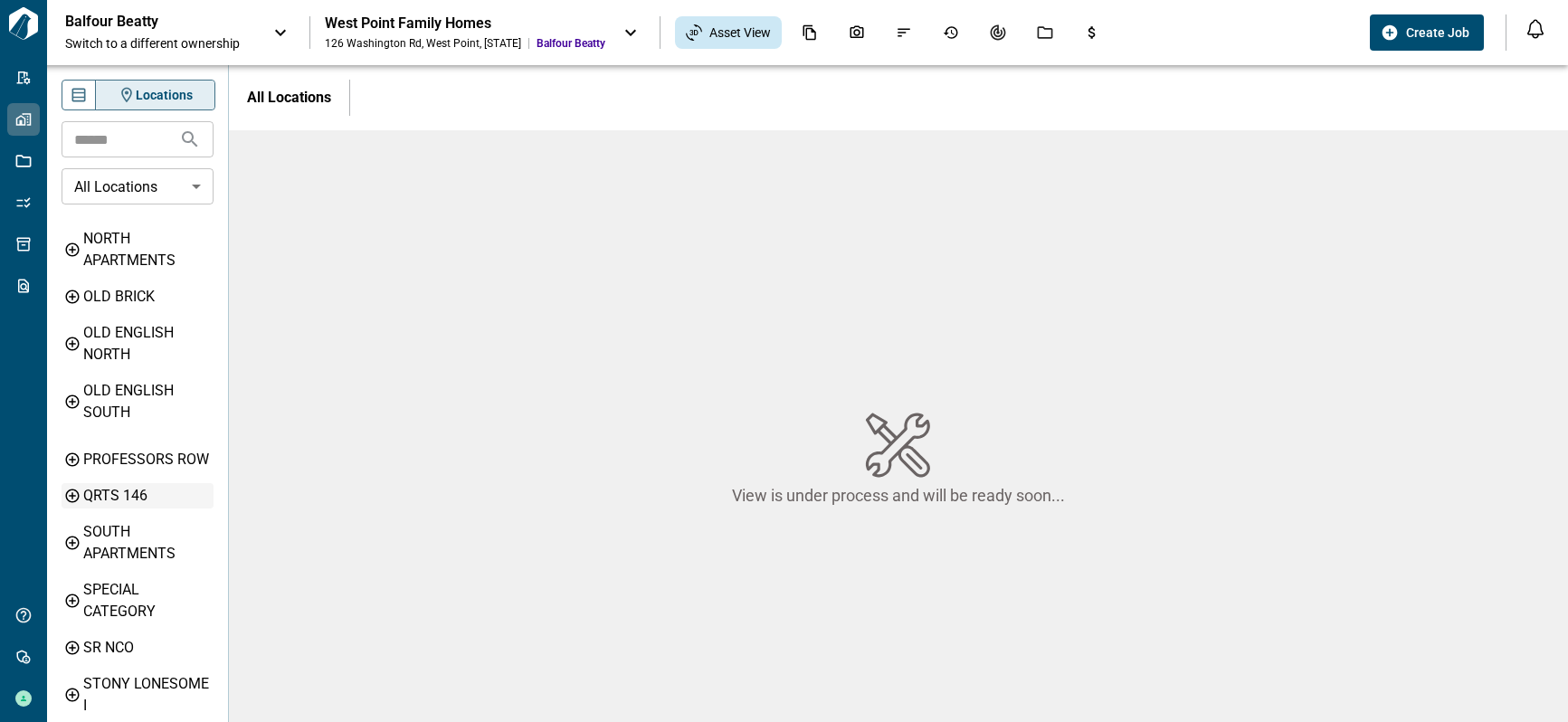 scroll, scrollTop: 0, scrollLeft: 0, axis: both 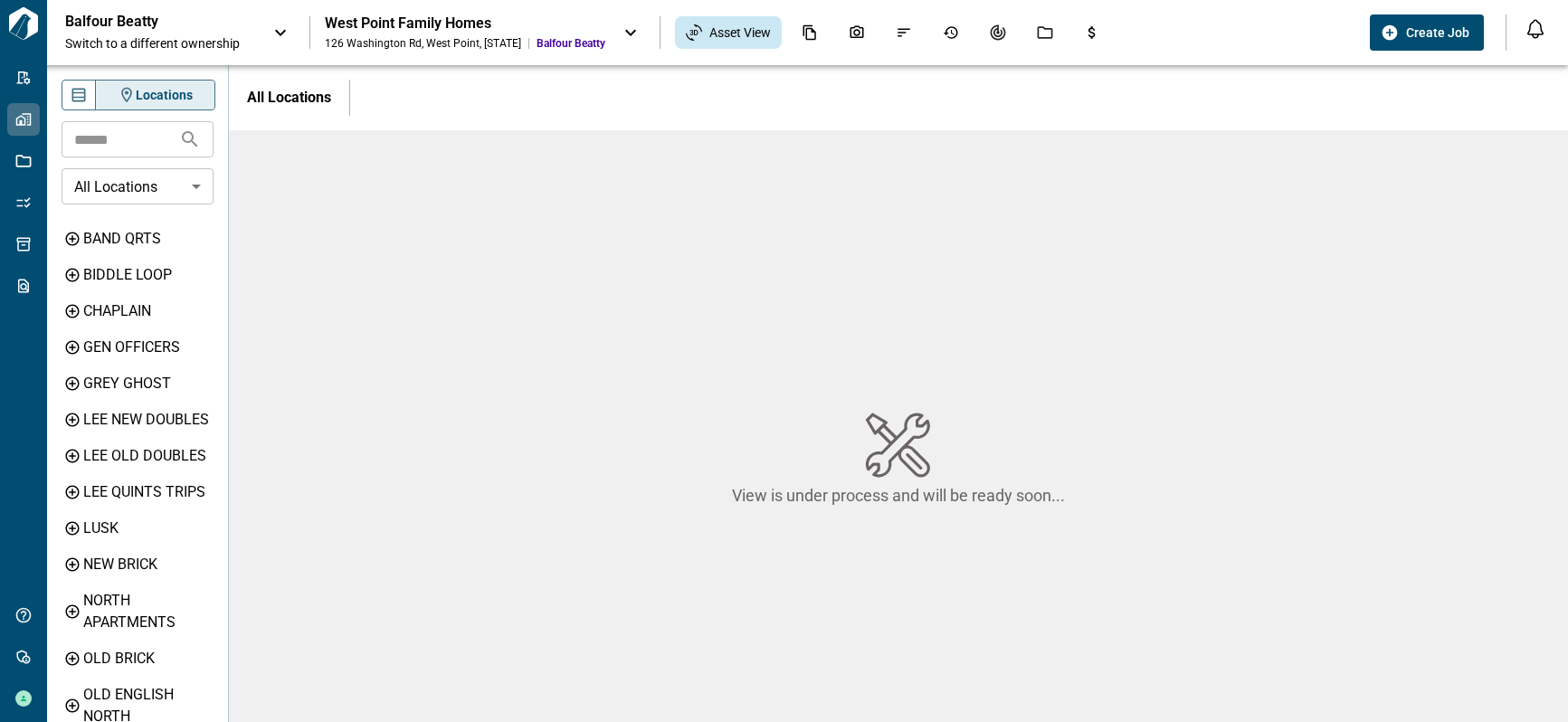 type 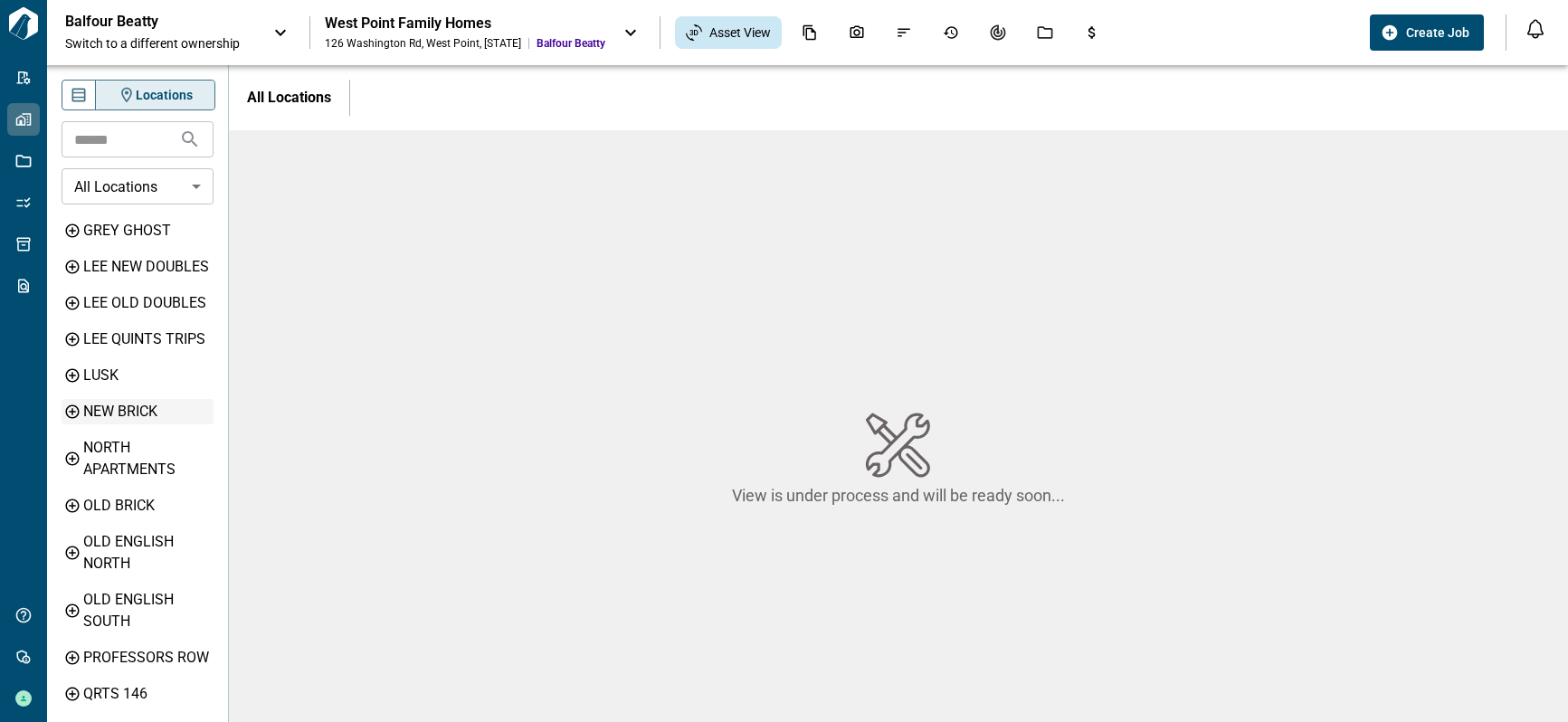 scroll, scrollTop: 181, scrollLeft: 0, axis: vertical 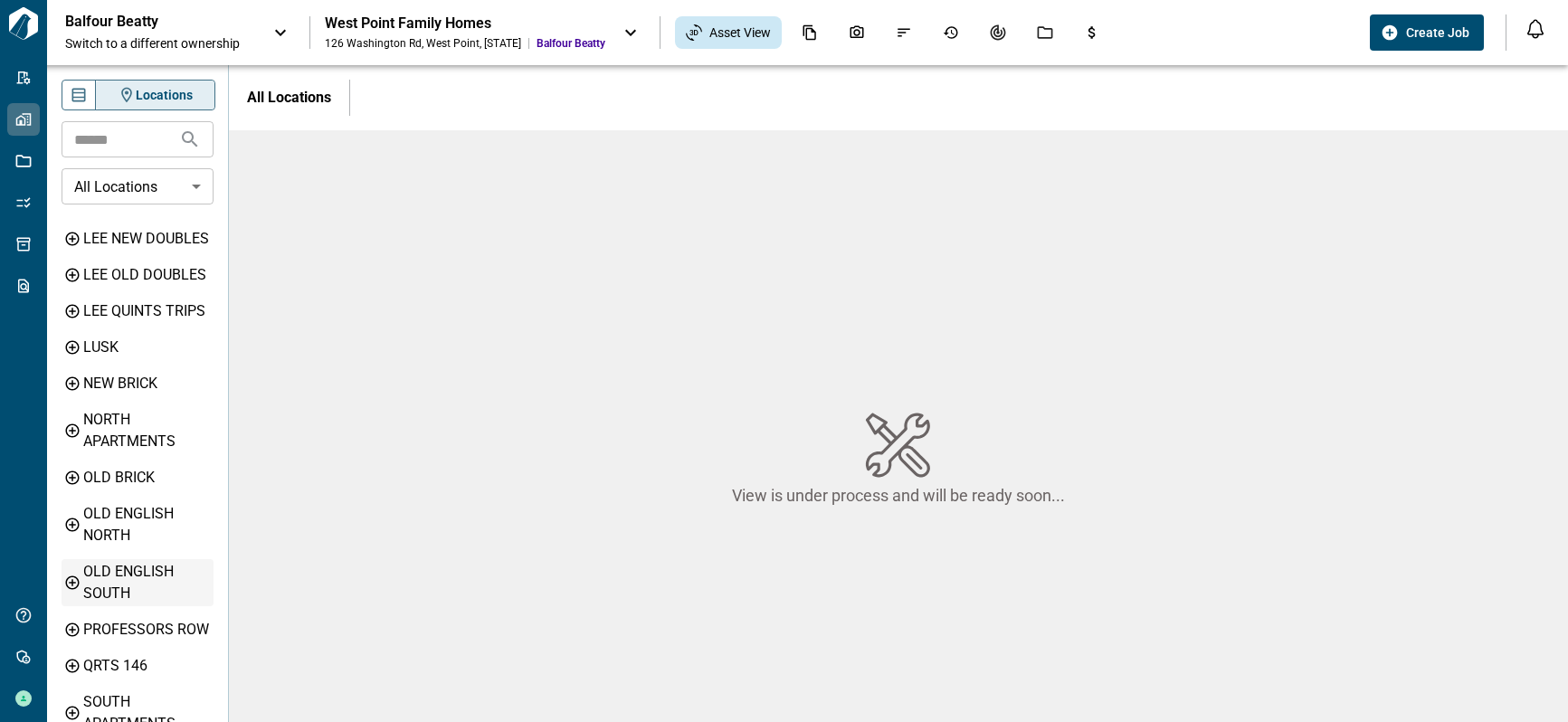 click on "OLD ENGLISH SOUTH" at bounding box center (147, 583) 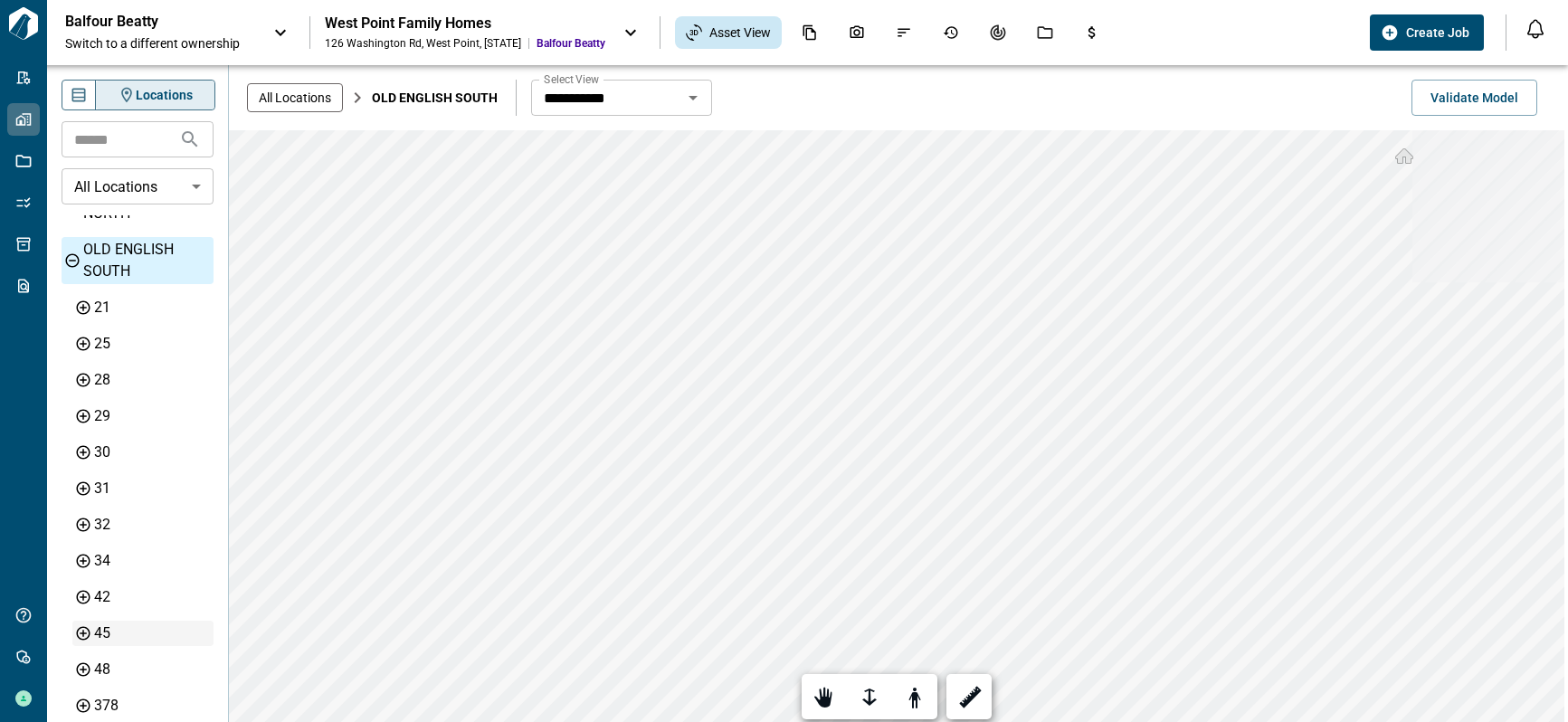 scroll, scrollTop: 543, scrollLeft: 0, axis: vertical 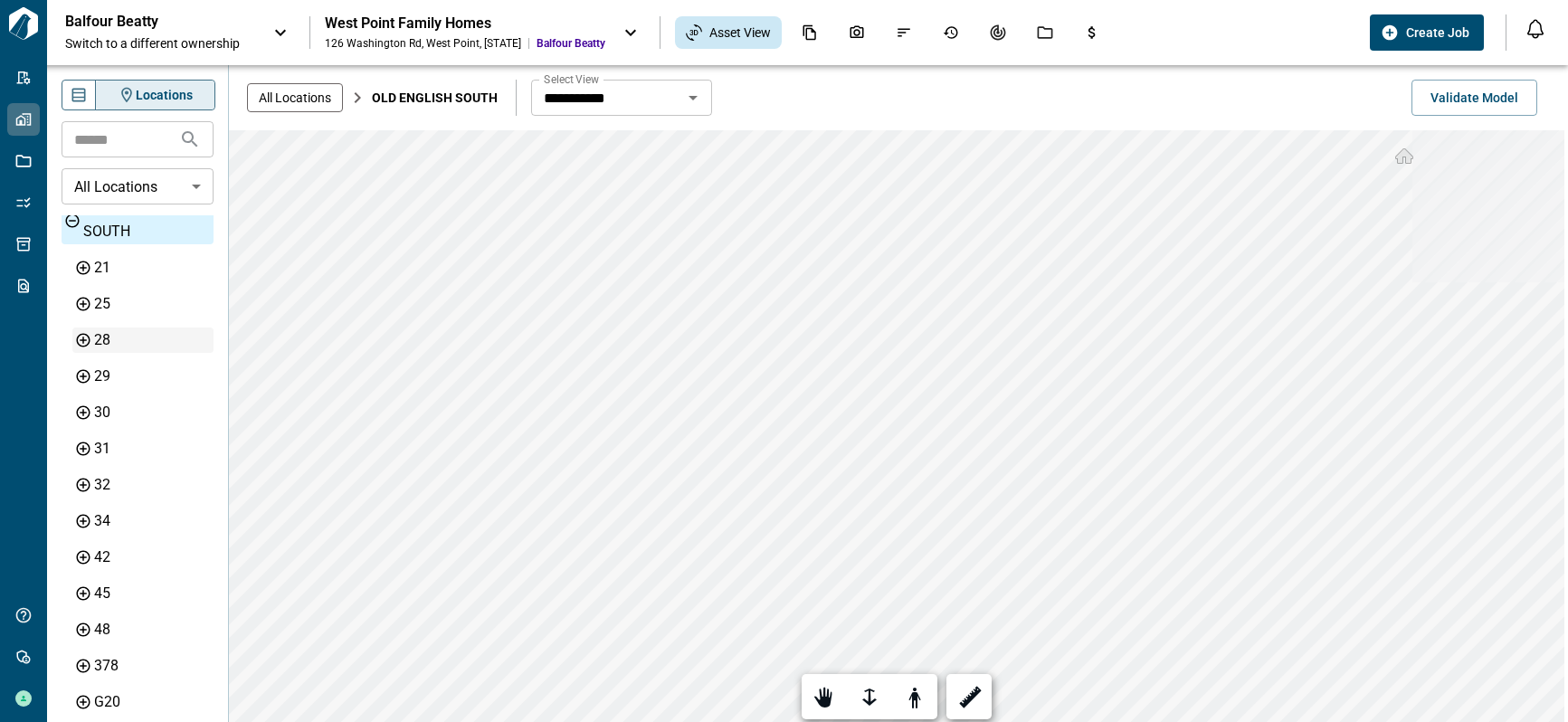 click 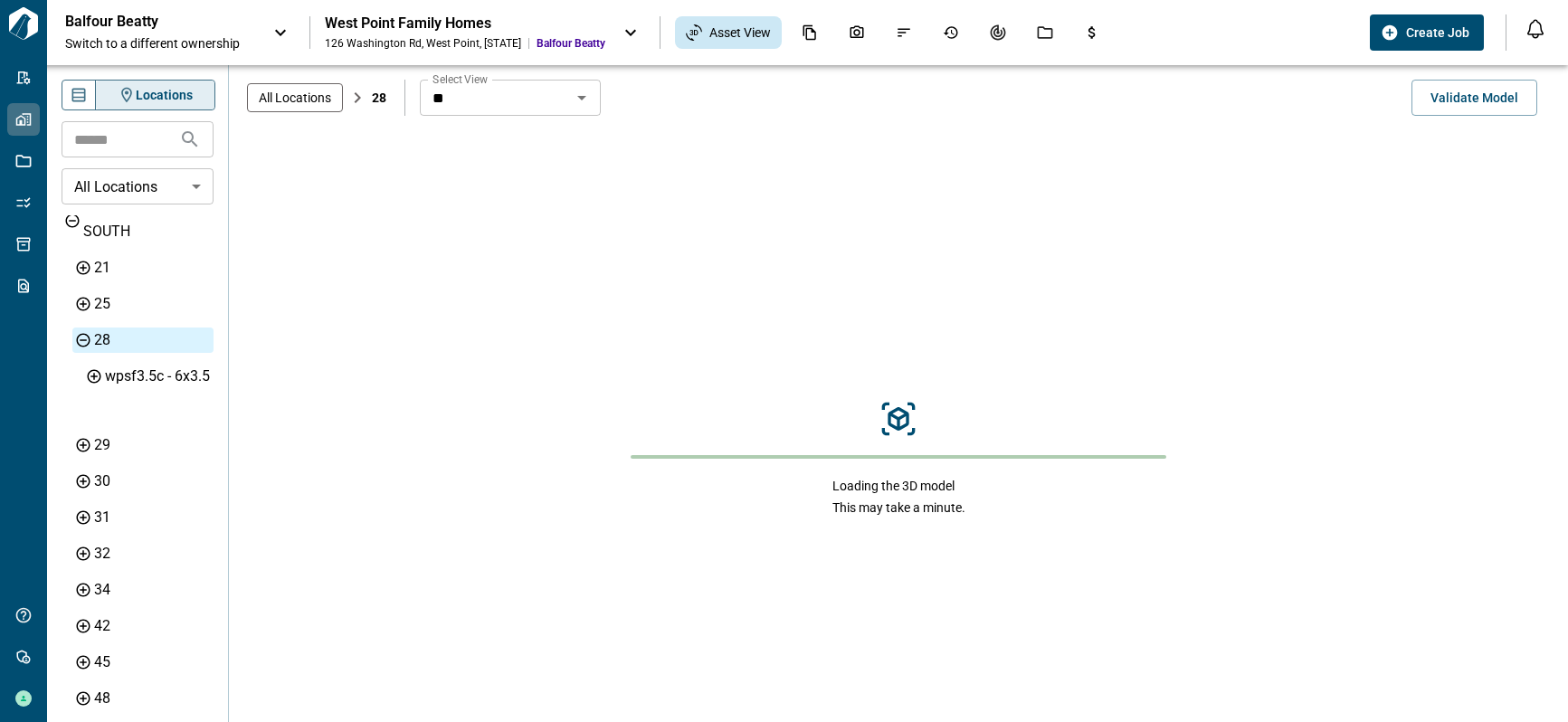 click 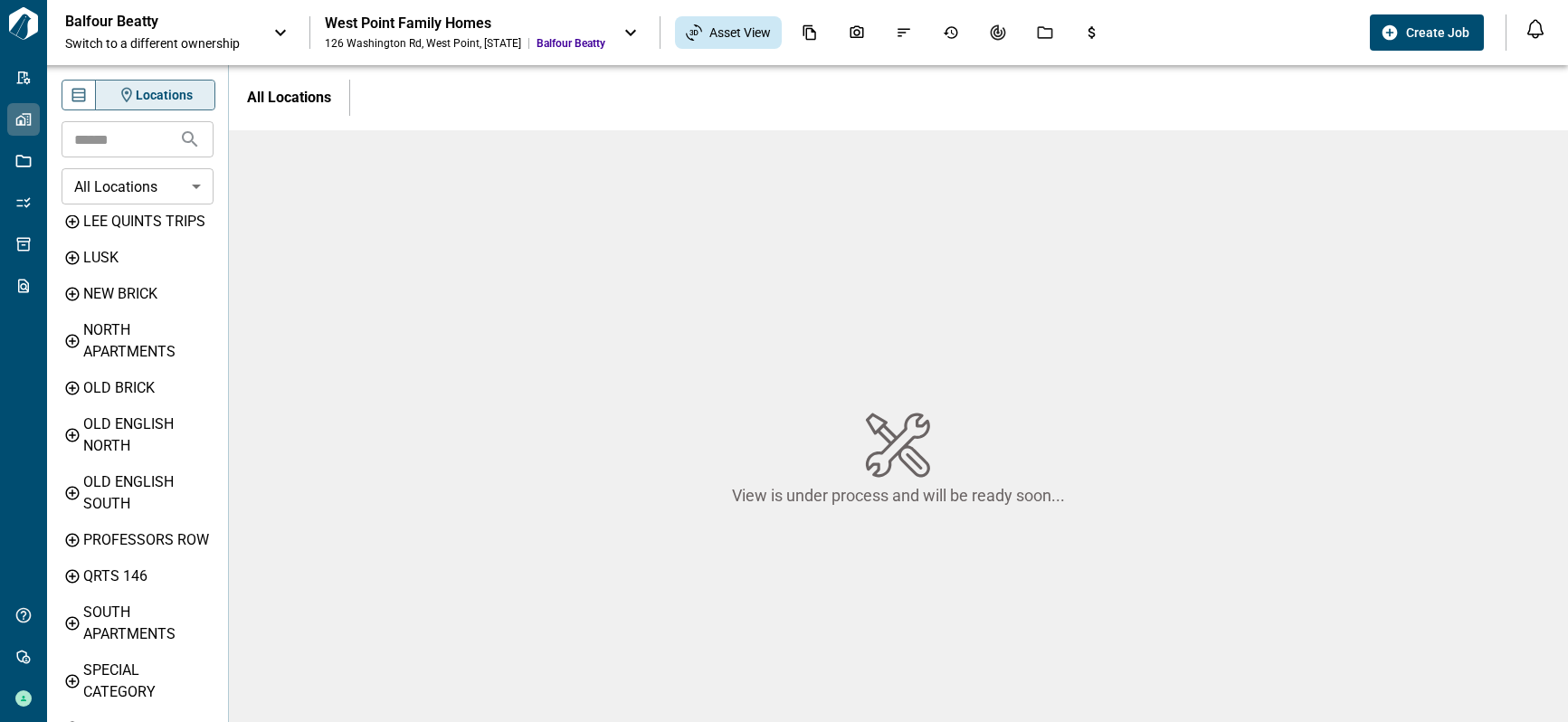 scroll, scrollTop: 271, scrollLeft: 0, axis: vertical 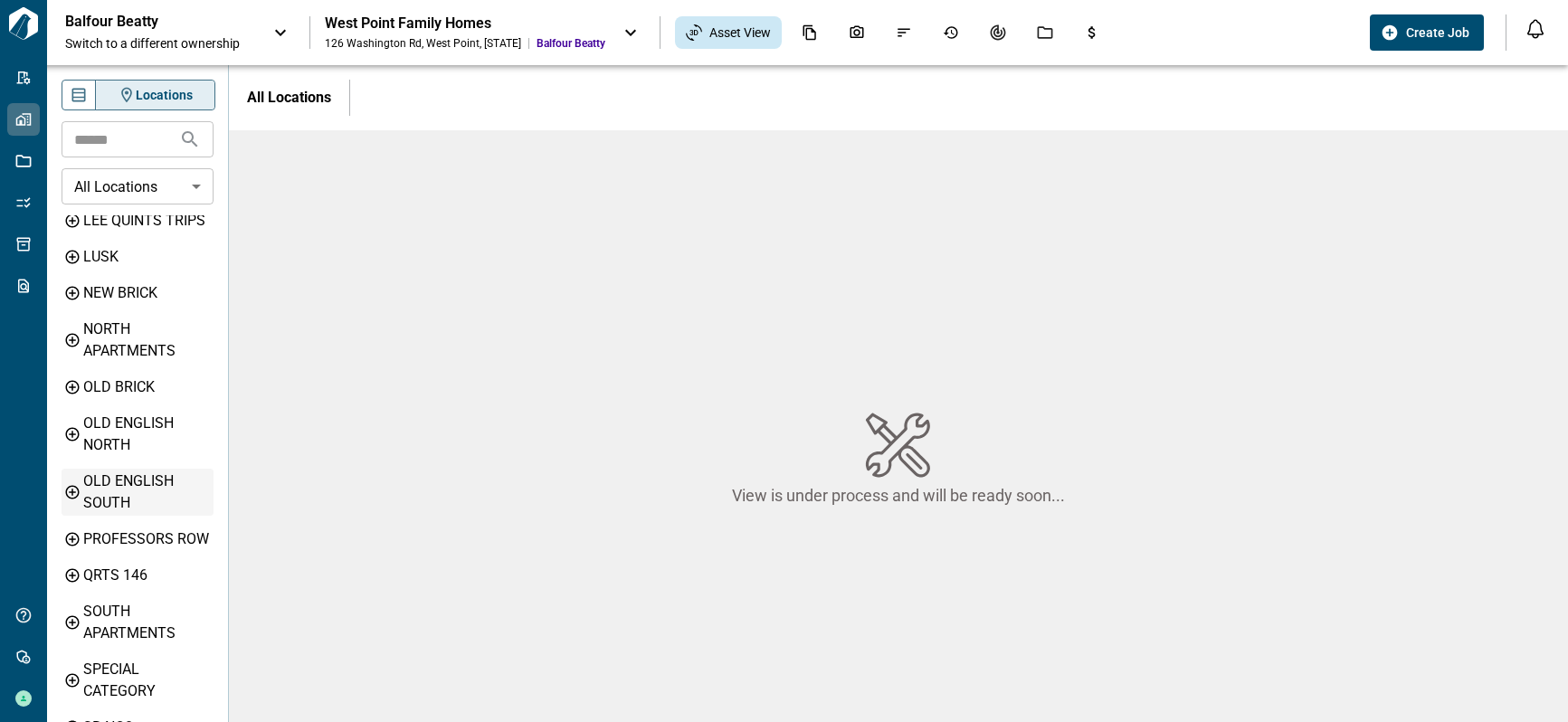 click on "OLD ENGLISH SOUTH" at bounding box center (147, 492) 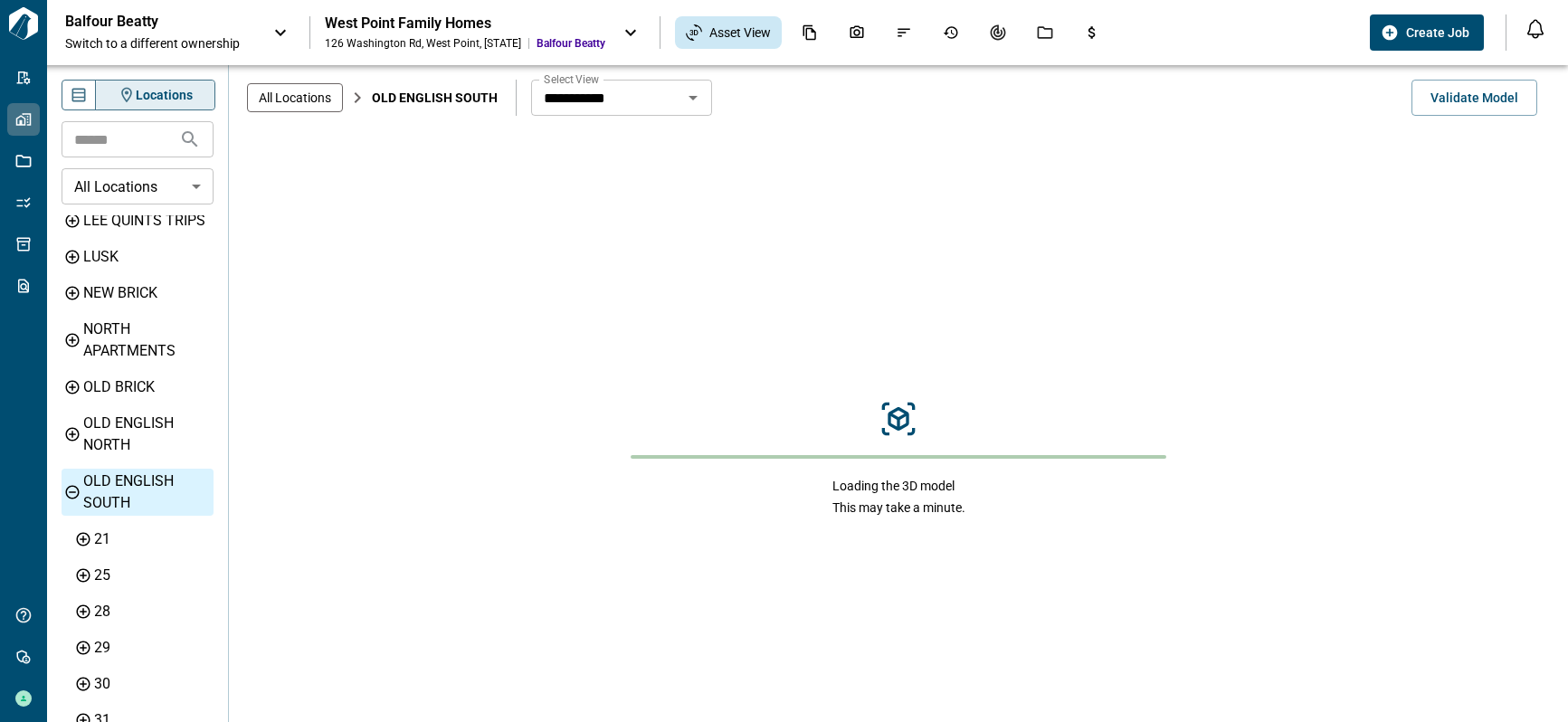 scroll, scrollTop: 362, scrollLeft: 0, axis: vertical 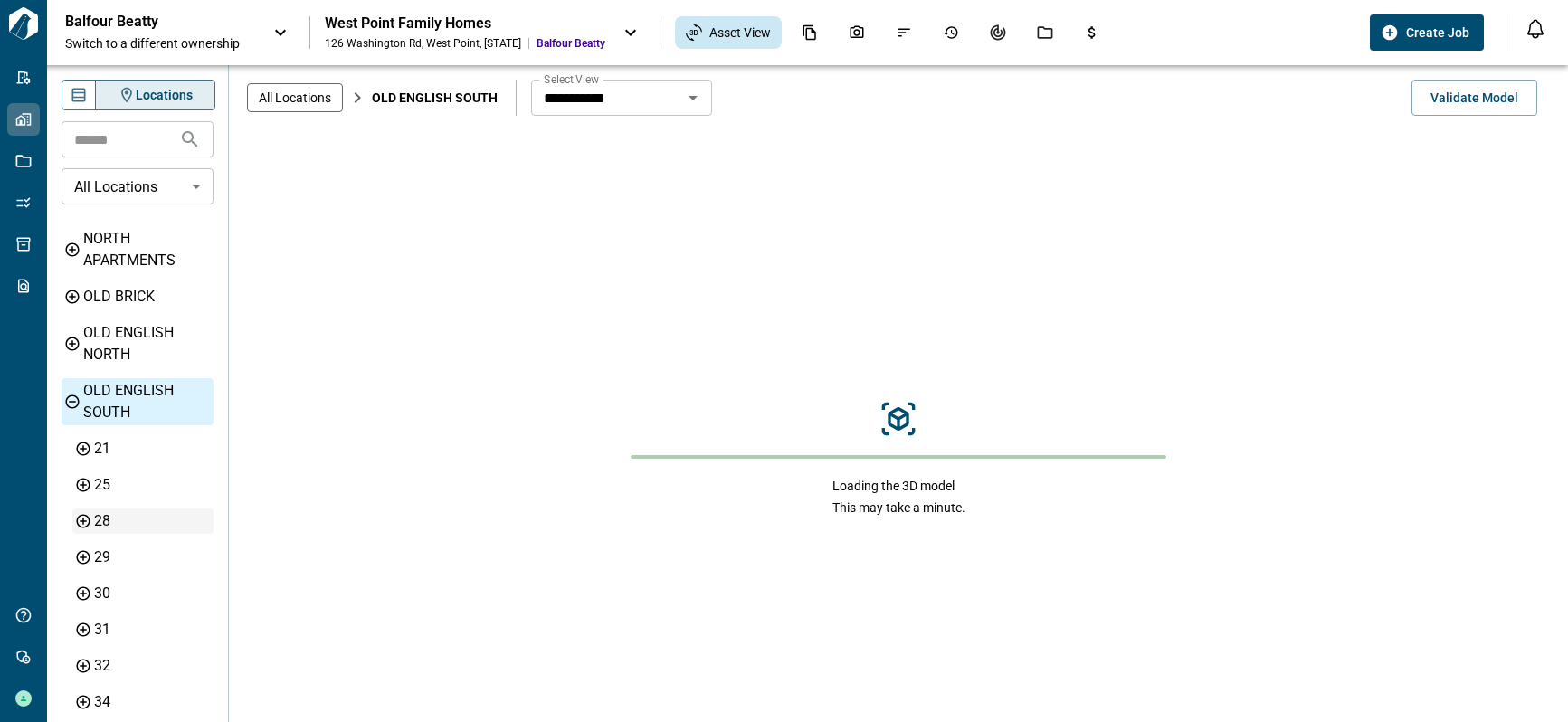 click on "28" at bounding box center (152, 521) 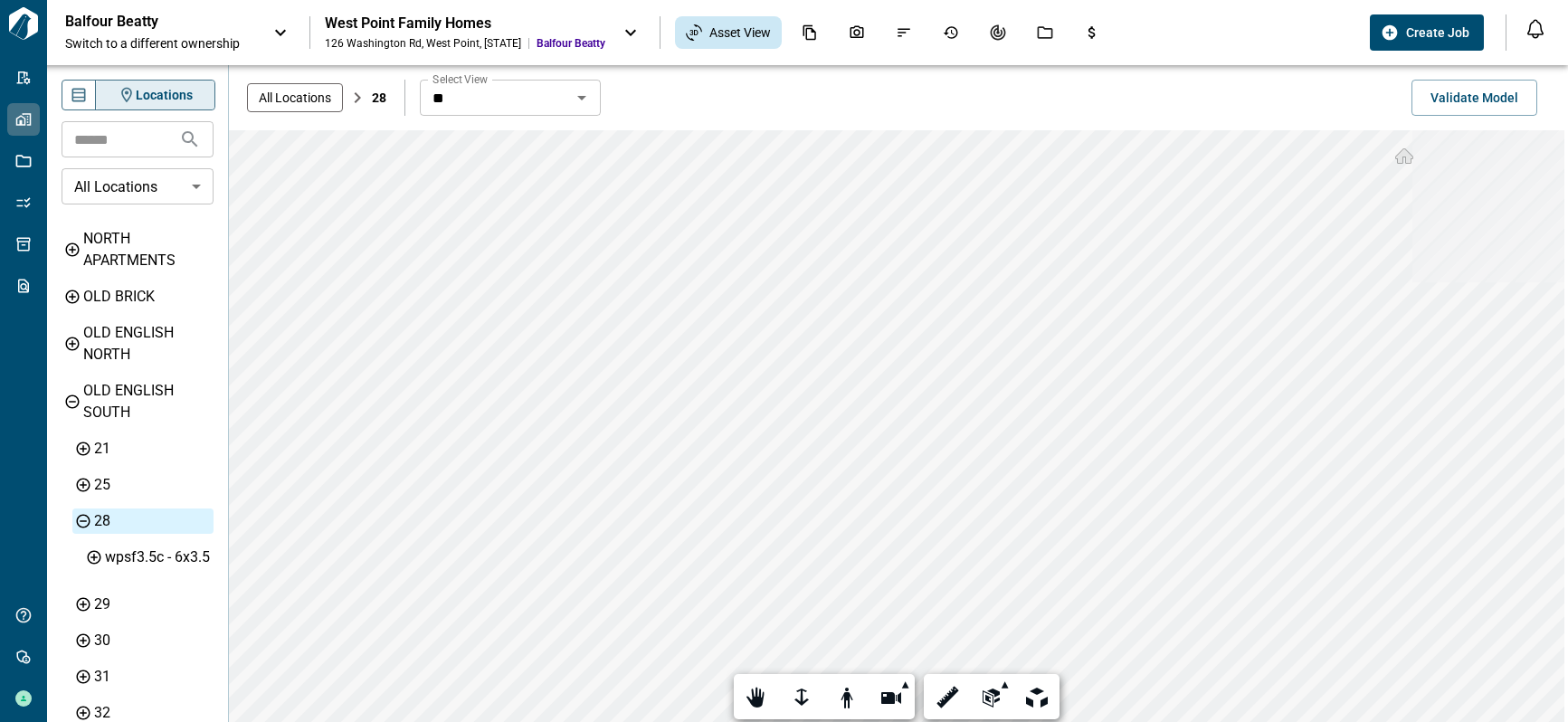 scroll, scrollTop: 340, scrollLeft: 0, axis: vertical 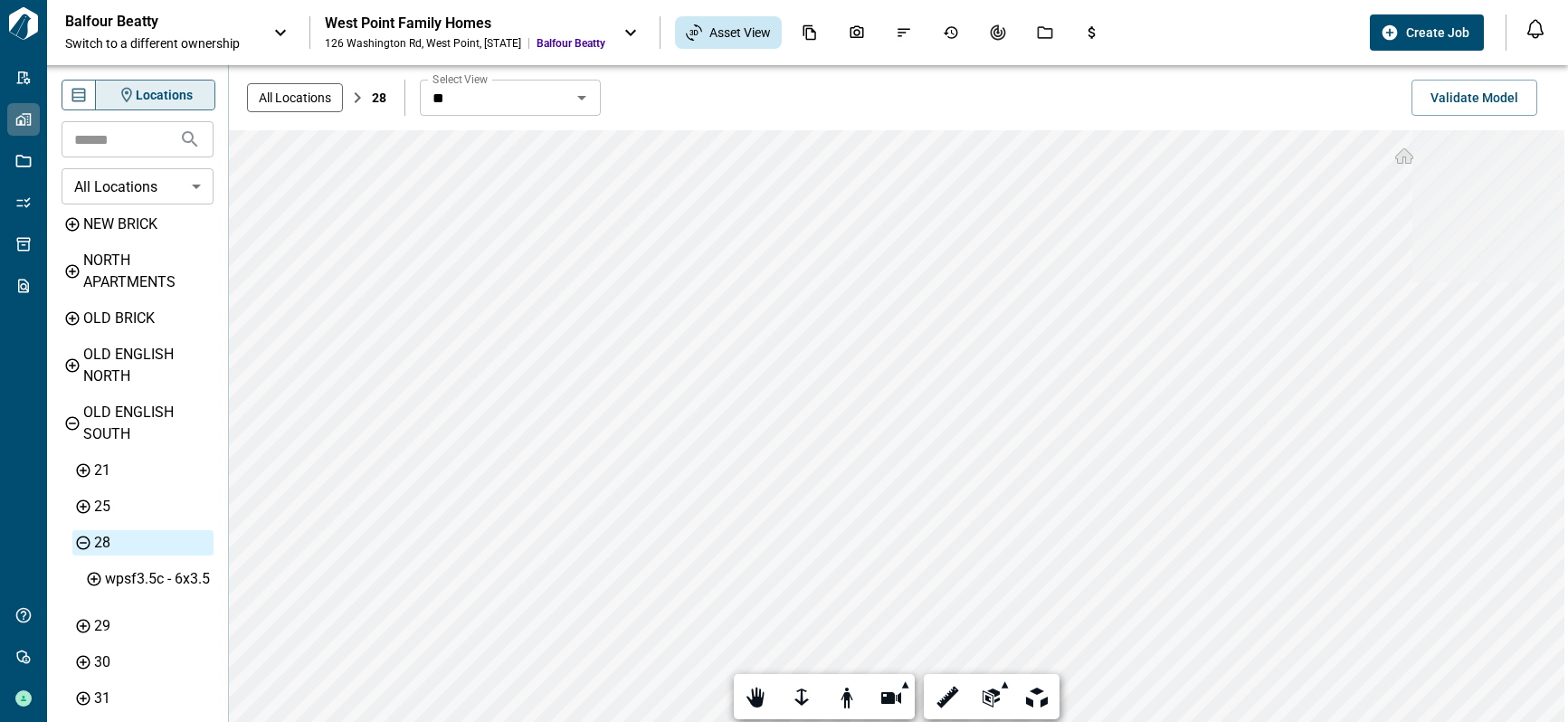 click on "**" at bounding box center (495, 98) 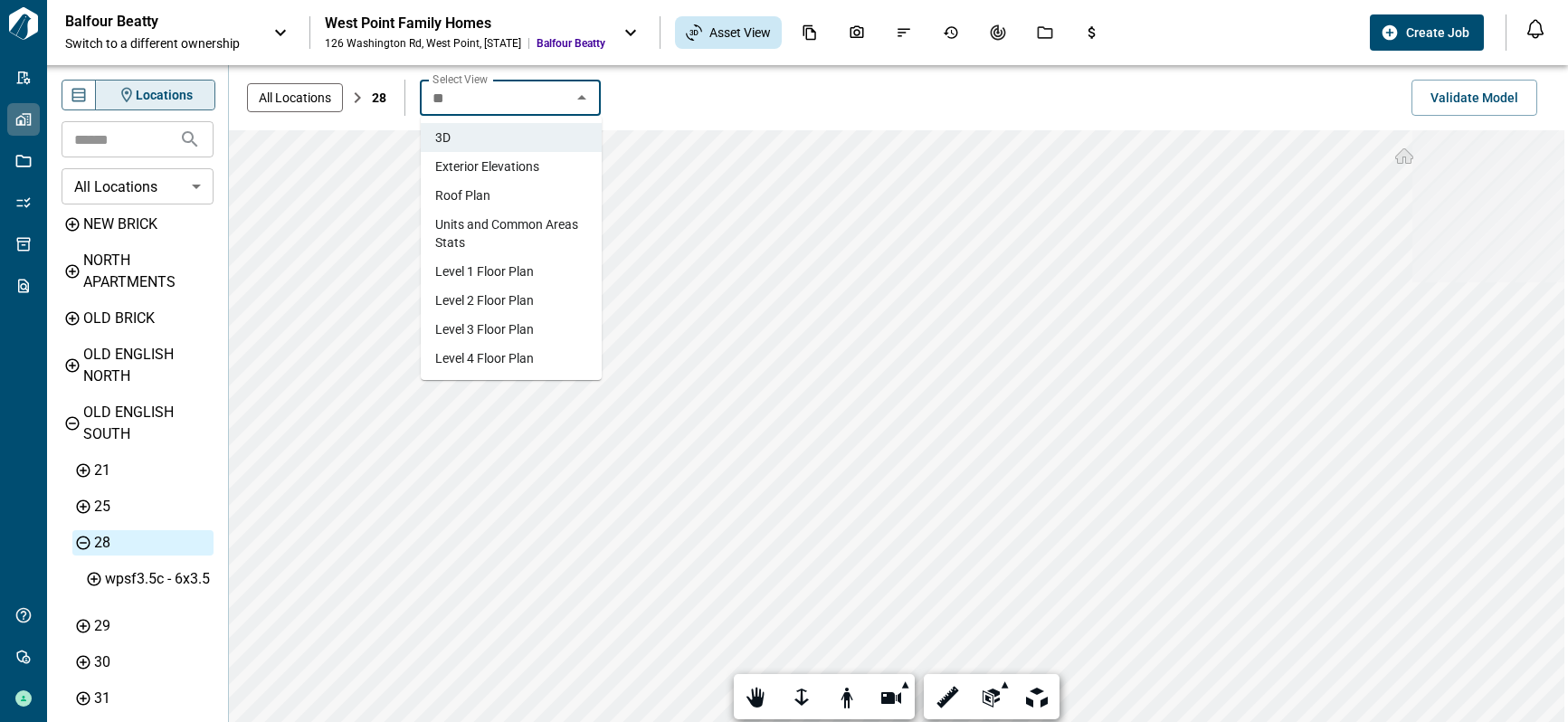 click on "Exterior Elevations" at bounding box center [487, 166] 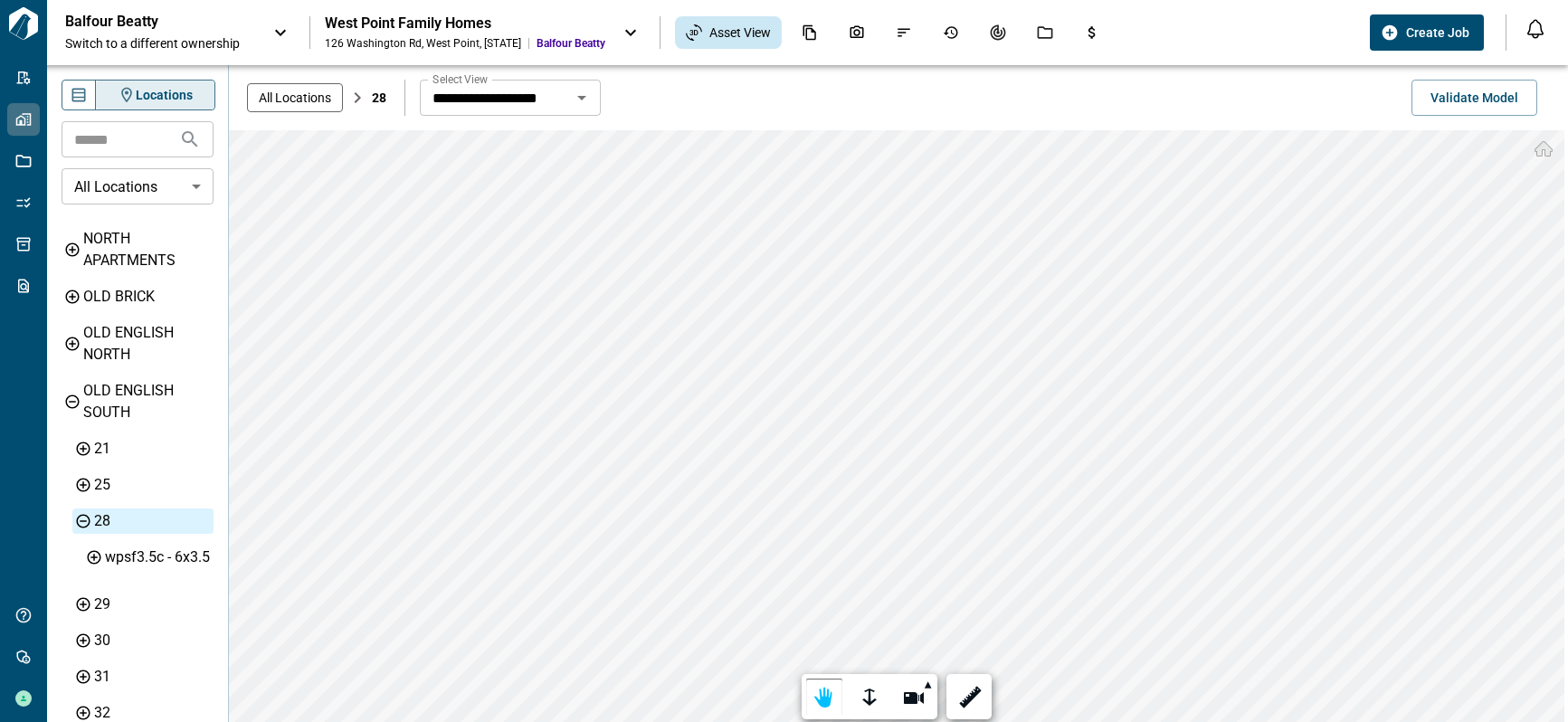 scroll, scrollTop: 340, scrollLeft: 0, axis: vertical 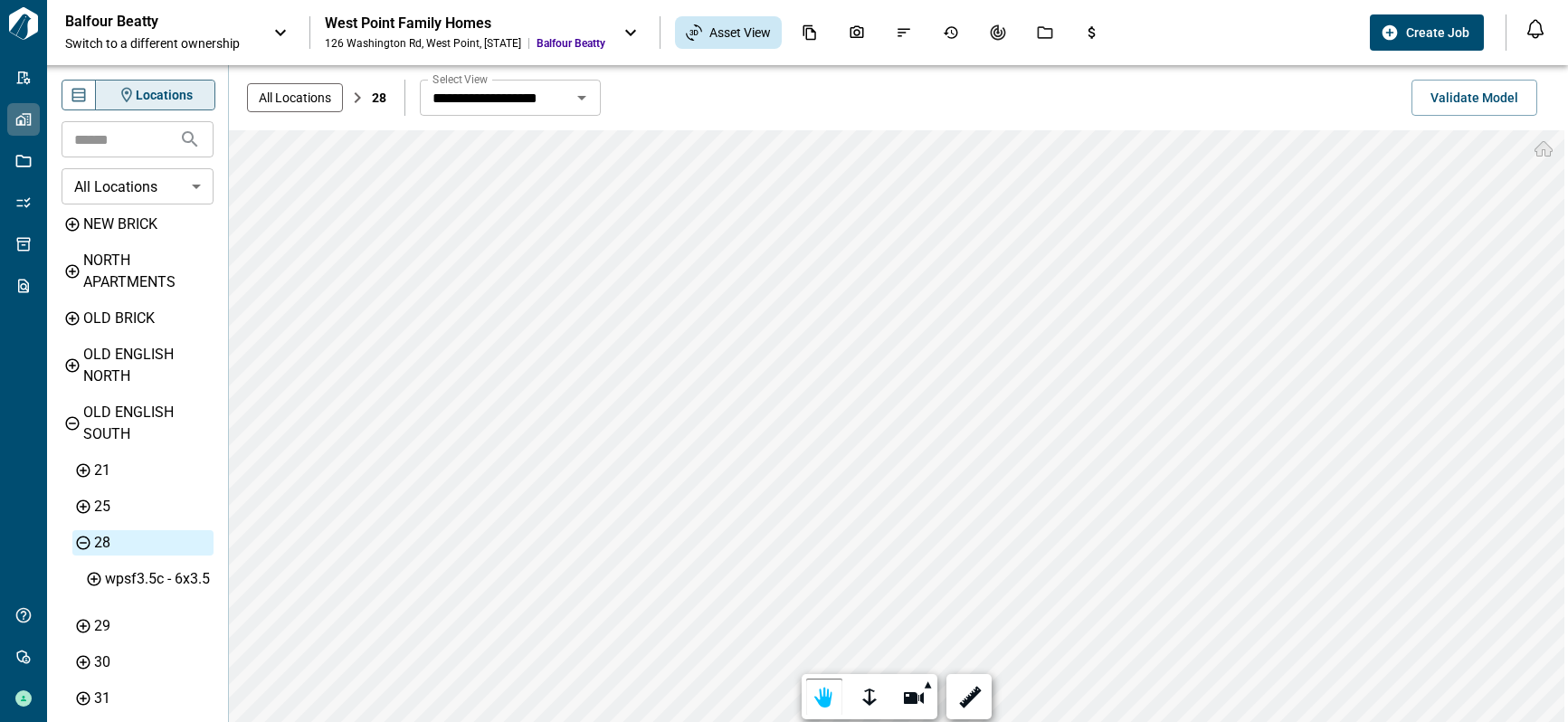 click on "**********" at bounding box center (495, 98) 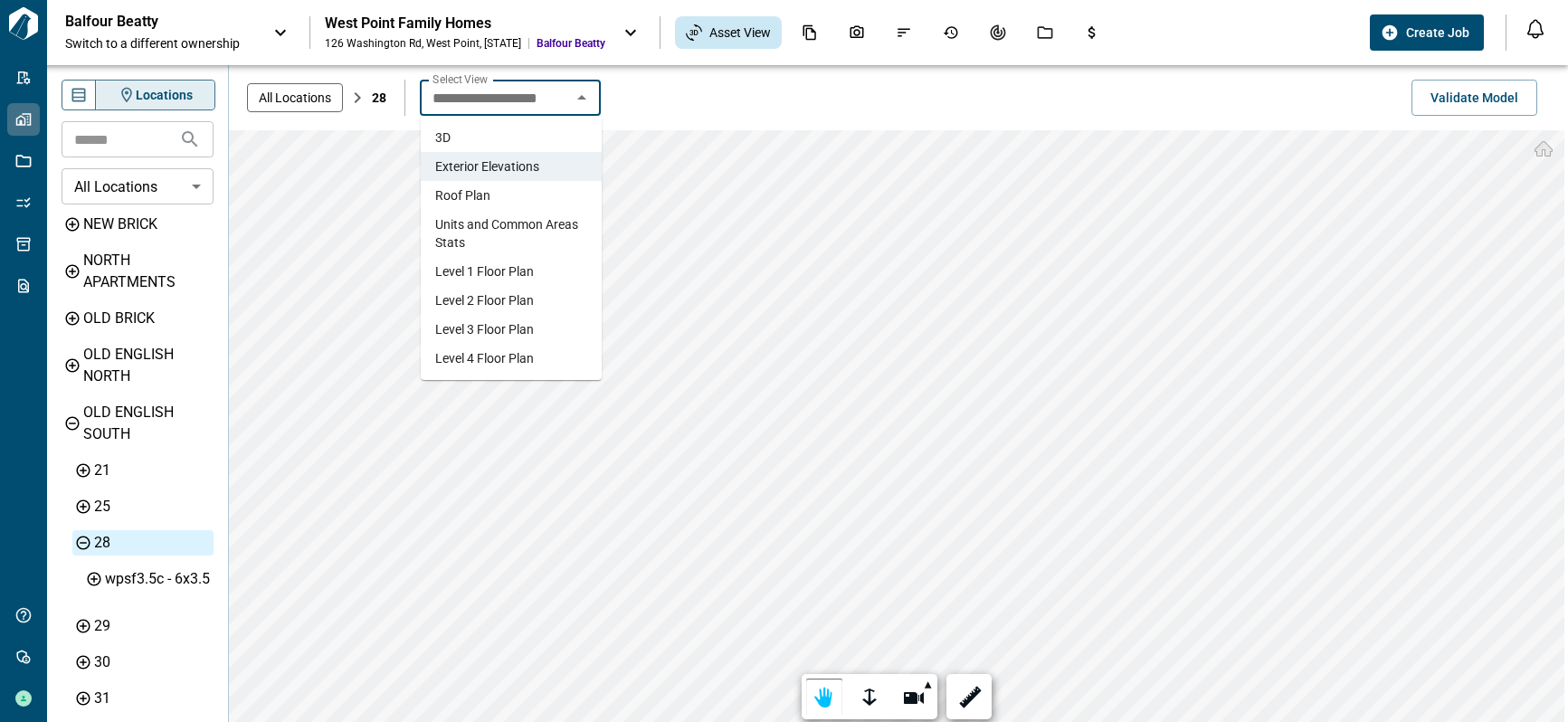 click on "3D" at bounding box center [511, 138] 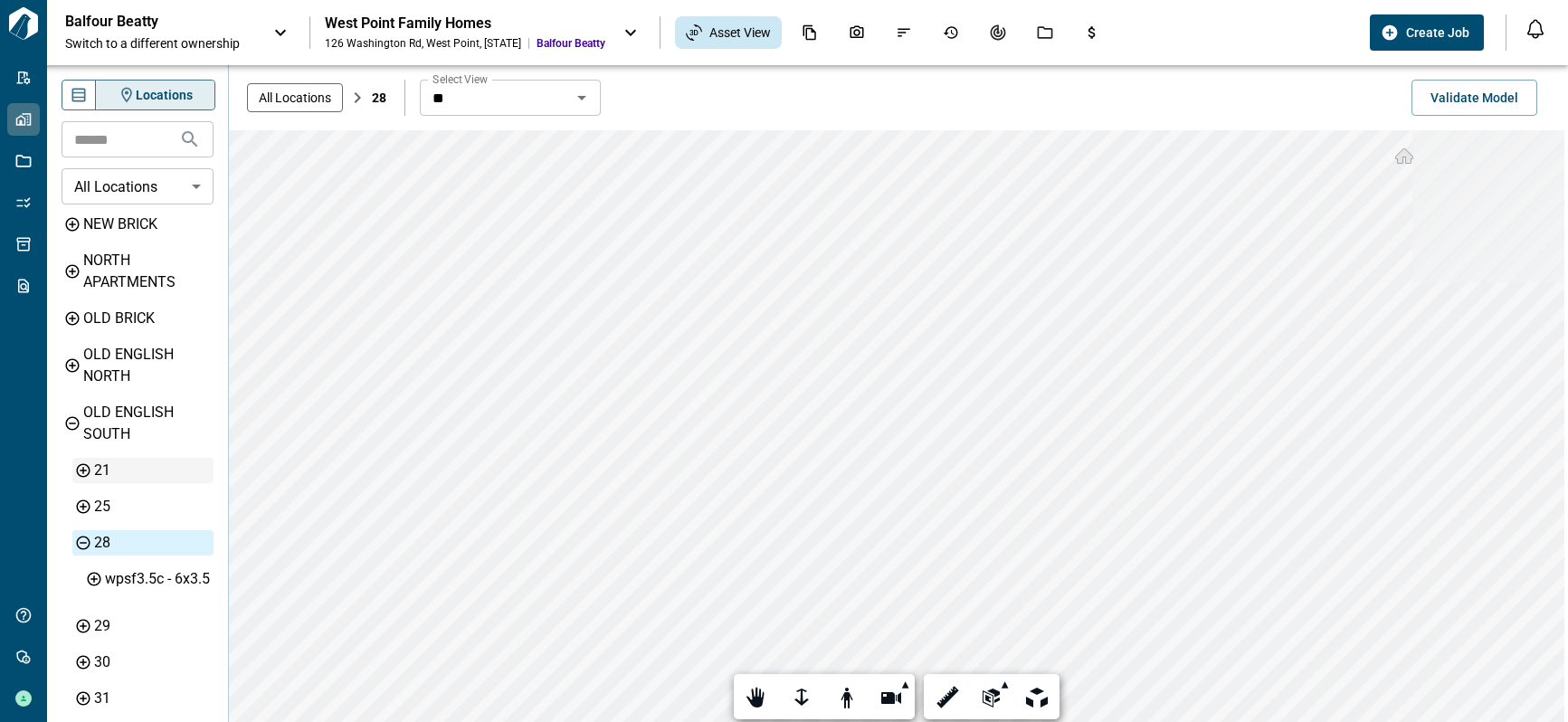 scroll, scrollTop: 362, scrollLeft: 0, axis: vertical 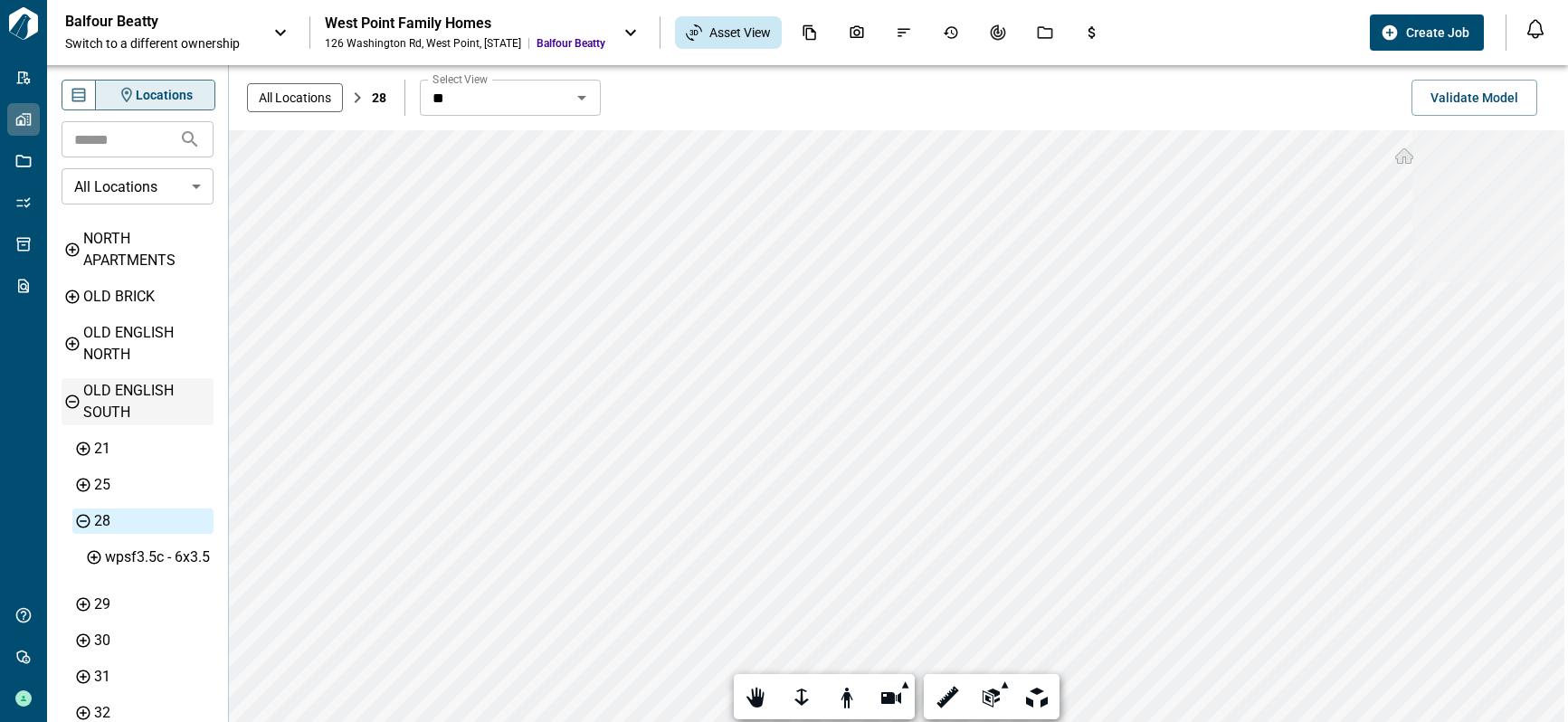 click on "OLD ENGLISH SOUTH" at bounding box center [147, 402] 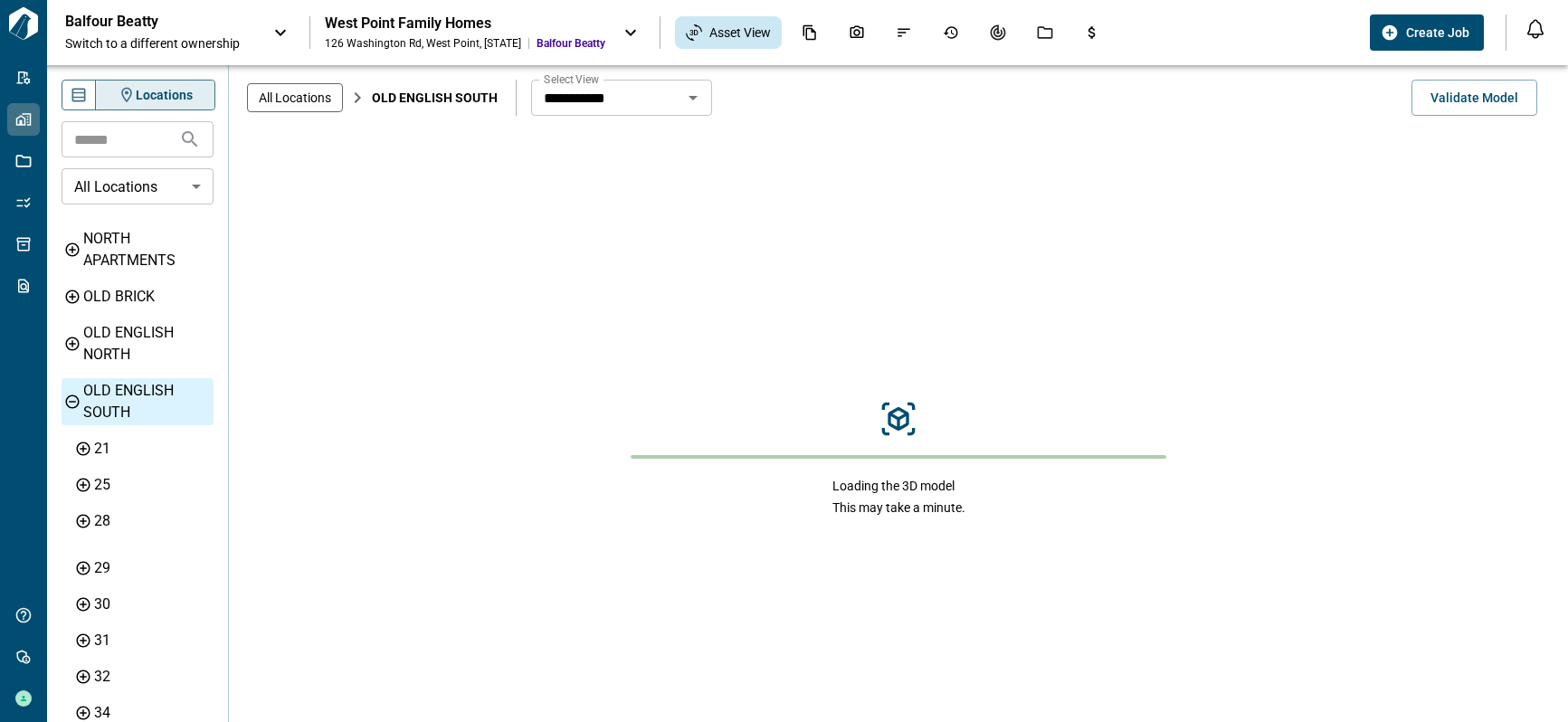 click on "**********" at bounding box center (606, 98) 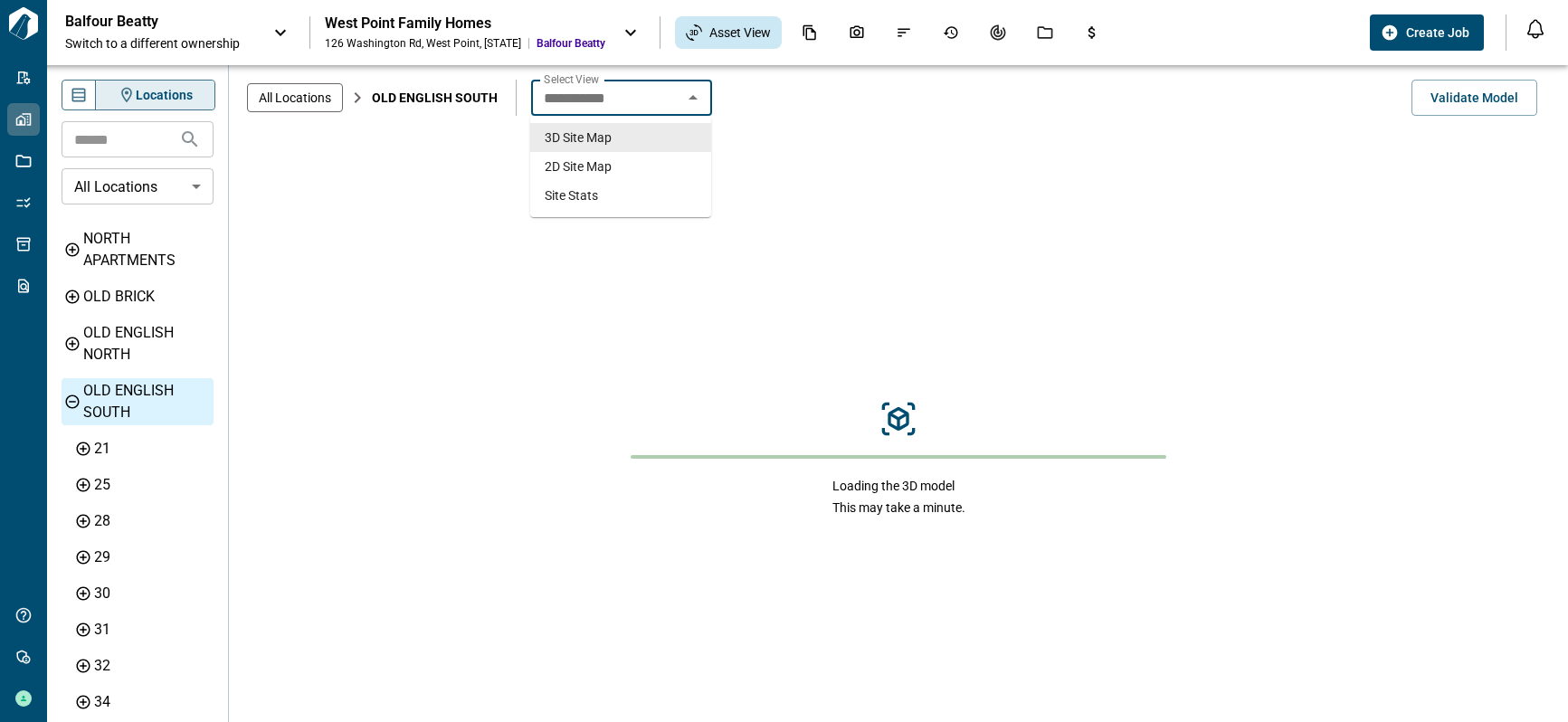 scroll, scrollTop: 340, scrollLeft: 0, axis: vertical 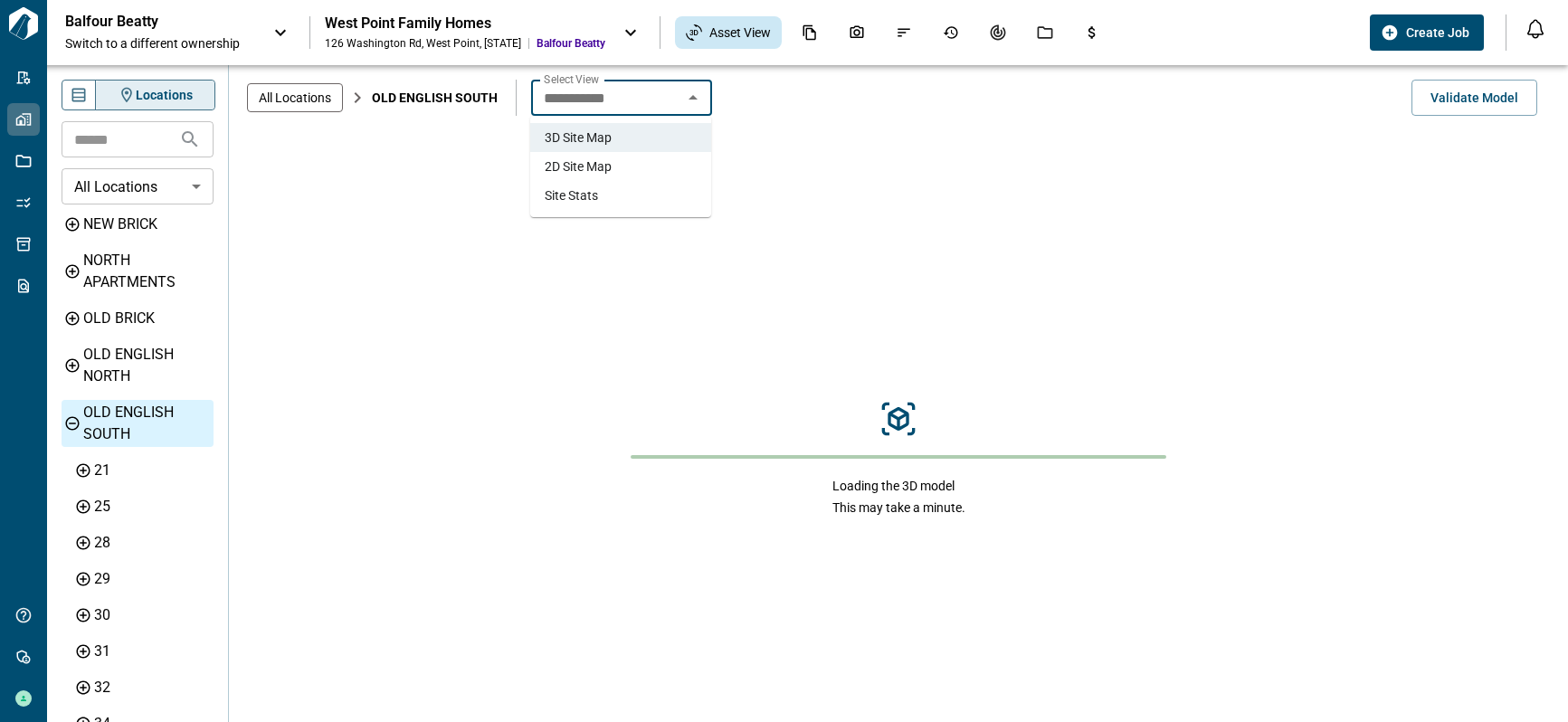 click on "Site Stats" at bounding box center (571, 195) 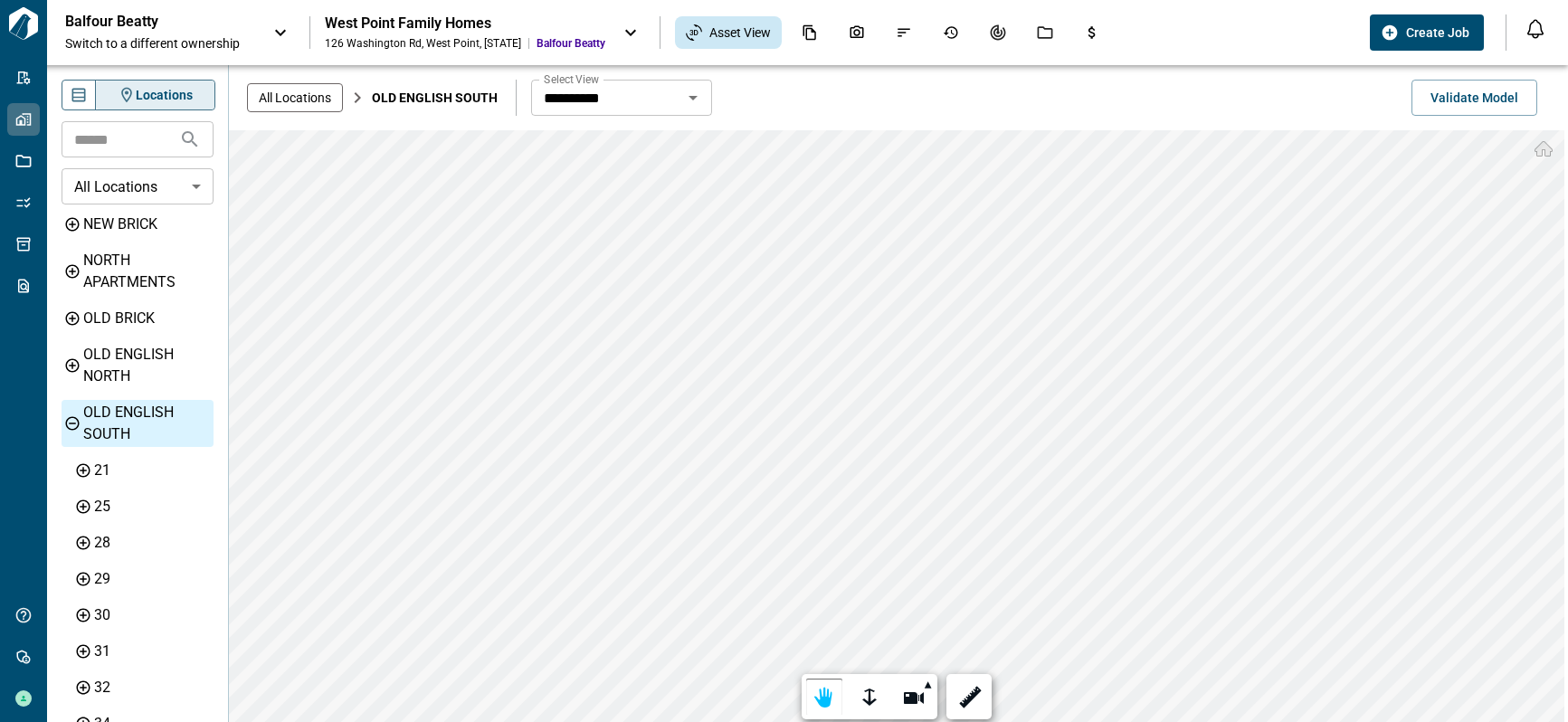 click on "**********" at bounding box center (606, 98) 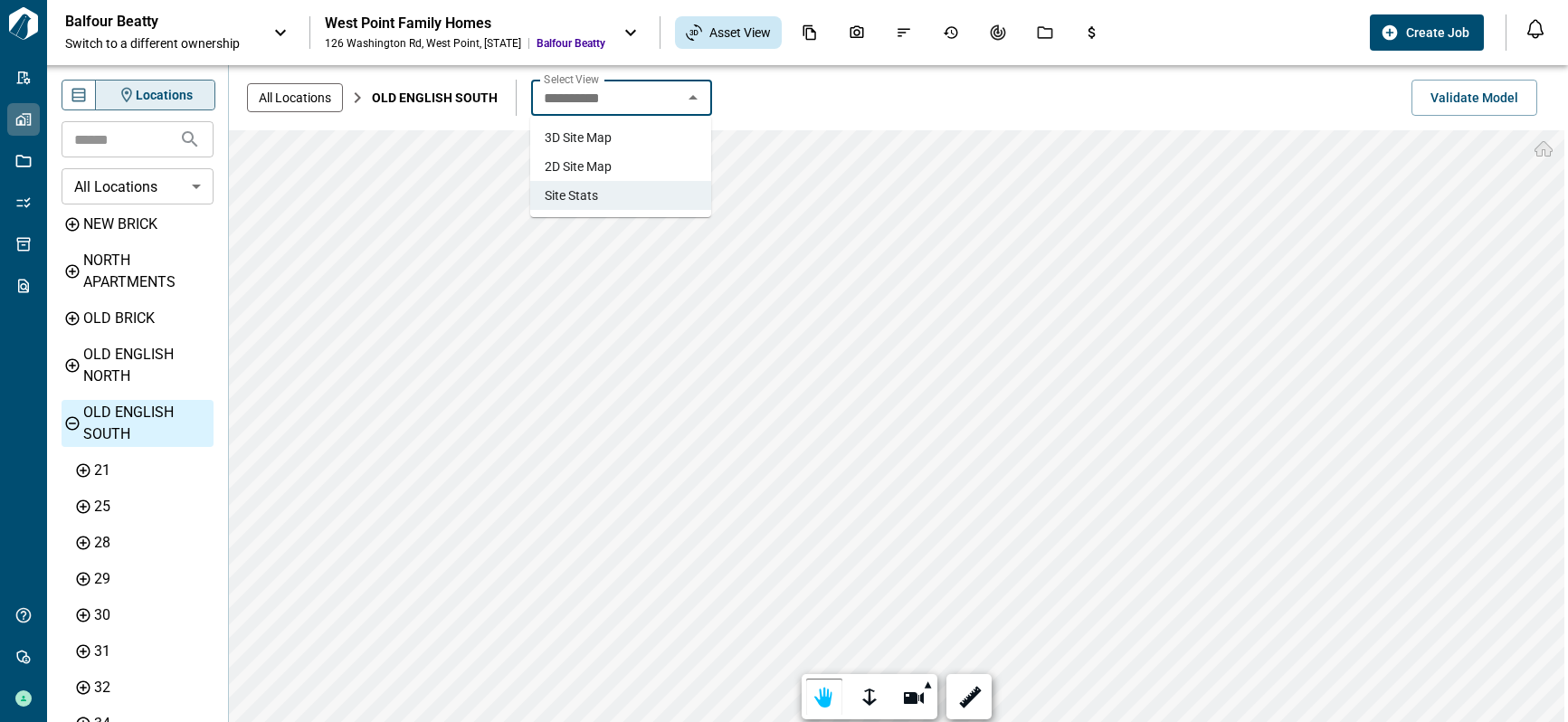 click on "2D Site Map" at bounding box center [621, 166] 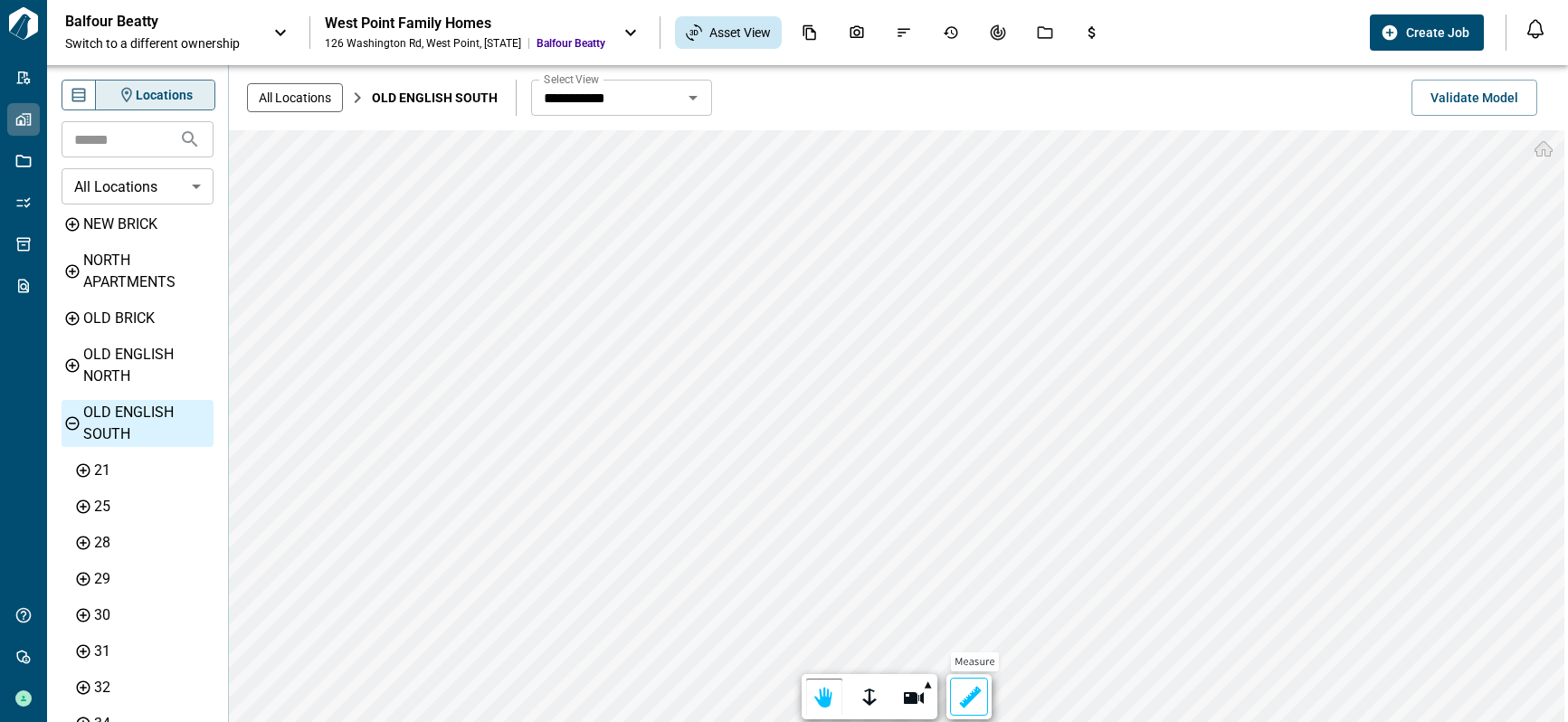 click at bounding box center [969, 698] 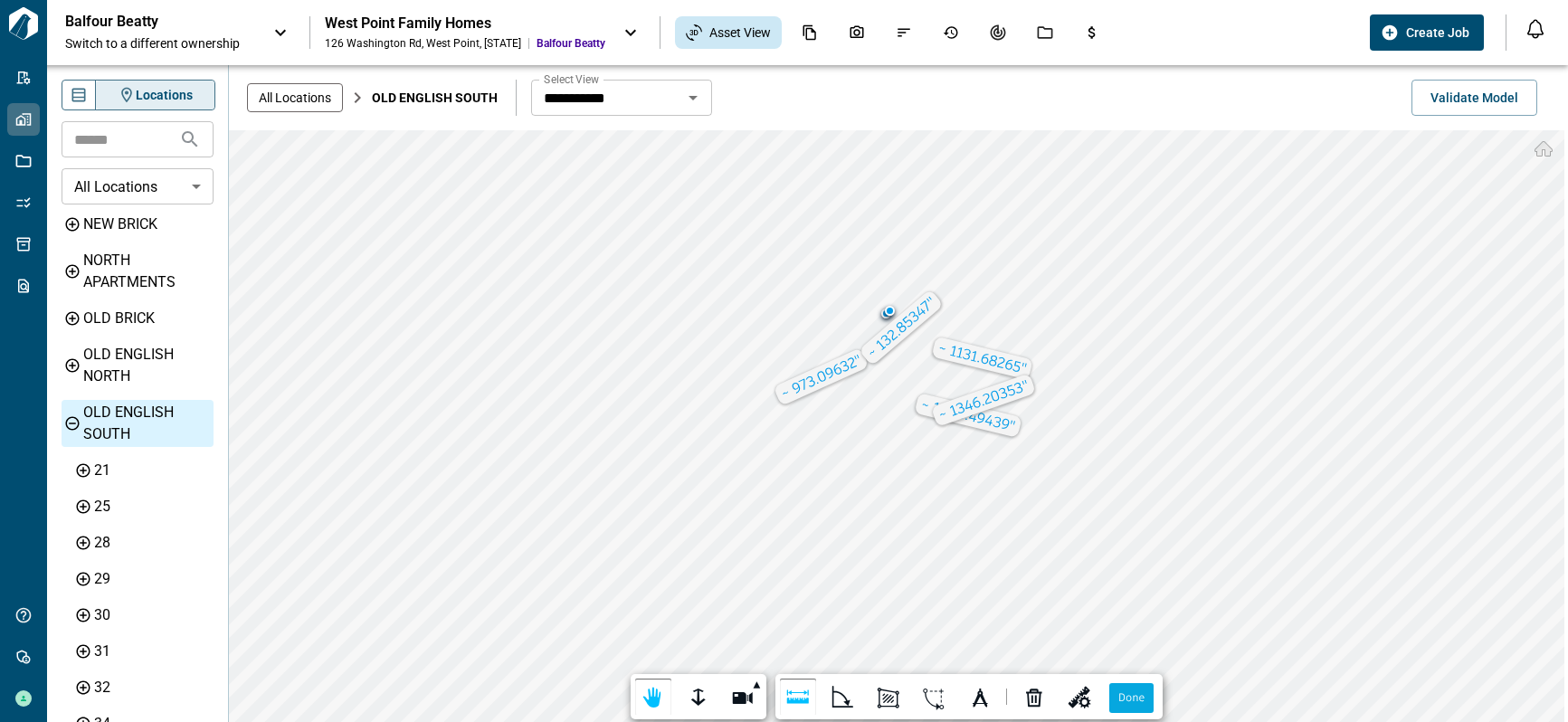 click on "West Point Family Homes" at bounding box center [465, 24] 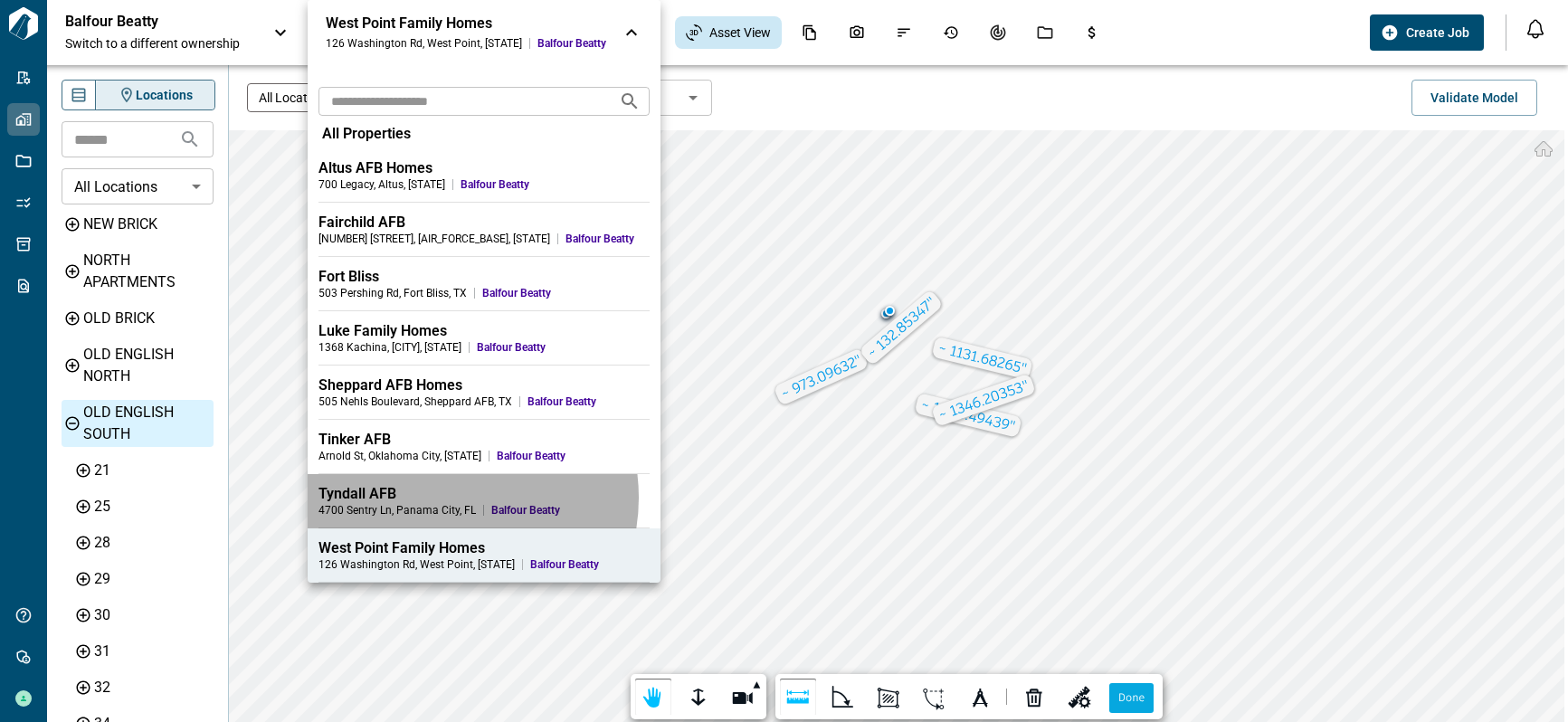 click on "Tyndall AFB" at bounding box center (484, 494) 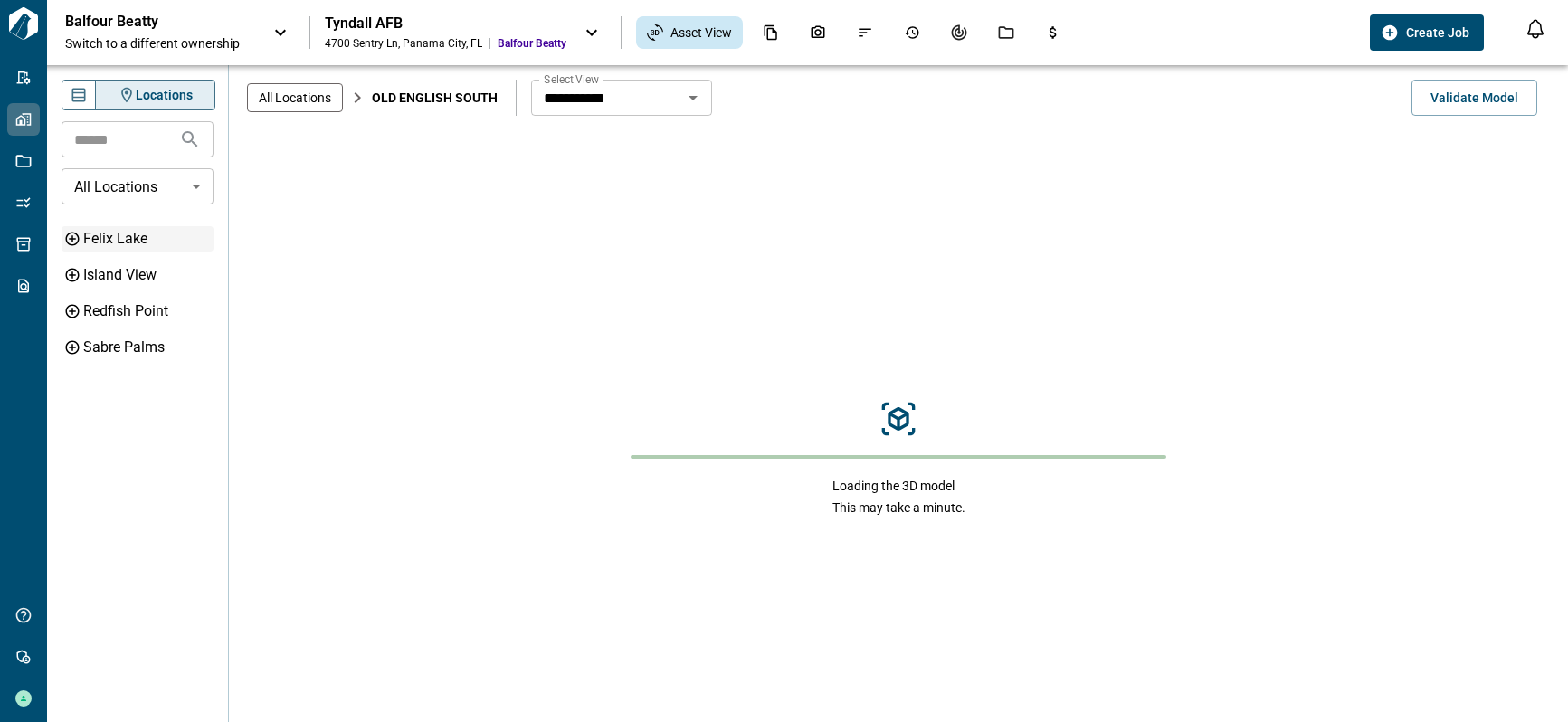 click on "Felix Lake" at bounding box center [147, 239] 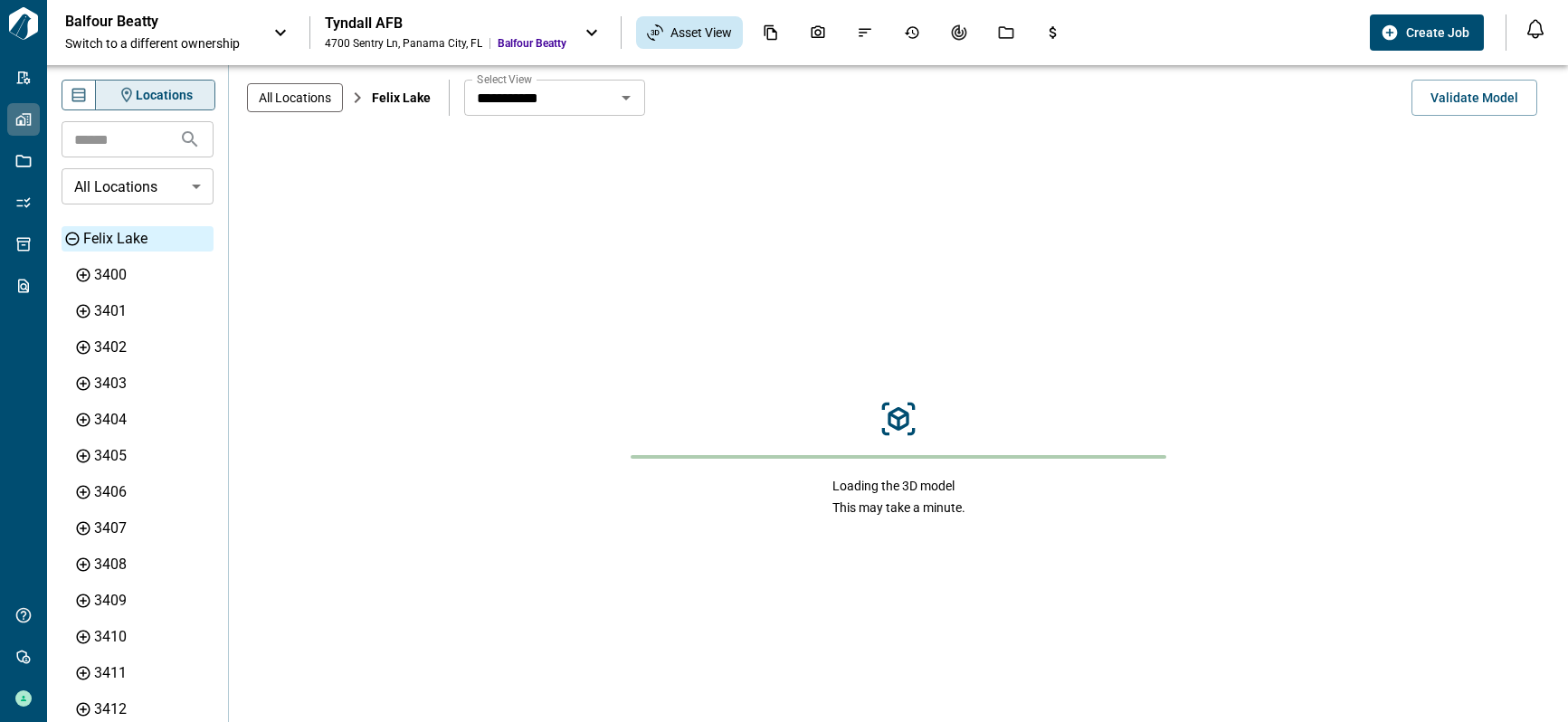 click on "**********" at bounding box center [539, 98] 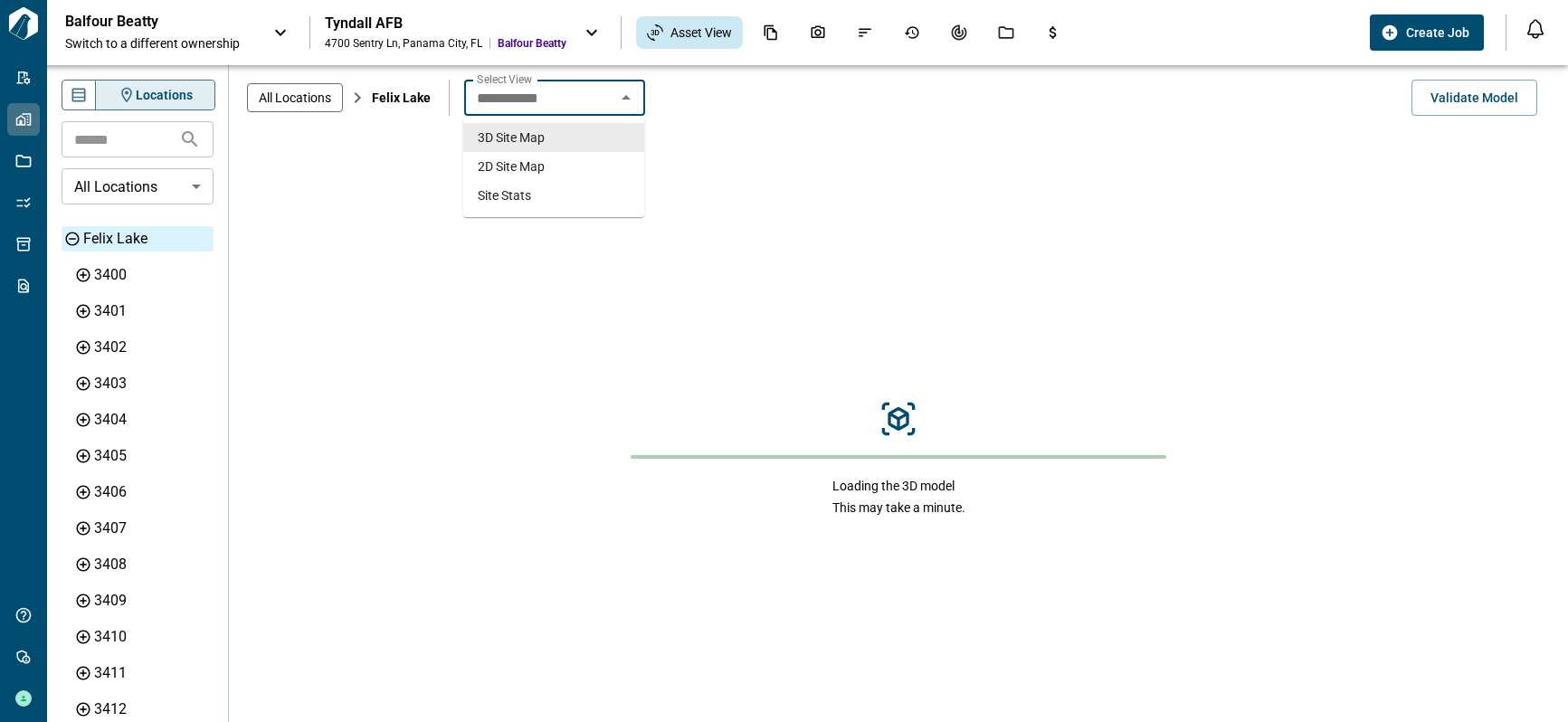 click on "2D Site Map" at bounding box center (554, 166) 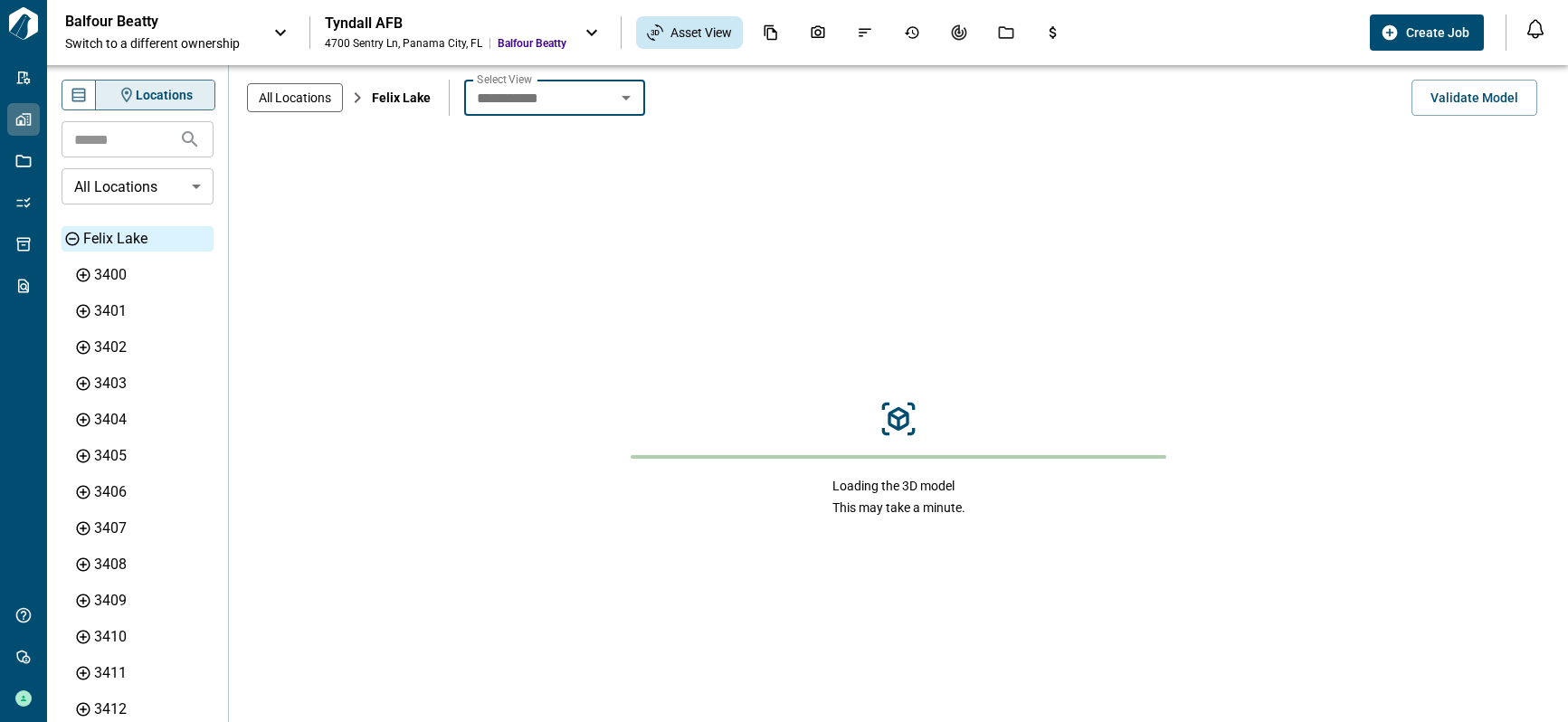 type on "**********" 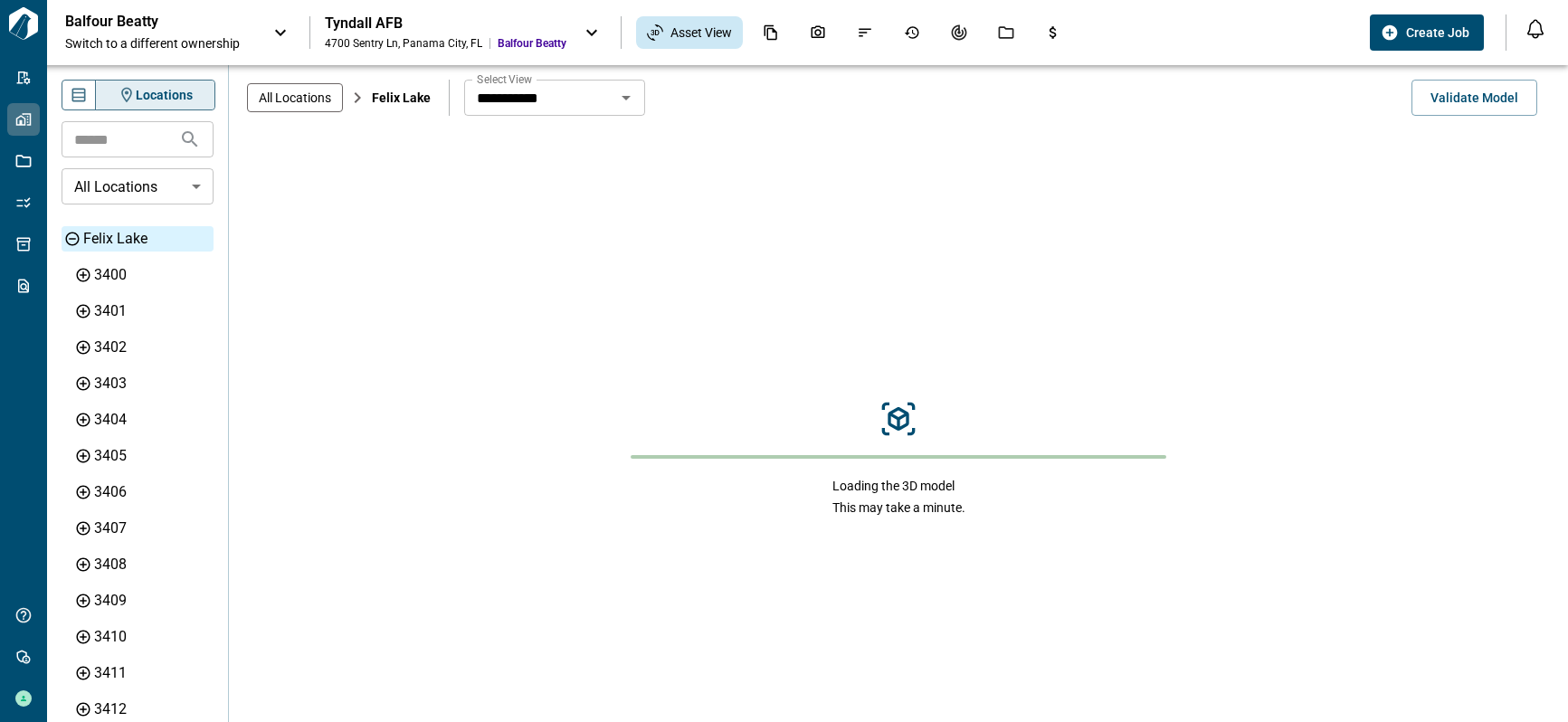 click on "Tyndall AFB 4700 Sentry Ln , Panama City , FL Balfour Beatty" at bounding box center [445, 33] 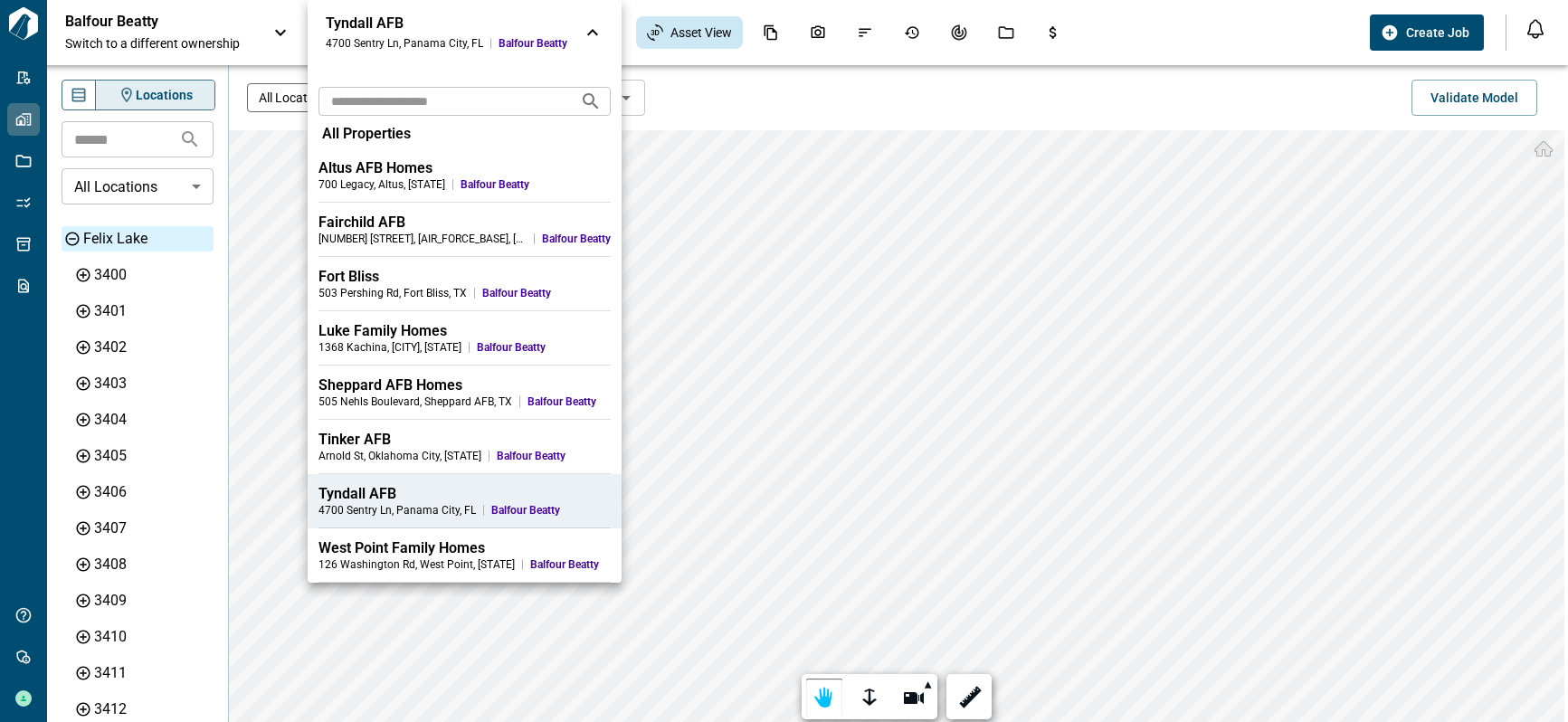 click at bounding box center (784, 361) 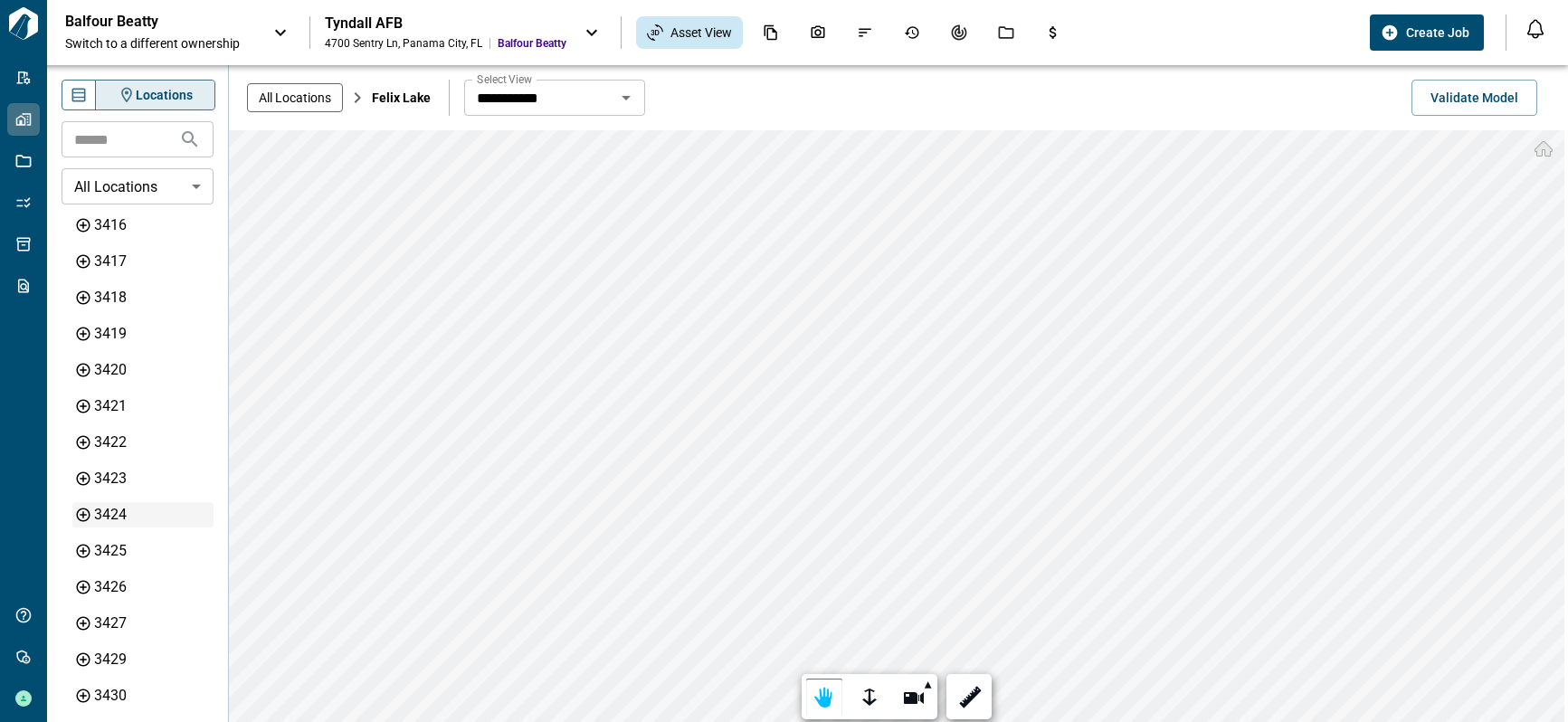 scroll, scrollTop: 814, scrollLeft: 0, axis: vertical 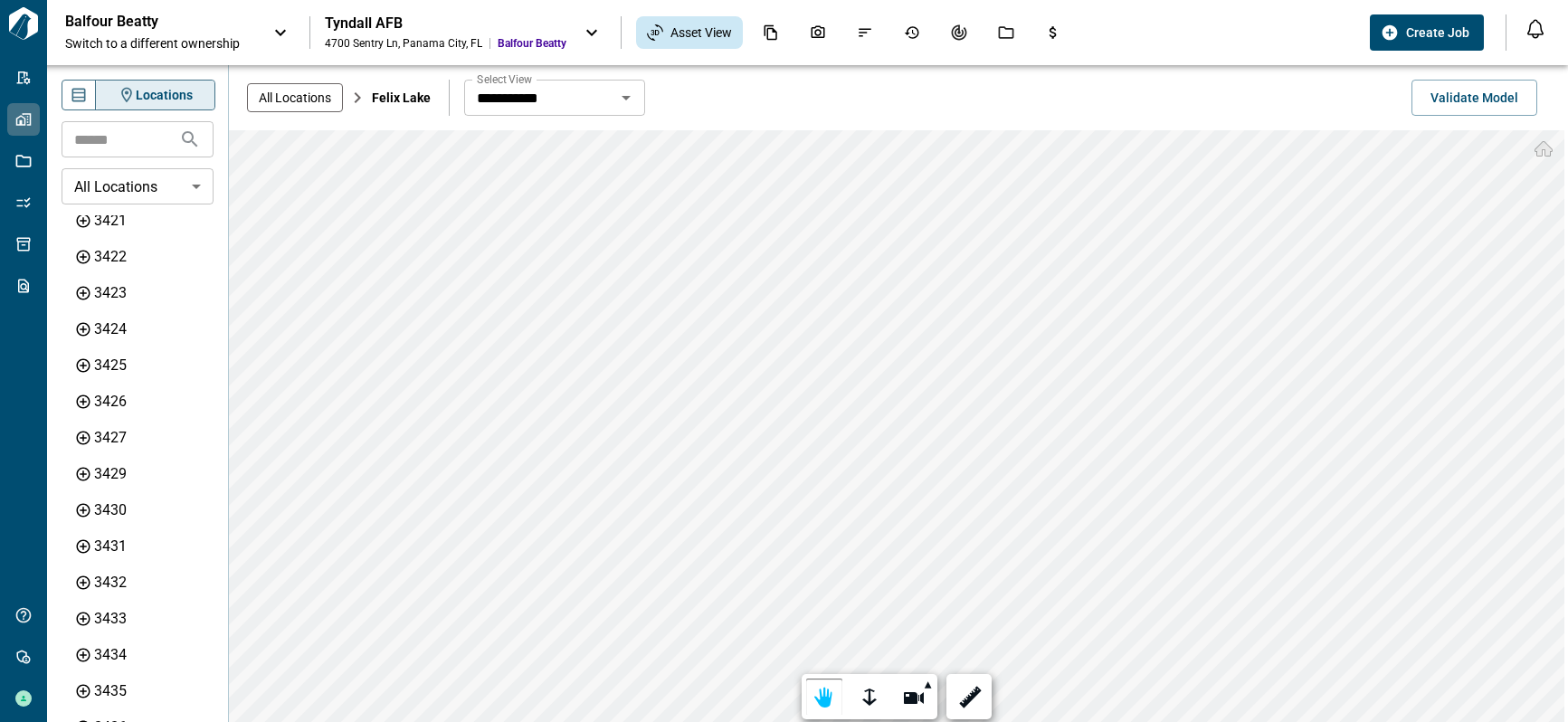click on "Tyndall AFB 4700 Sentry Ln , Panama City , FL Balfour Beatty" at bounding box center (445, 33) 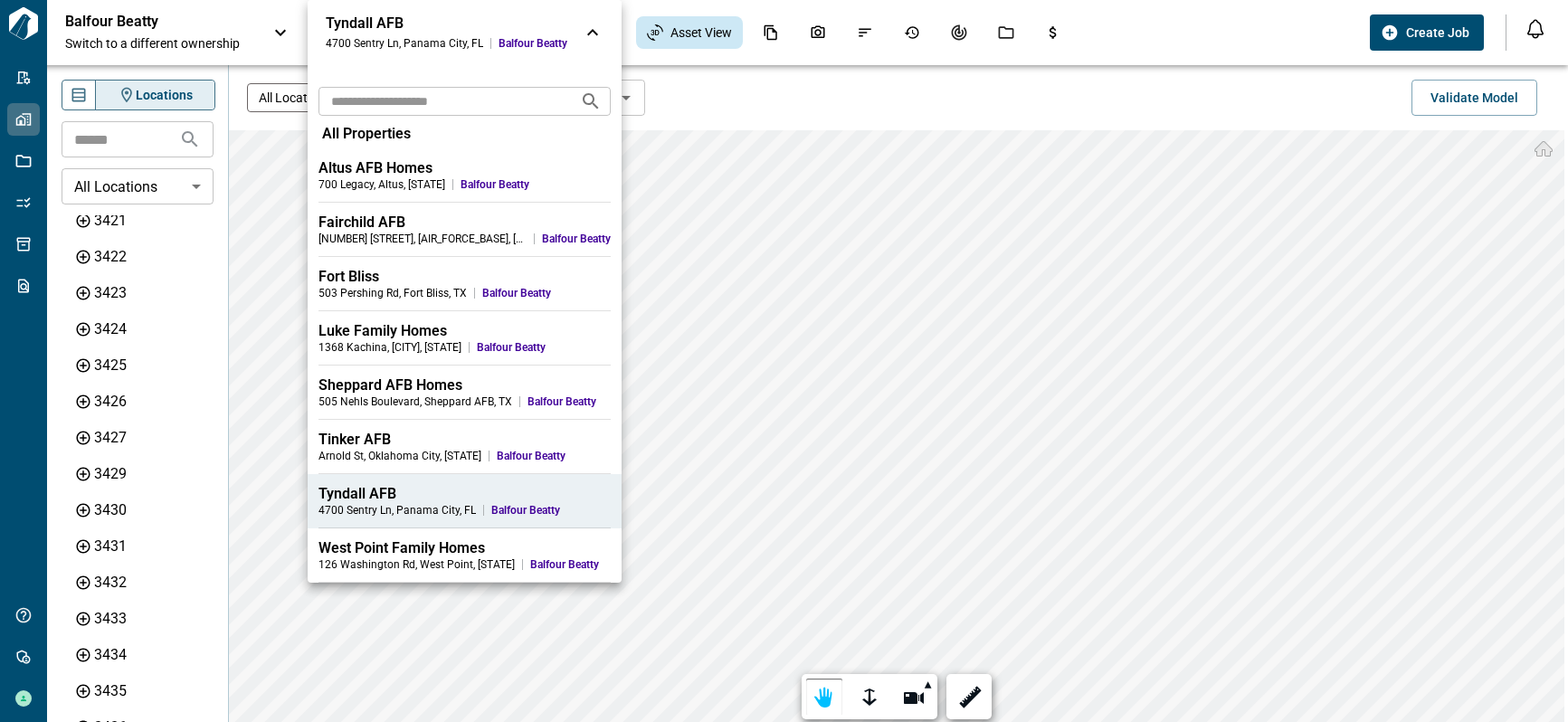 click on "West Point Family Homes" at bounding box center [464, 548] 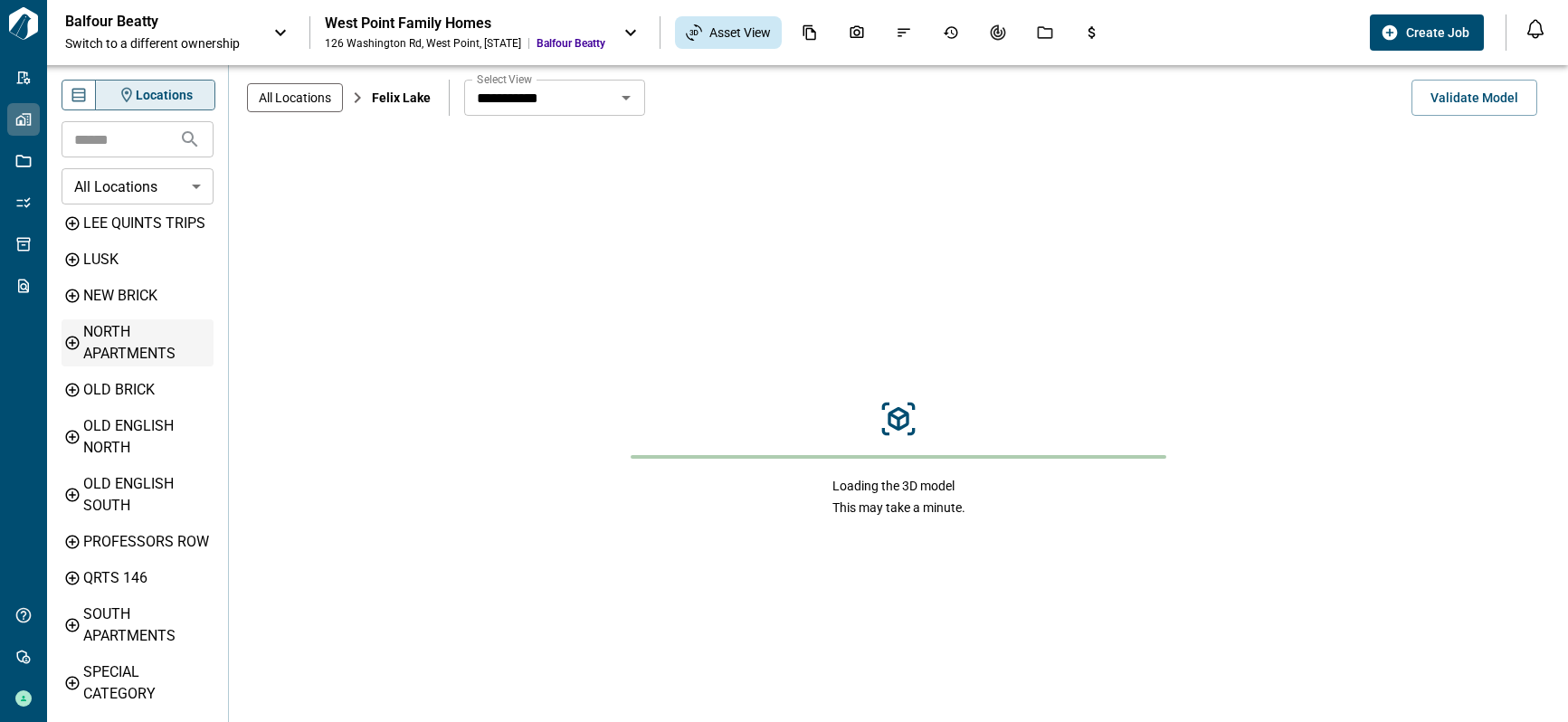 scroll, scrollTop: 271, scrollLeft: 0, axis: vertical 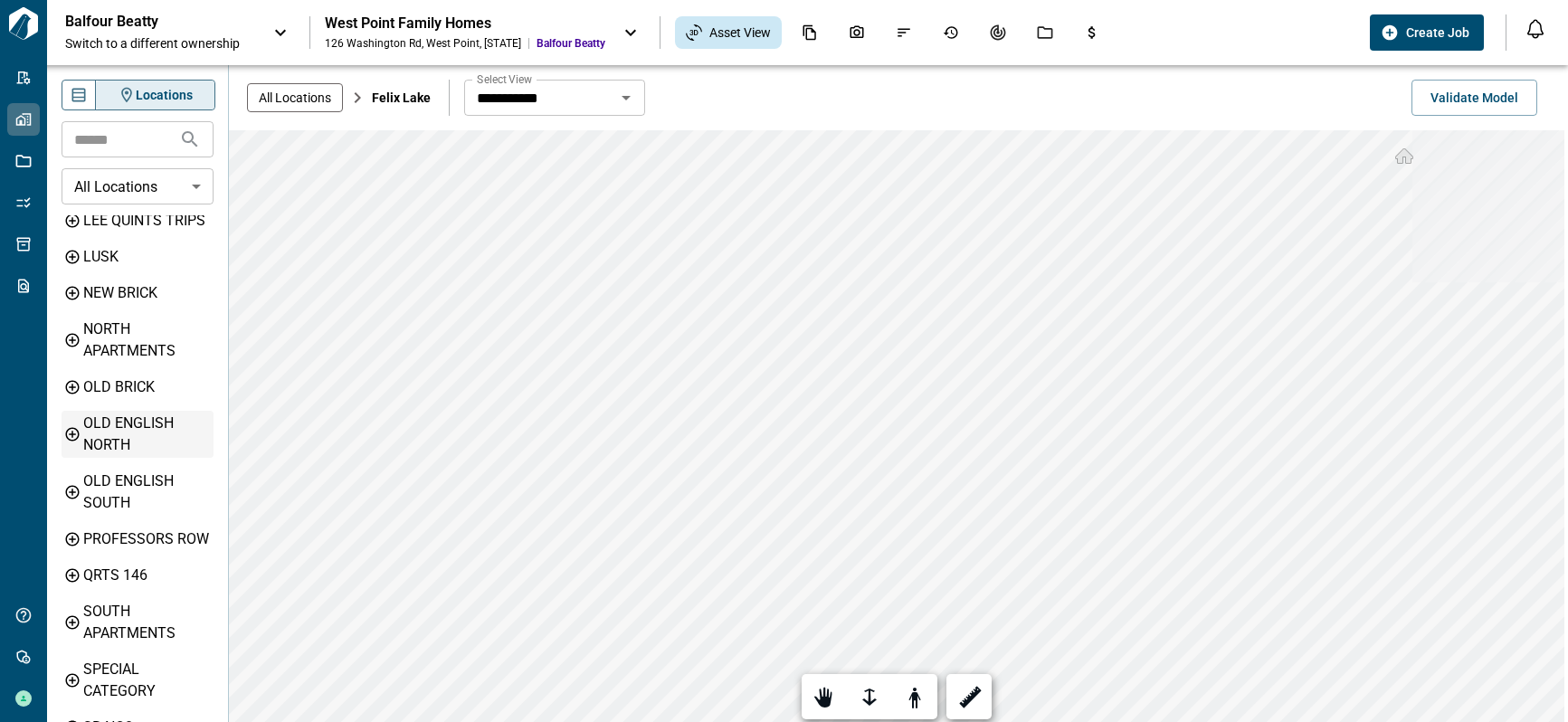click on "OLD ENGLISH NORTH" at bounding box center (147, 434) 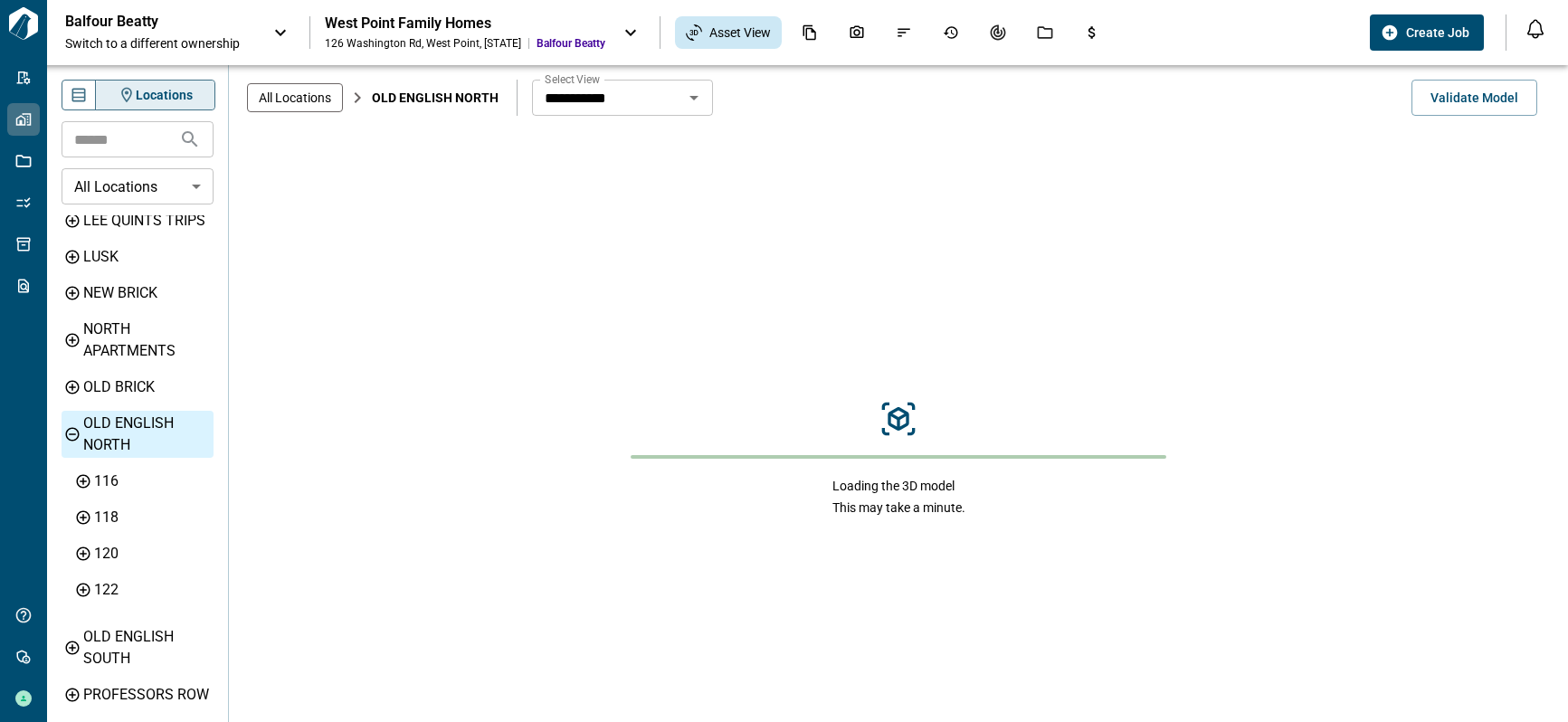 scroll, scrollTop: 250, scrollLeft: 0, axis: vertical 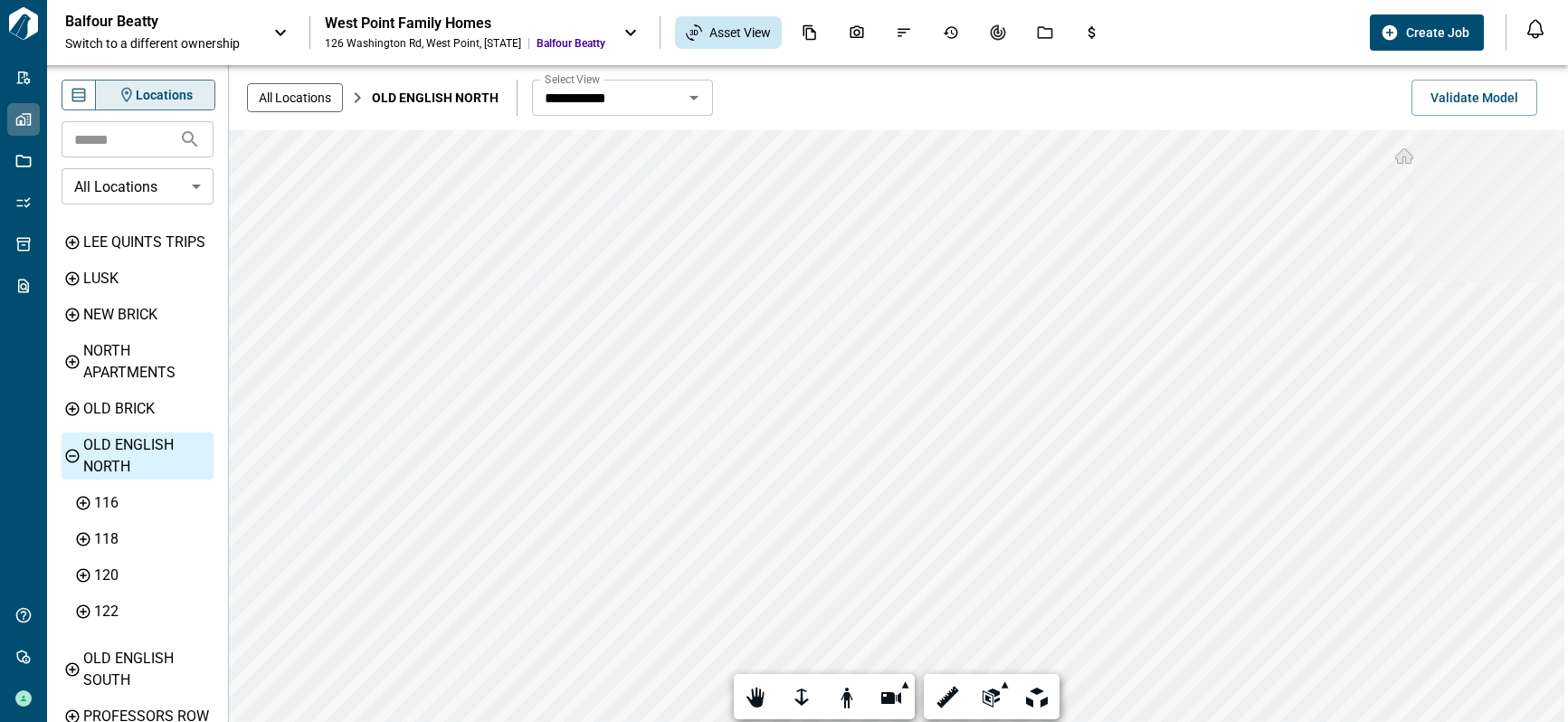 click on "**********" at bounding box center [607, 98] 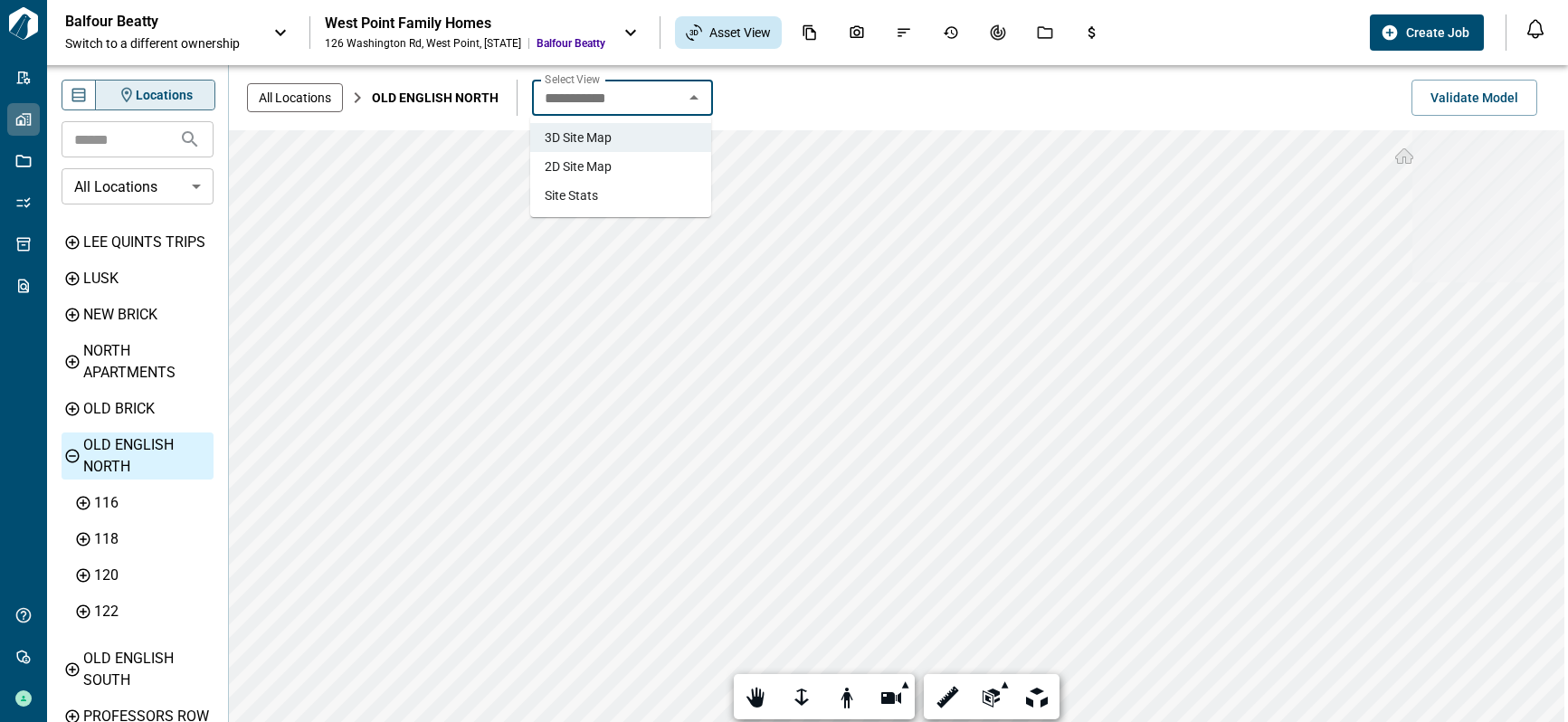 click on "2D Site Map" at bounding box center (578, 166) 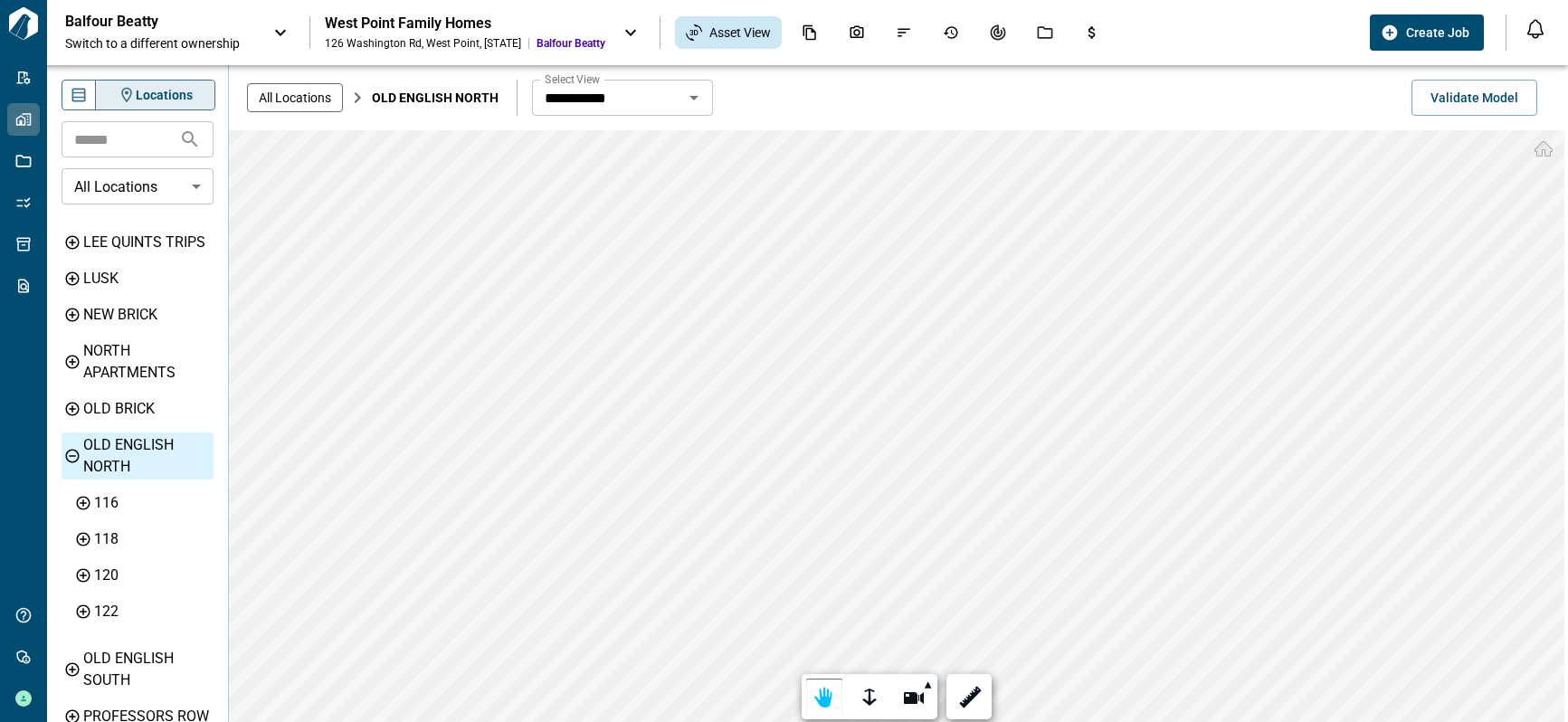 click on "**********" at bounding box center (898, 65) 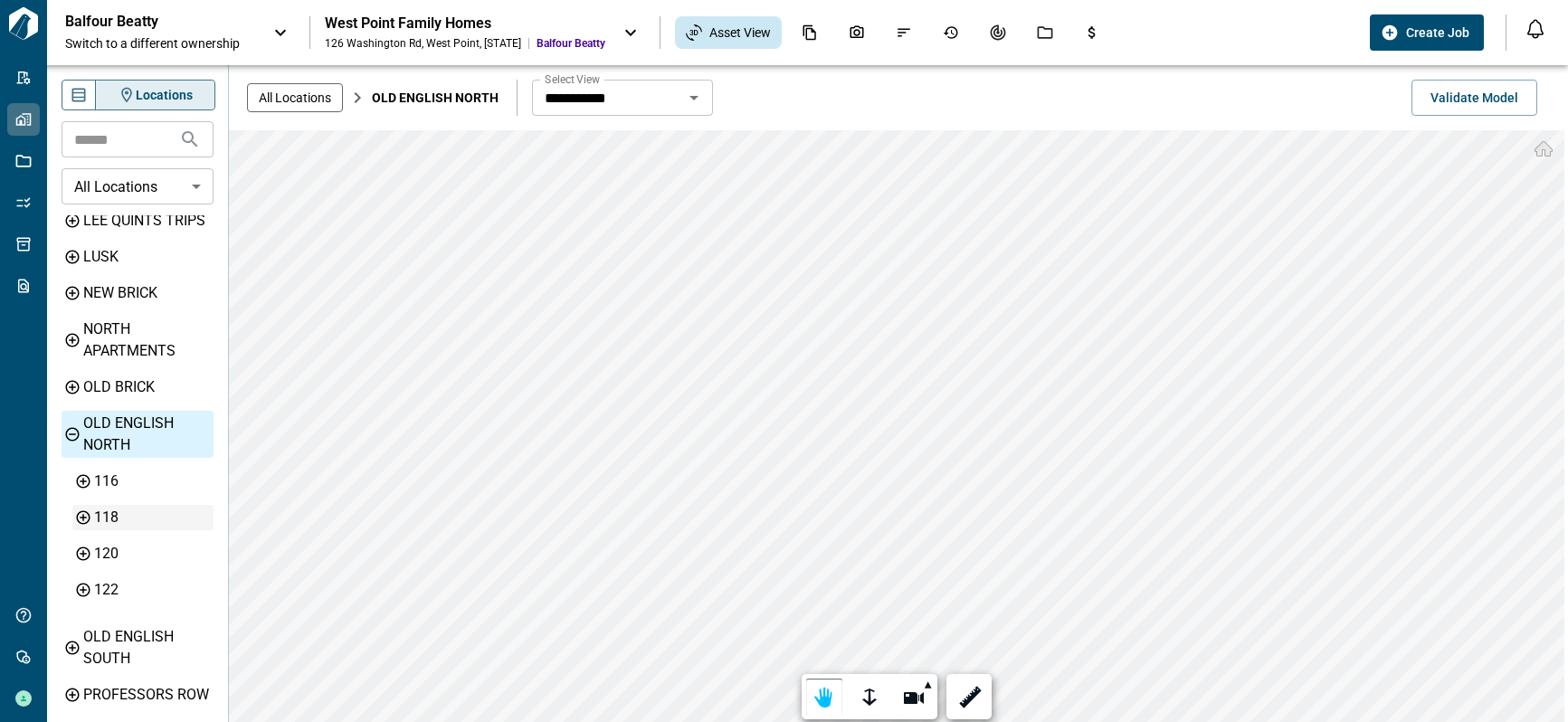 scroll, scrollTop: 543, scrollLeft: 0, axis: vertical 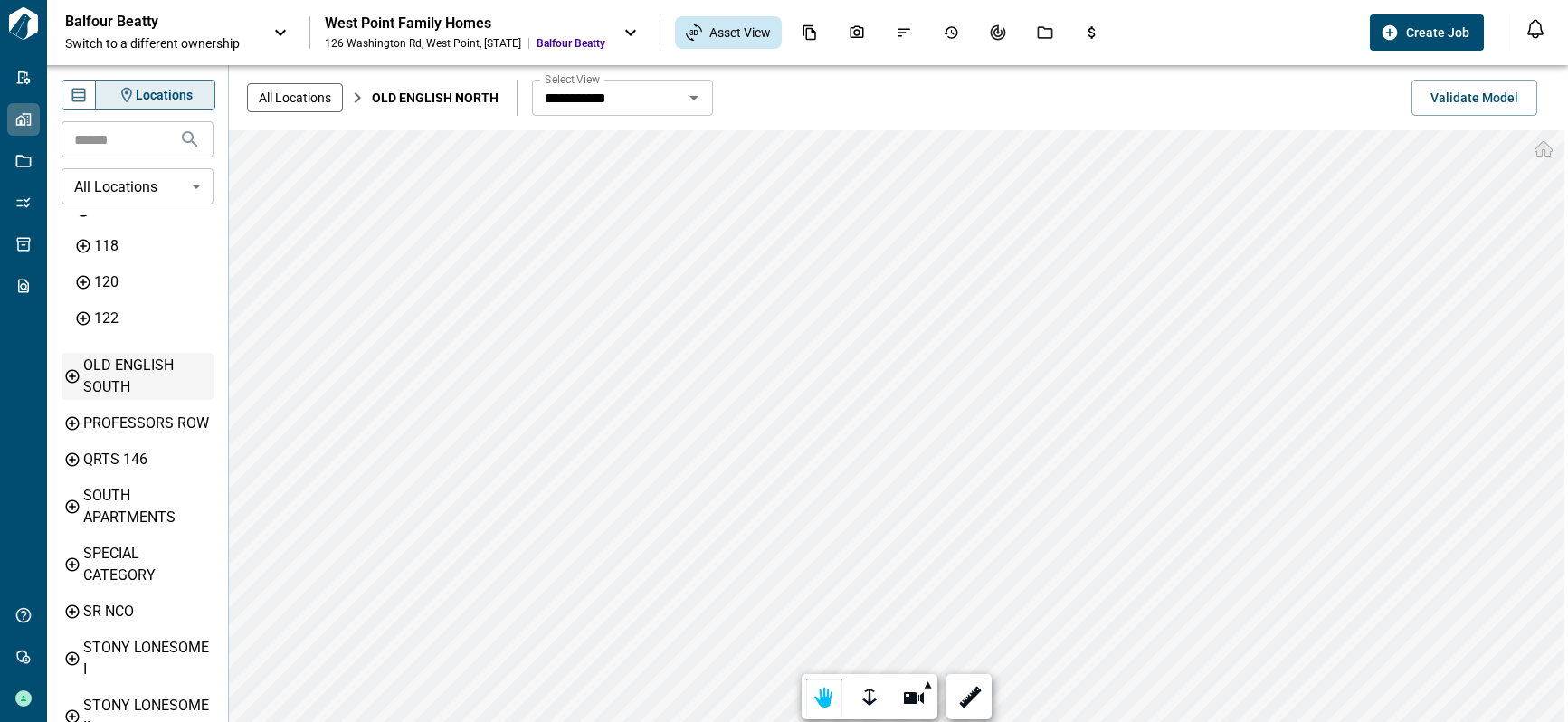 click on "OLD ENGLISH SOUTH" at bounding box center (147, 376) 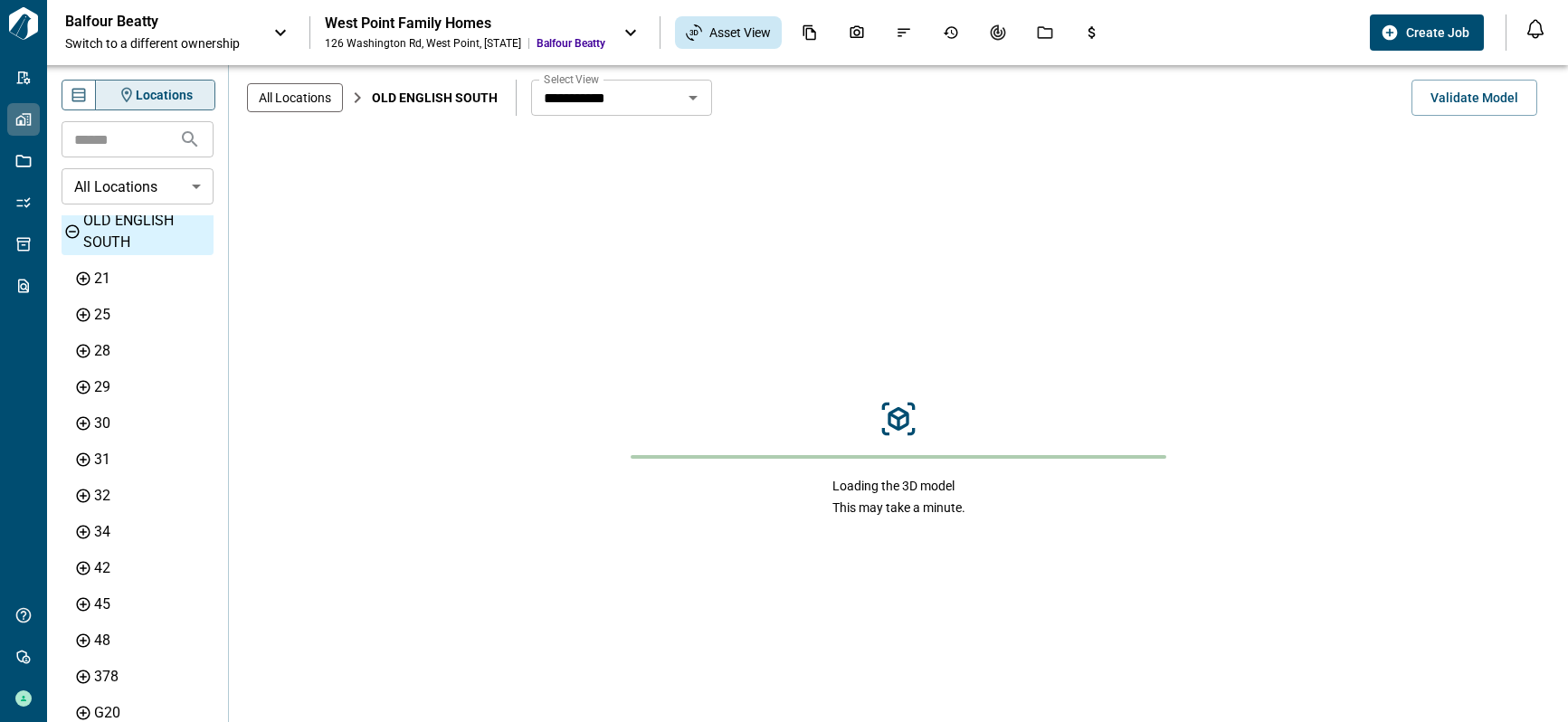 scroll, scrollTop: 554, scrollLeft: 0, axis: vertical 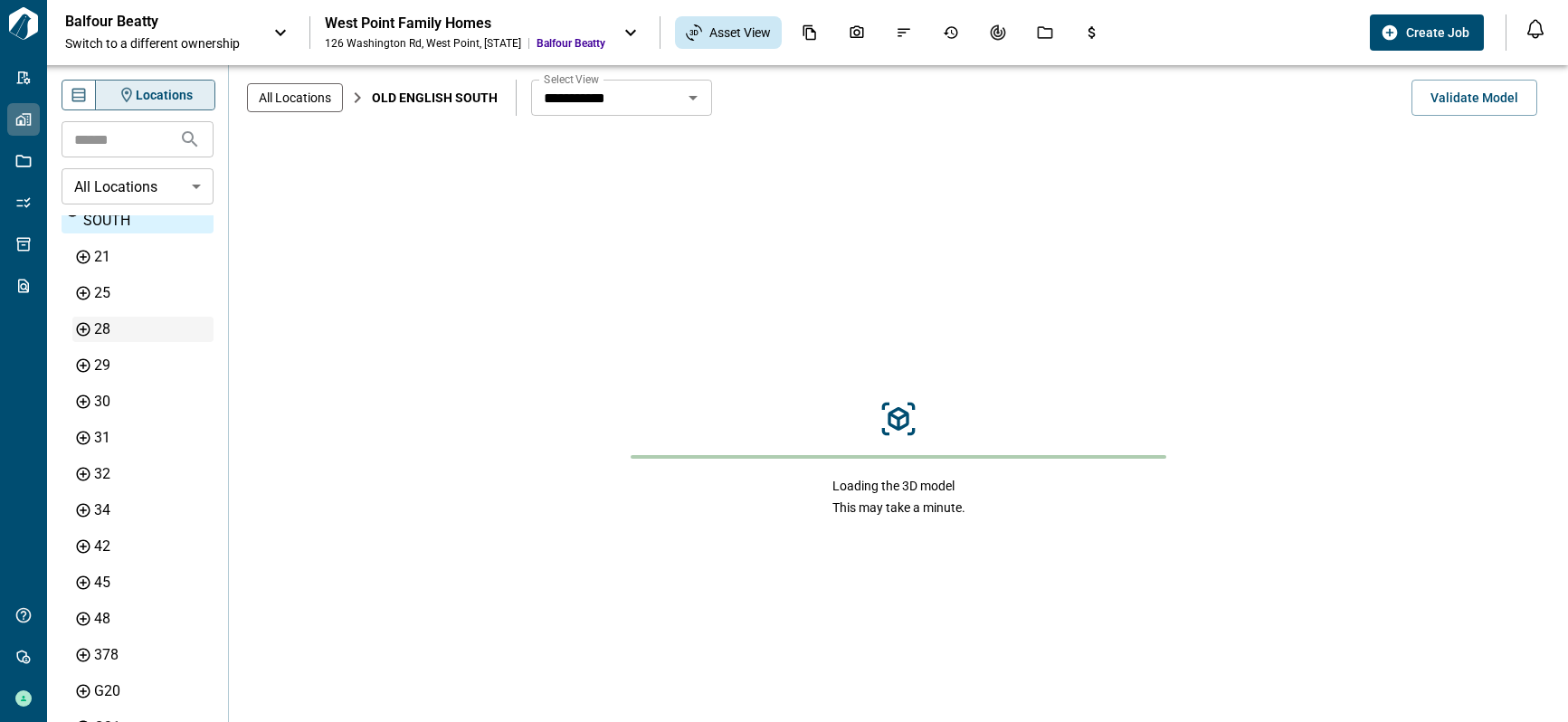 click on "28" at bounding box center (152, 329) 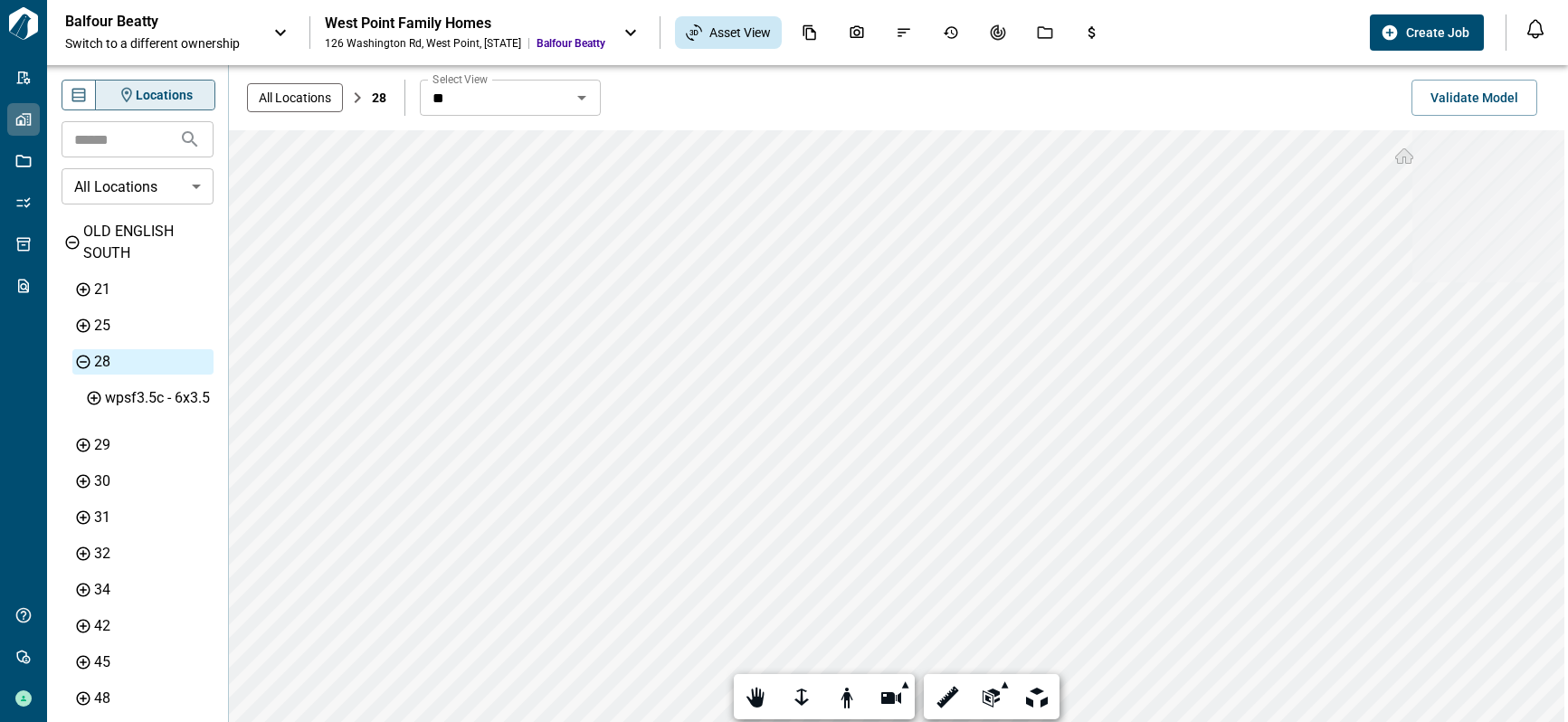 scroll, scrollTop: 543, scrollLeft: 0, axis: vertical 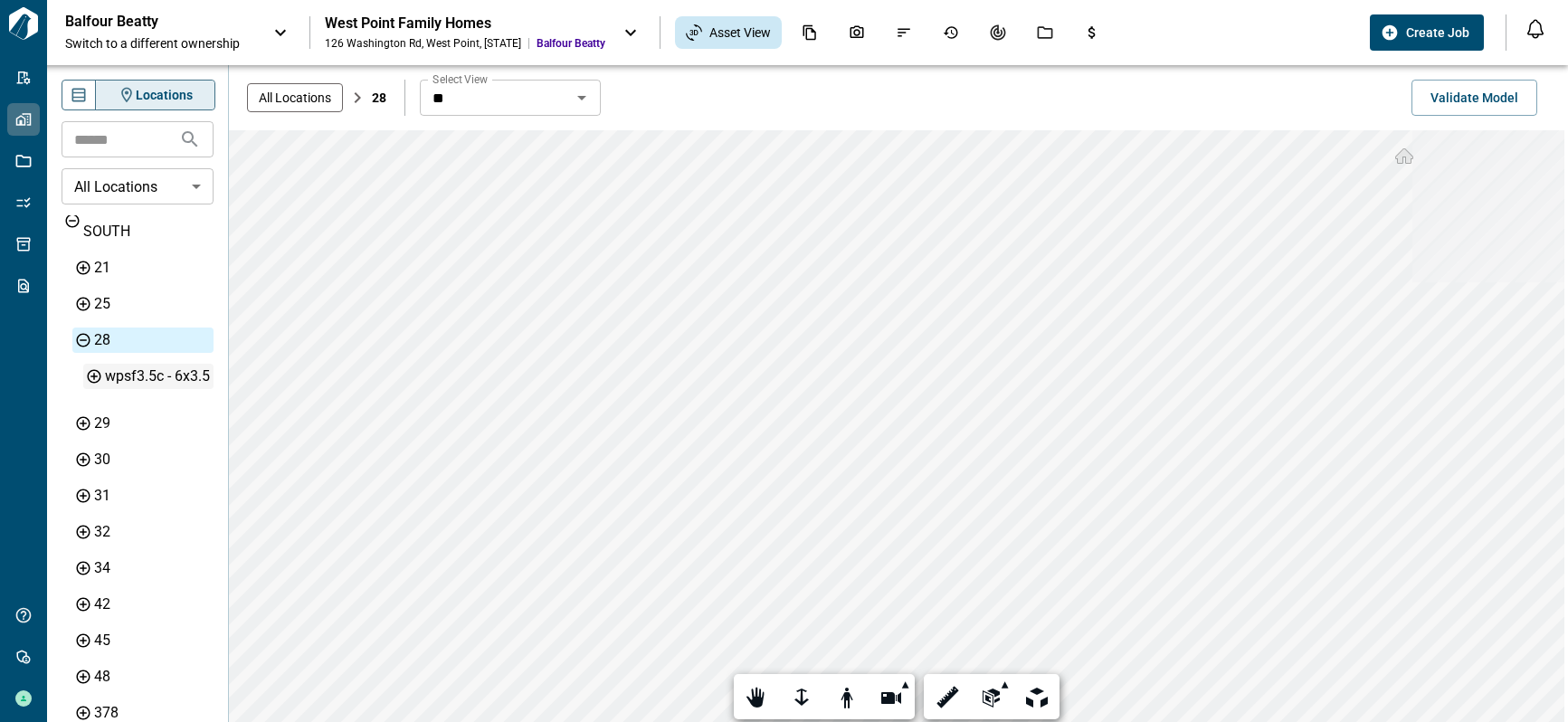click on "wpsf3.5c - 6x3.5" at bounding box center [157, 376] 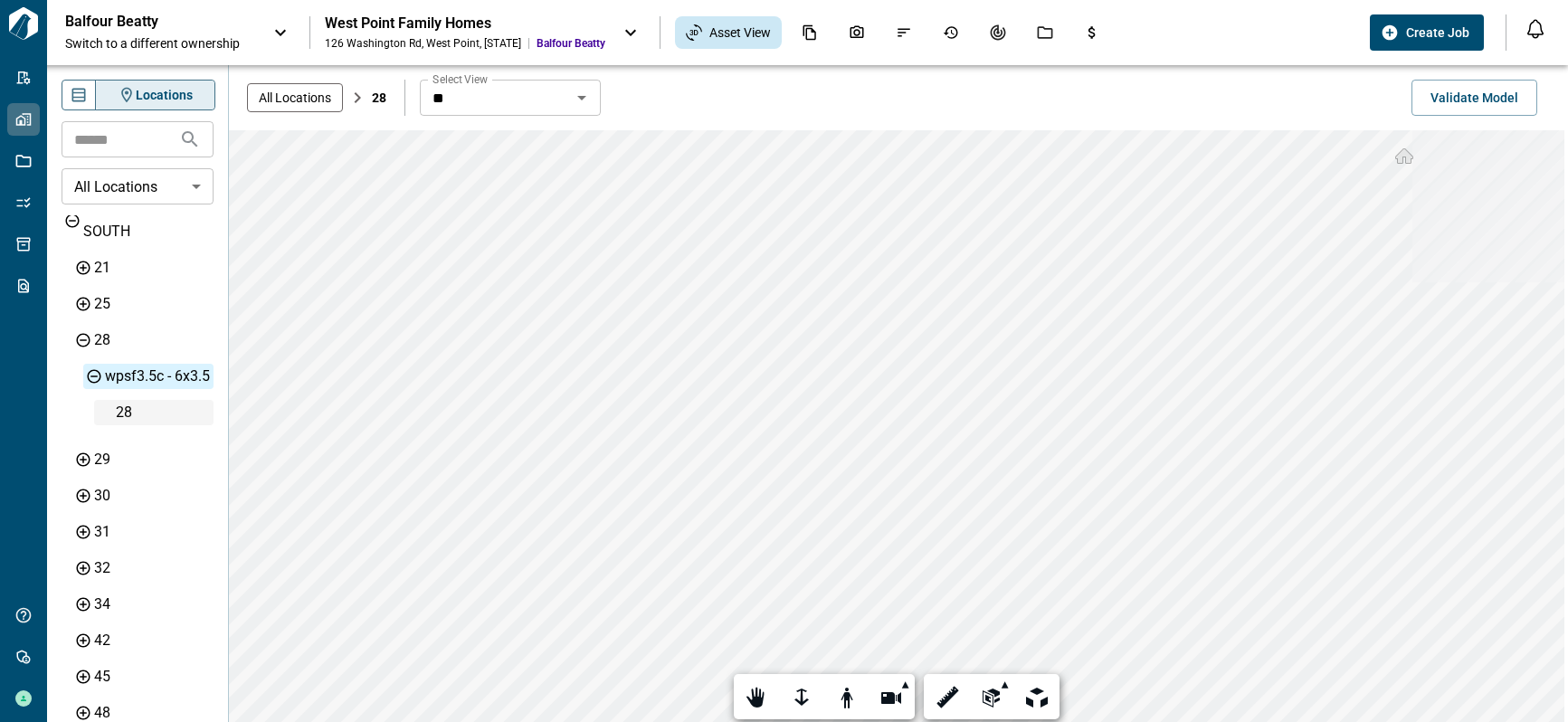 click on "28" at bounding box center (163, 413) 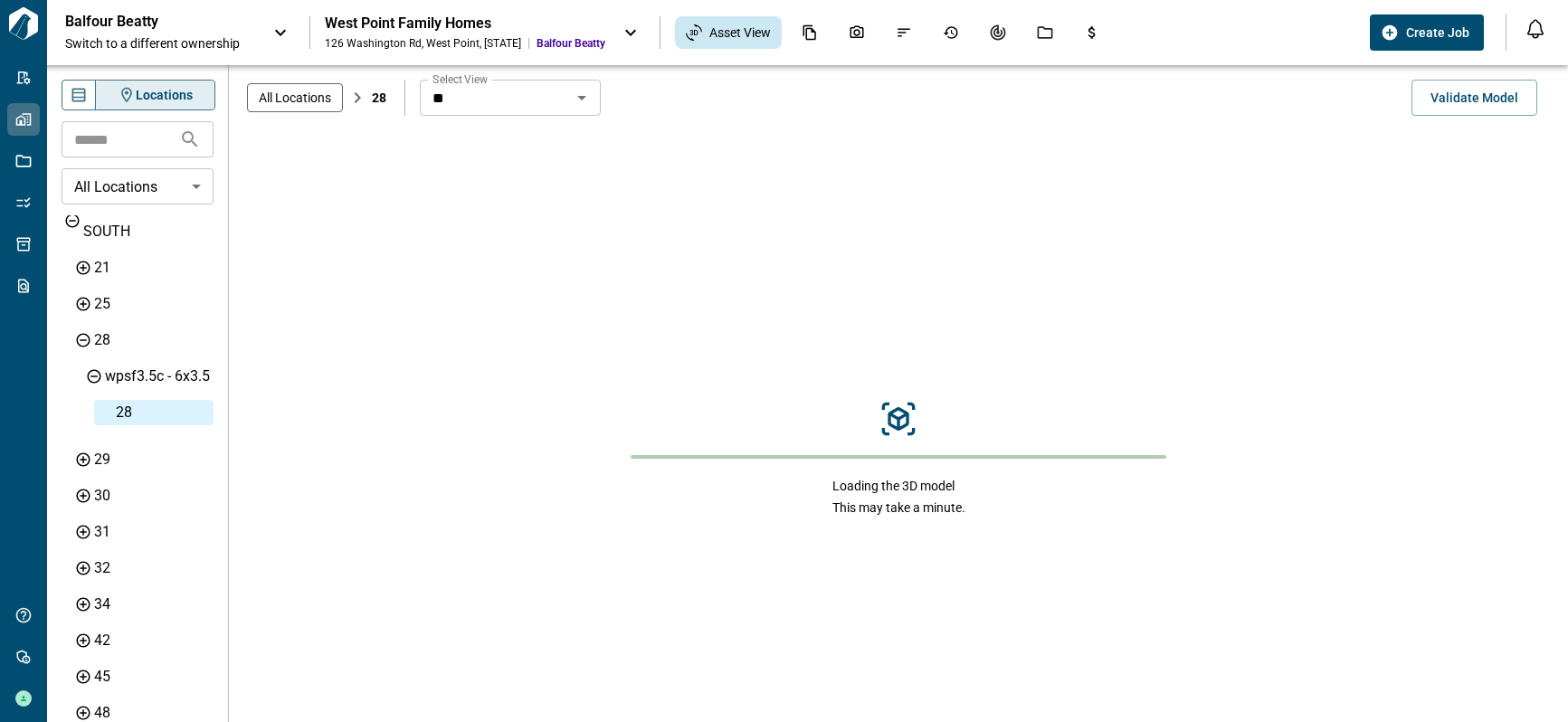 scroll, scrollTop: 521, scrollLeft: 0, axis: vertical 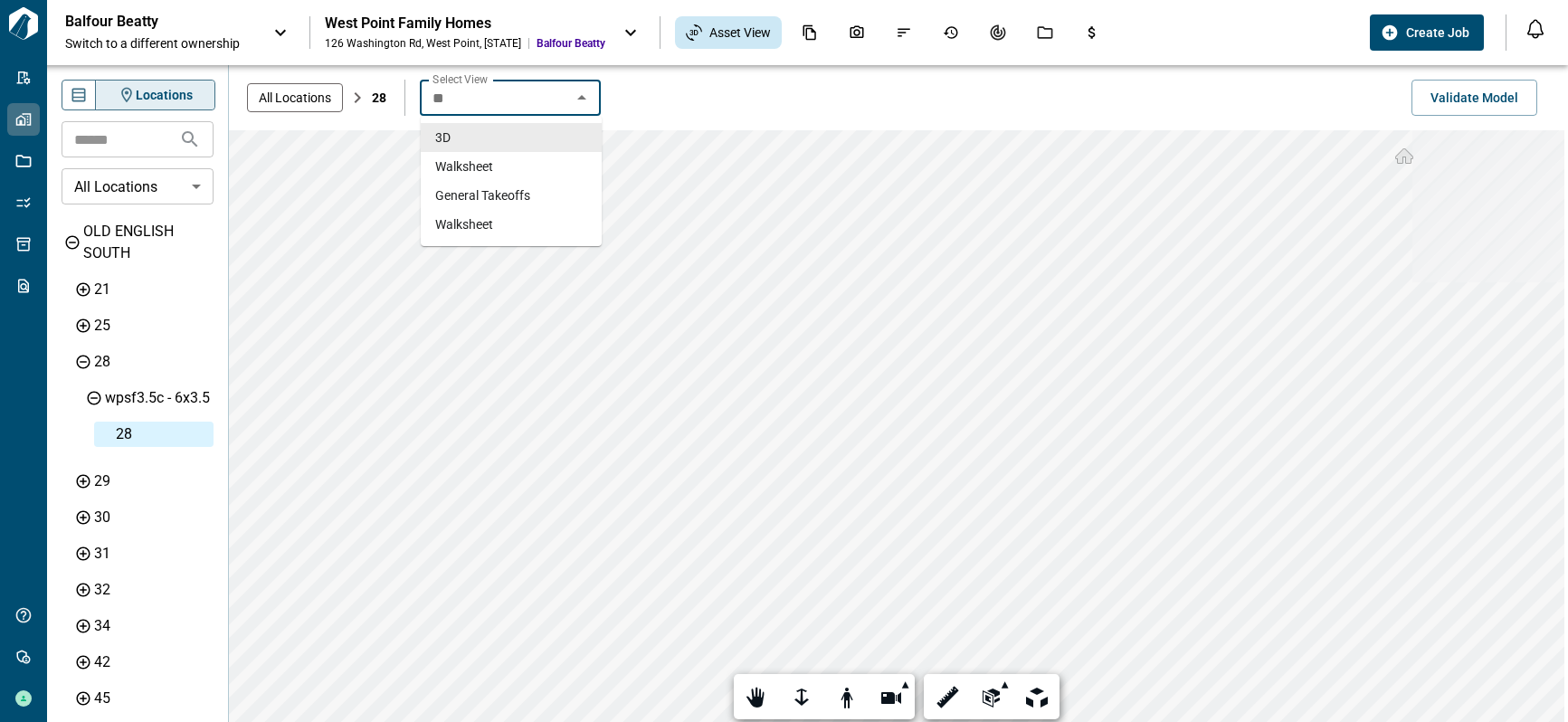 click on "**" at bounding box center [495, 98] 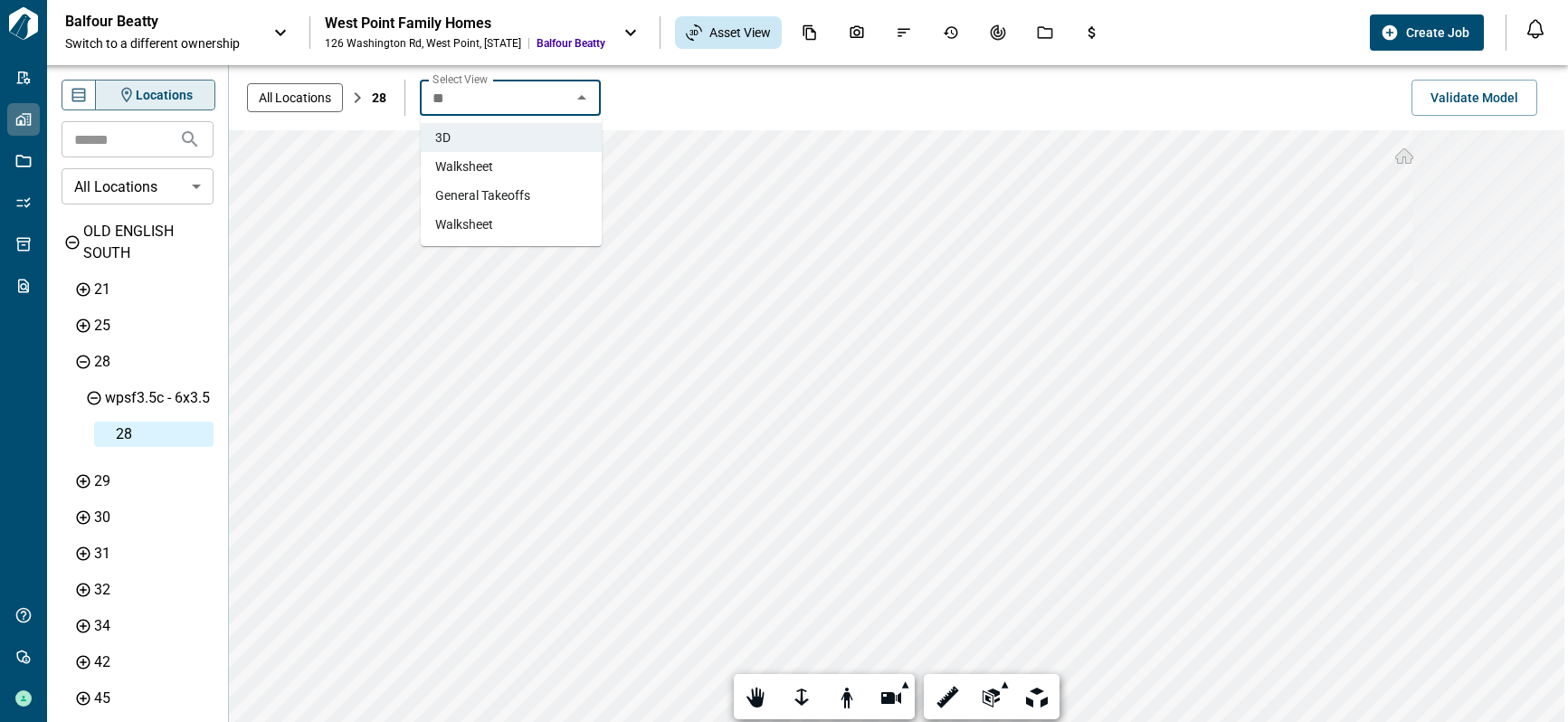 click on "Walksheet" at bounding box center [511, 166] 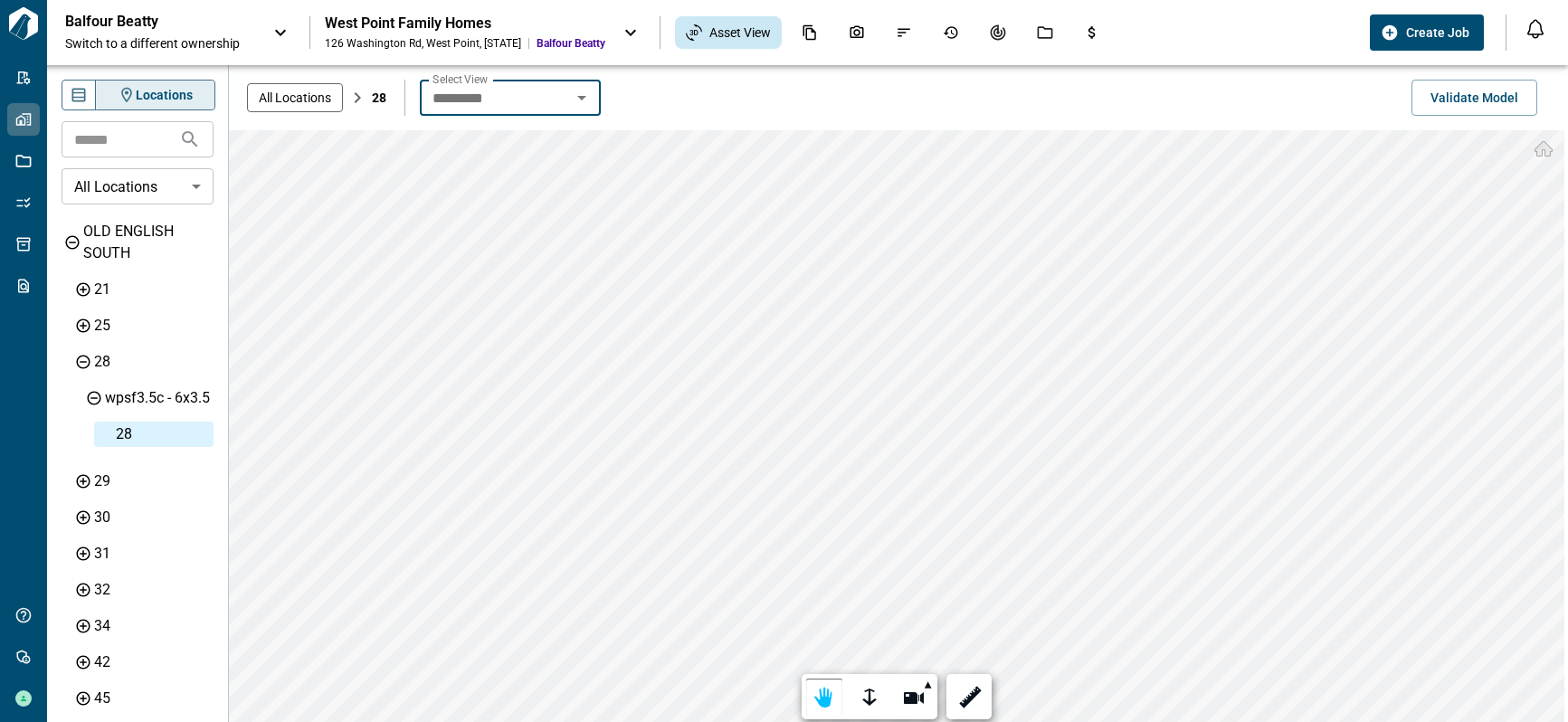 click on "*********" at bounding box center (495, 98) 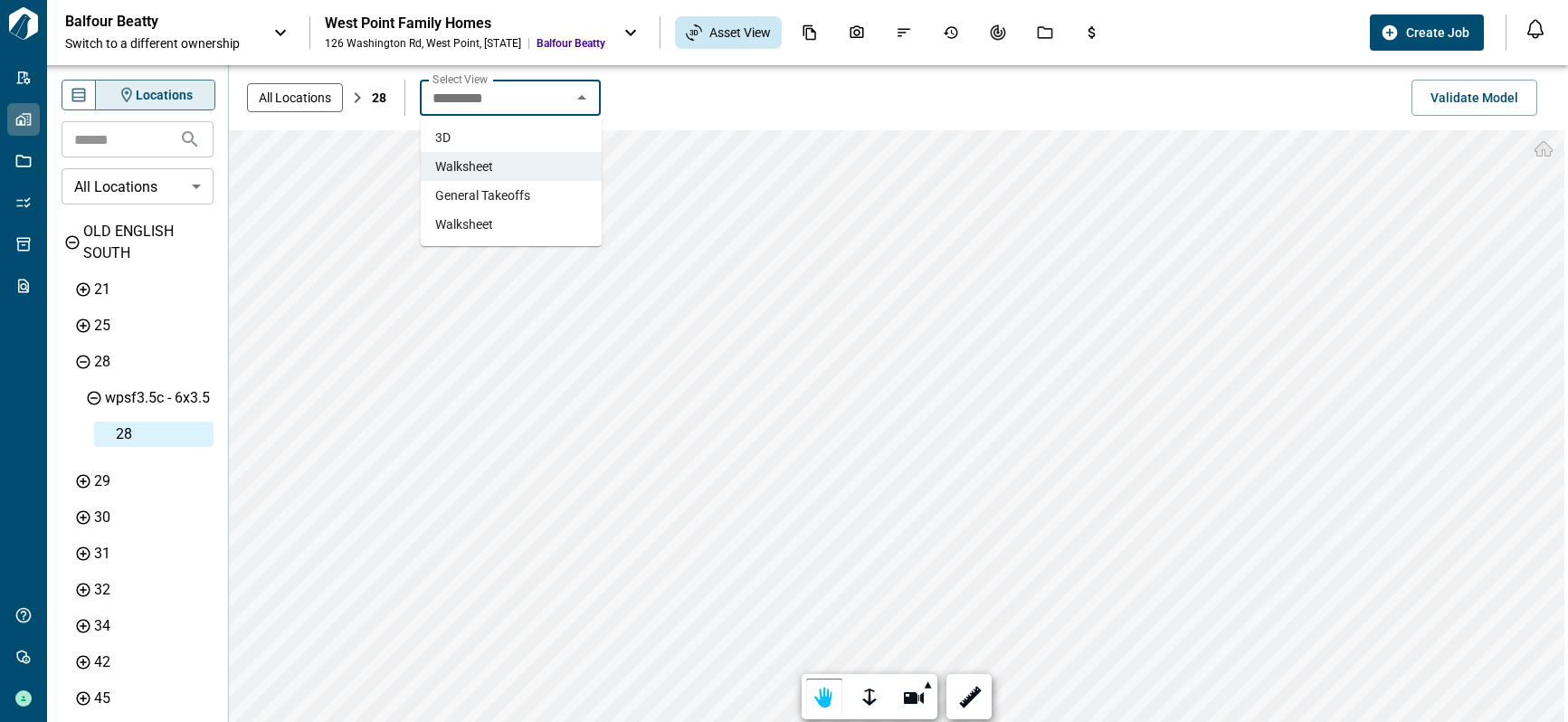 click on "General Takeoffs" at bounding box center (482, 195) 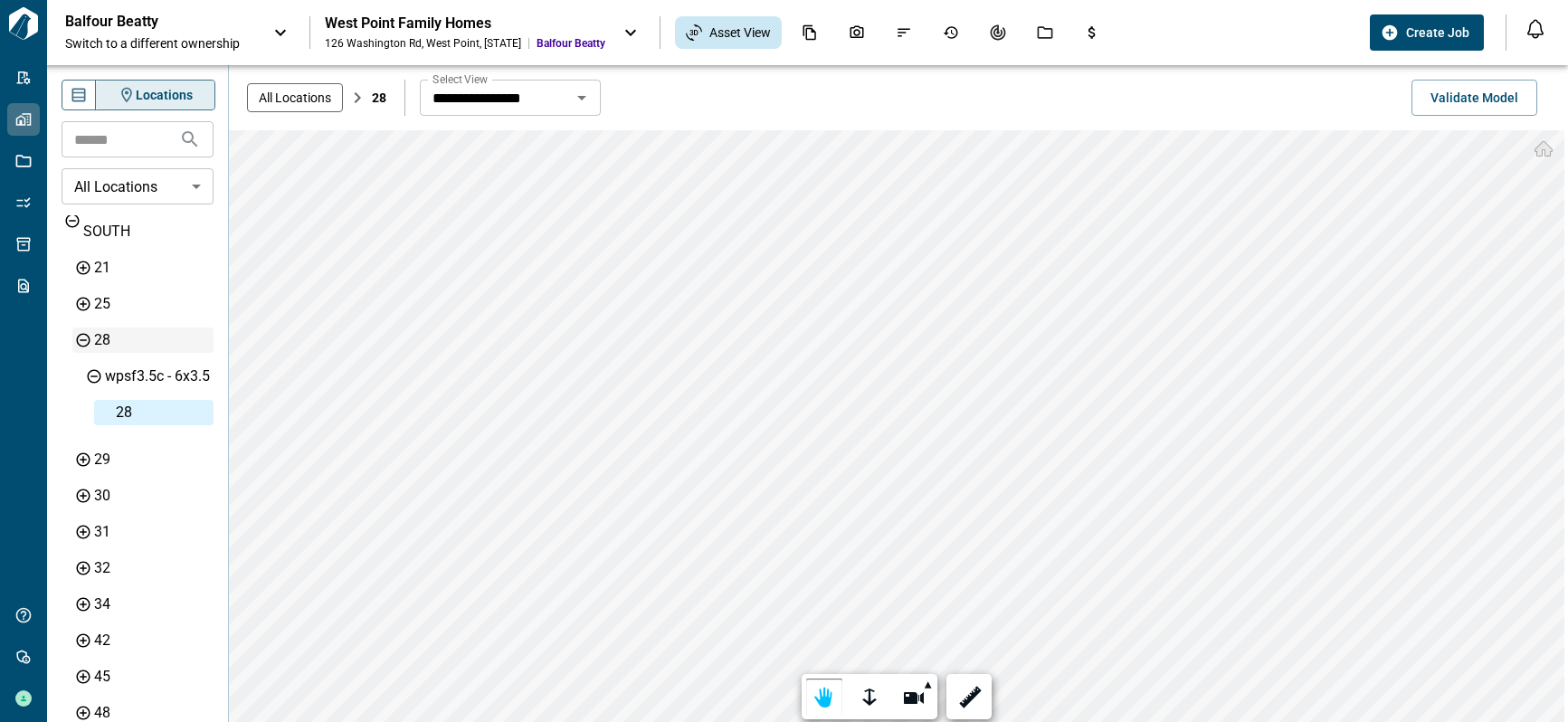 click on "28" at bounding box center (152, 340) 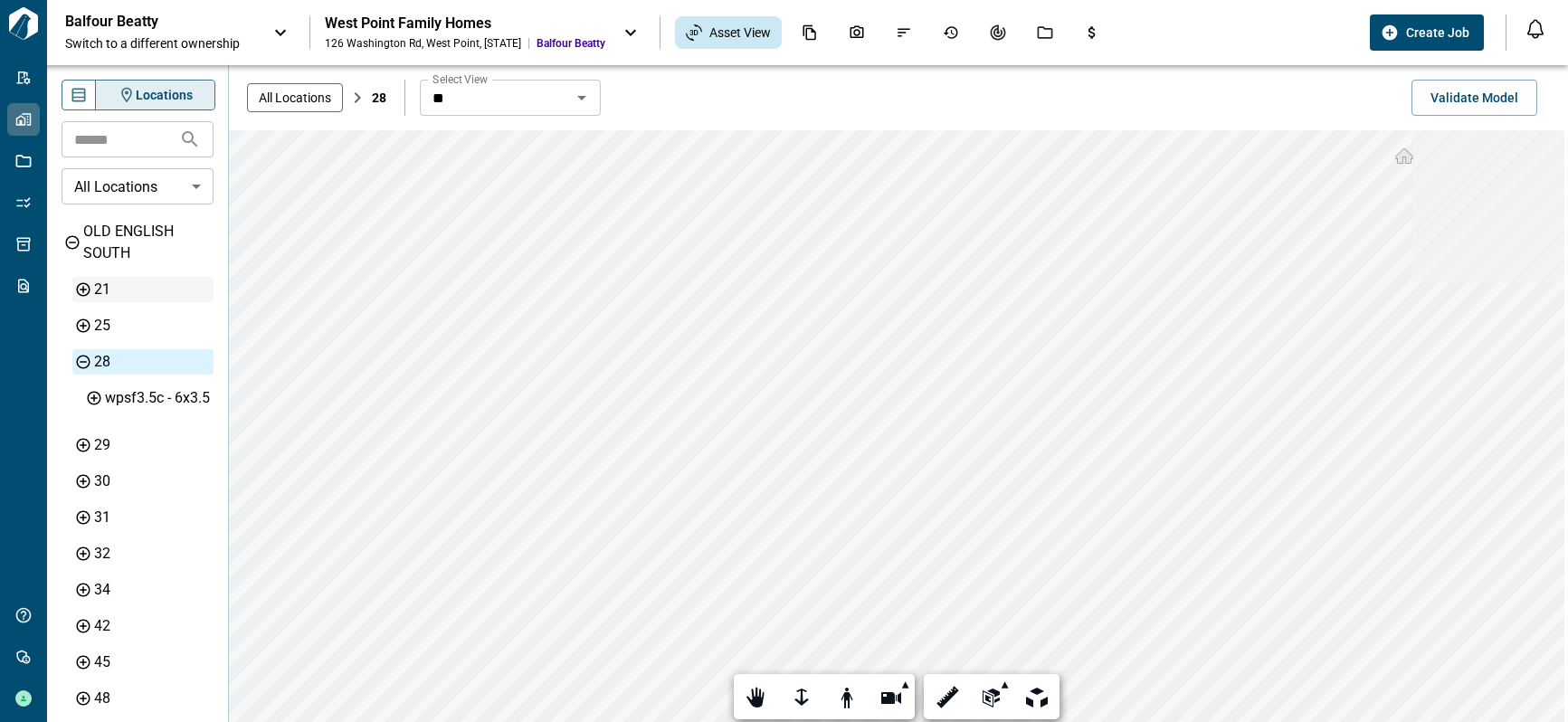 scroll, scrollTop: 543, scrollLeft: 0, axis: vertical 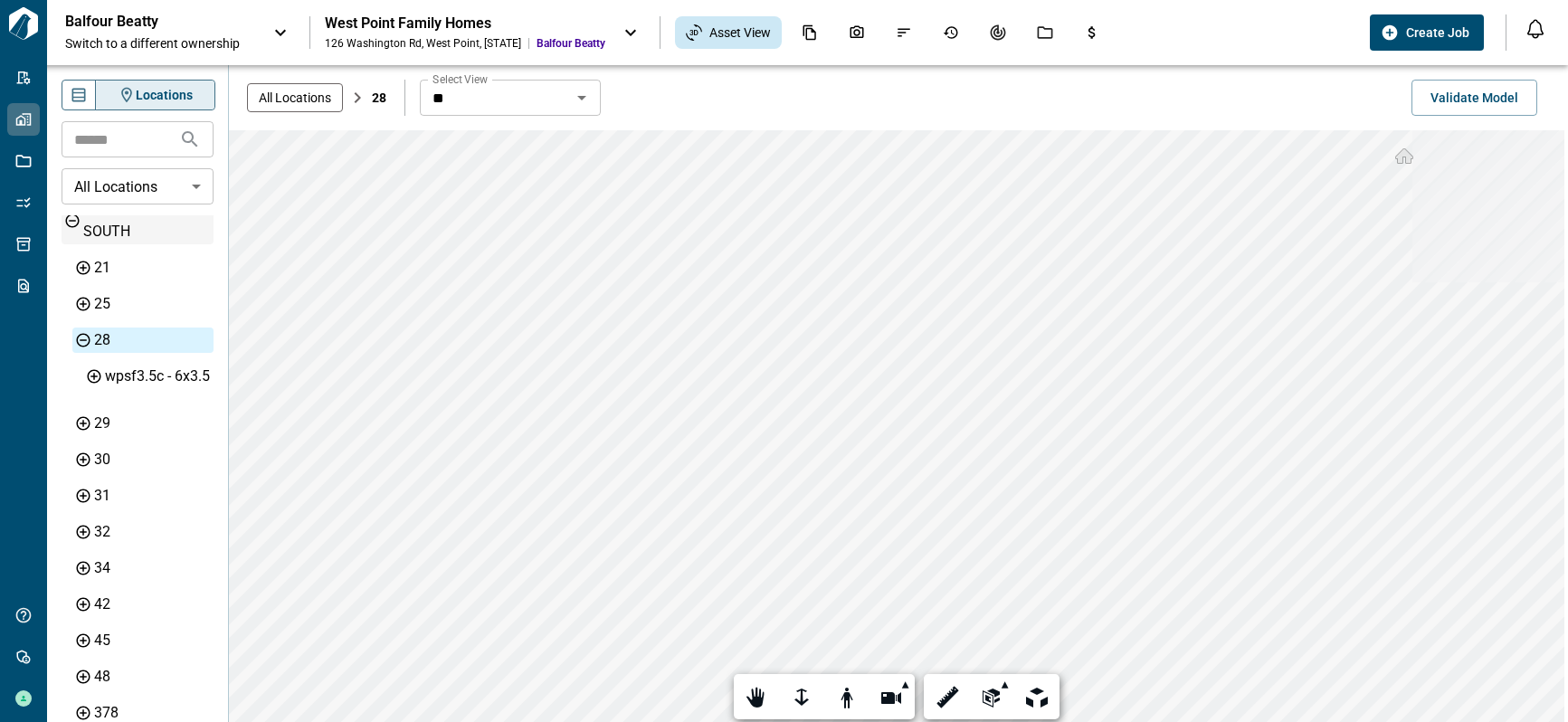 click on "OLD ENGLISH SOUTH" at bounding box center [147, 221] 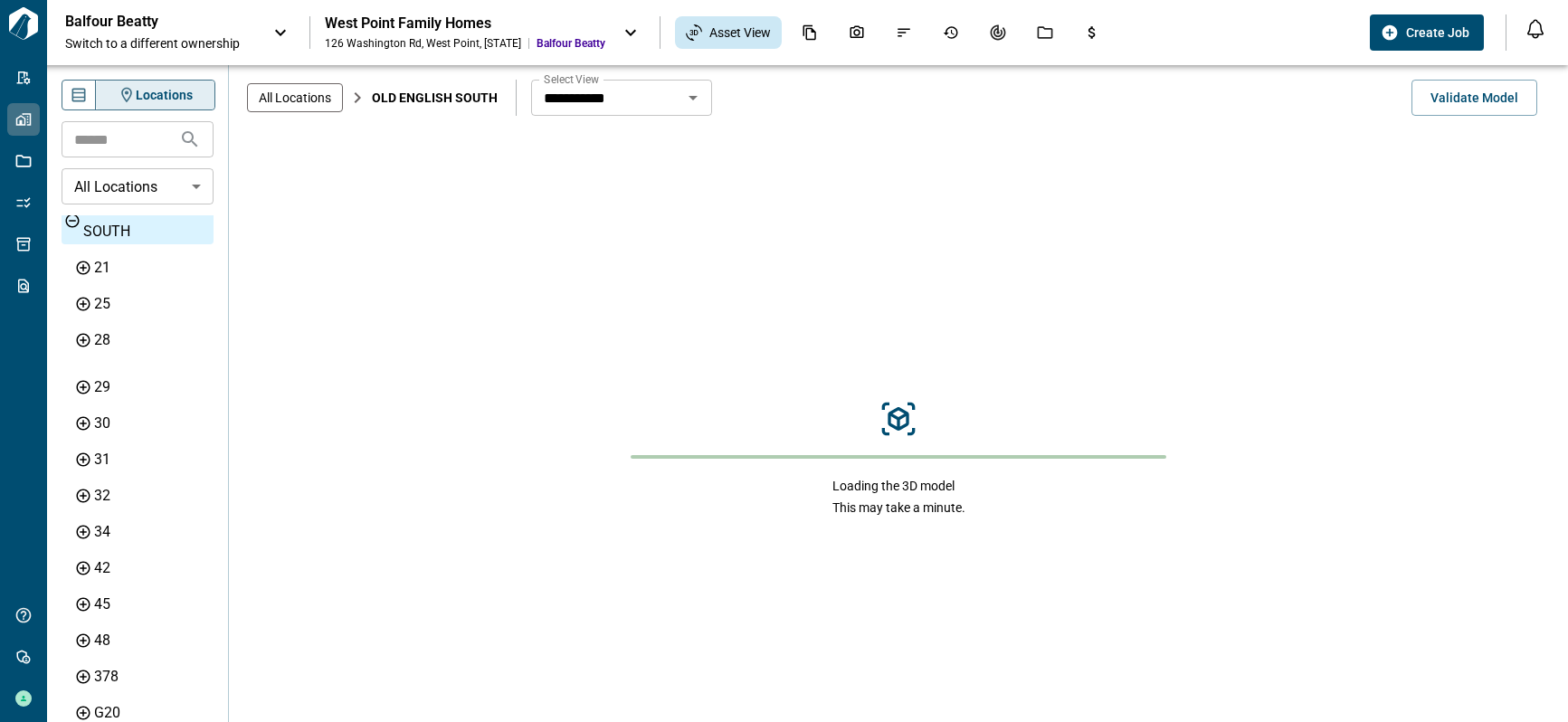 scroll, scrollTop: 521, scrollLeft: 0, axis: vertical 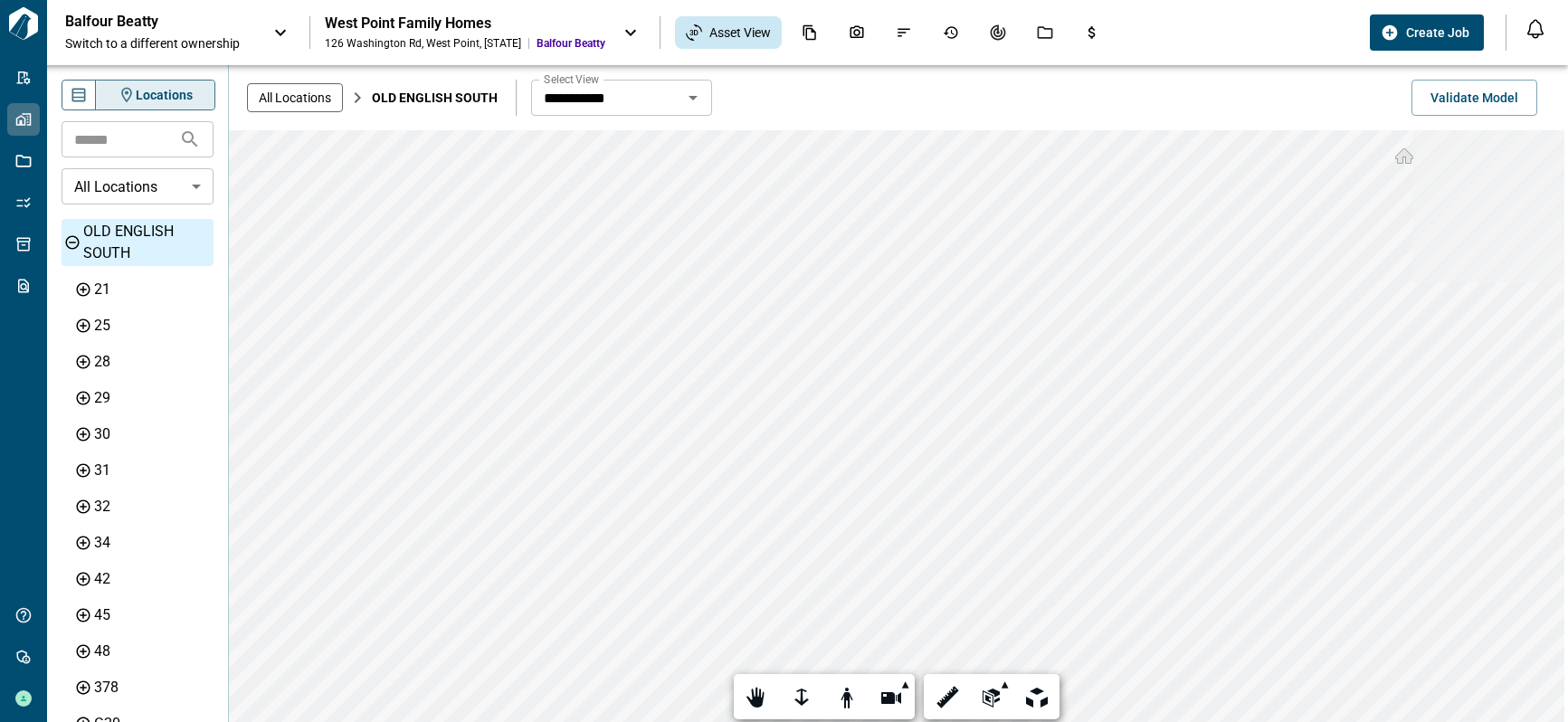click on "**********" at bounding box center (606, 98) 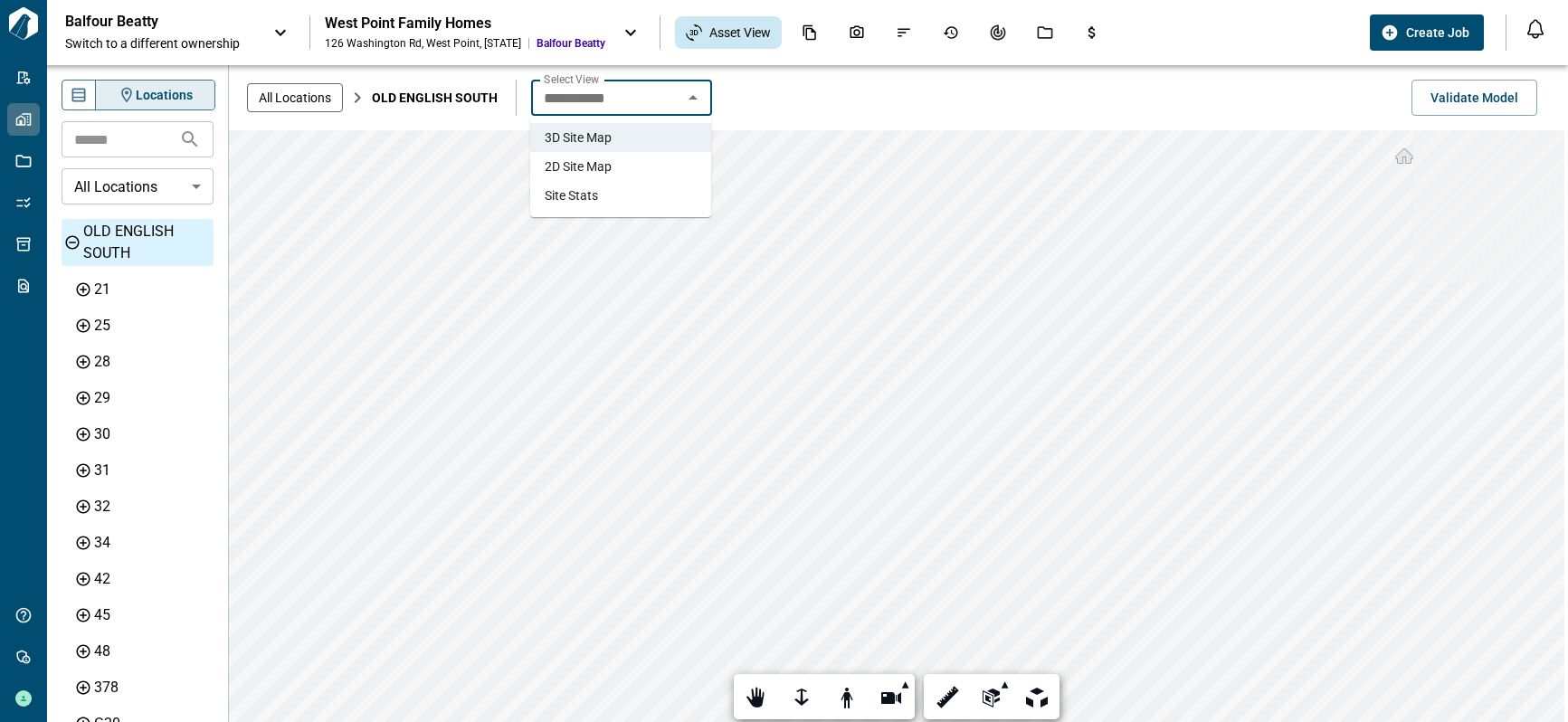 click on "2D Site Map" at bounding box center (621, 166) 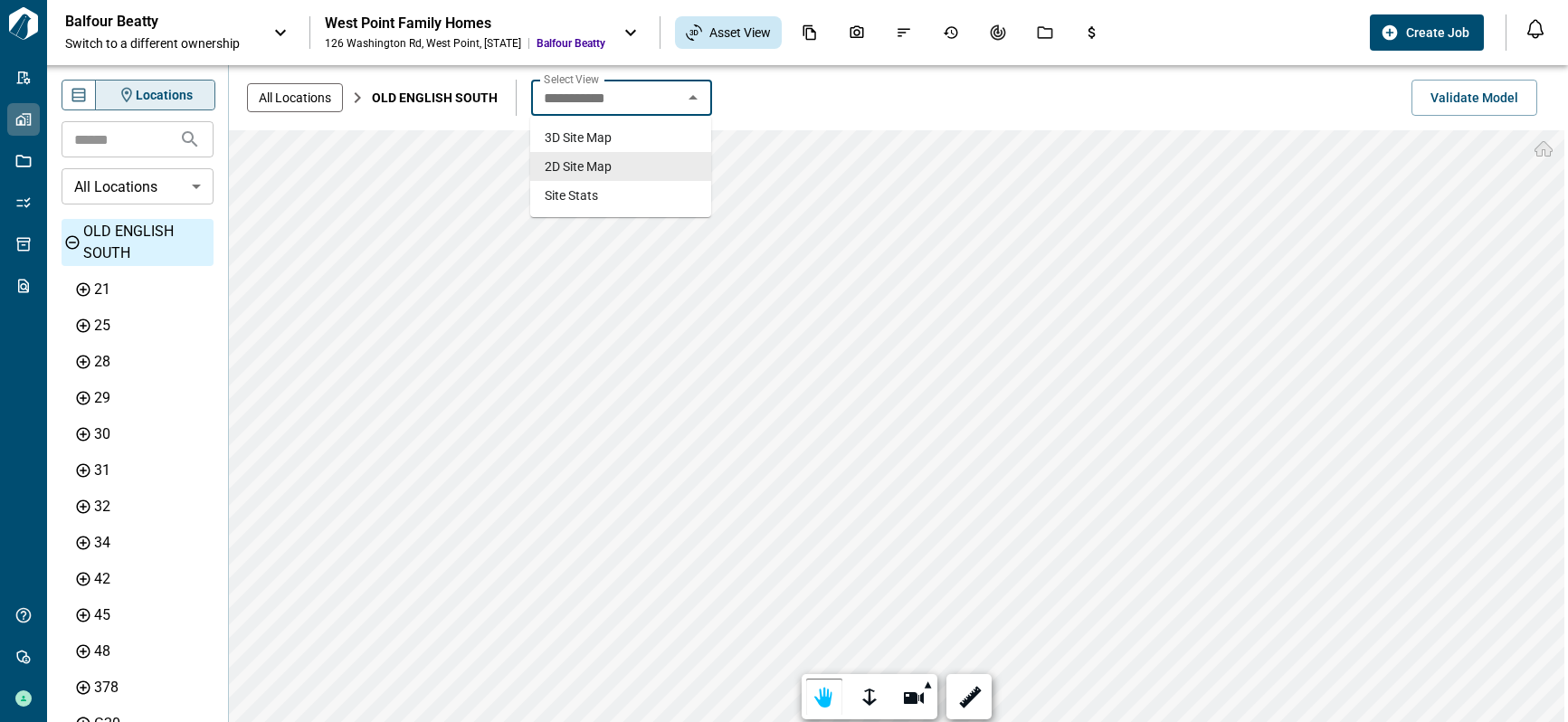 click on "**********" at bounding box center (606, 98) 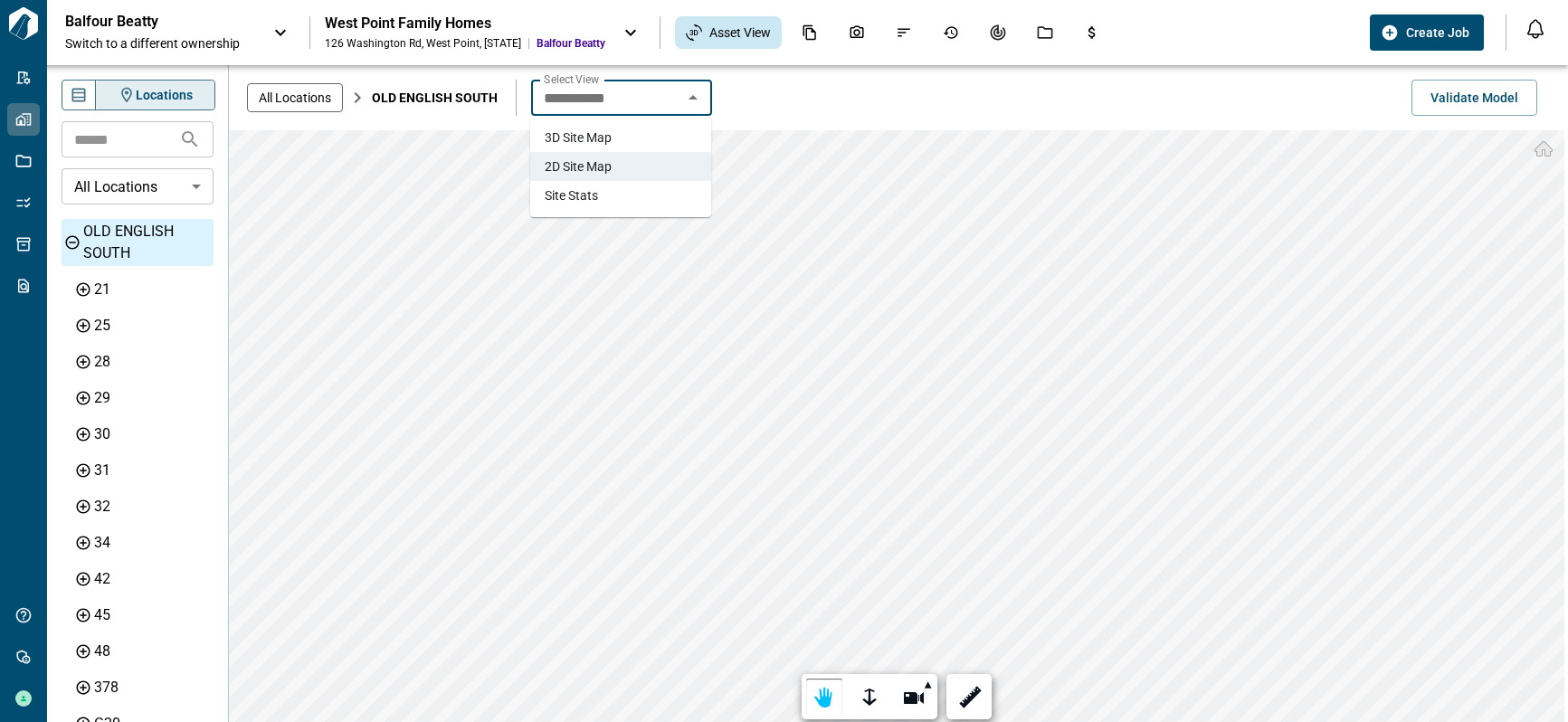 click on "Site Stats" at bounding box center (621, 195) 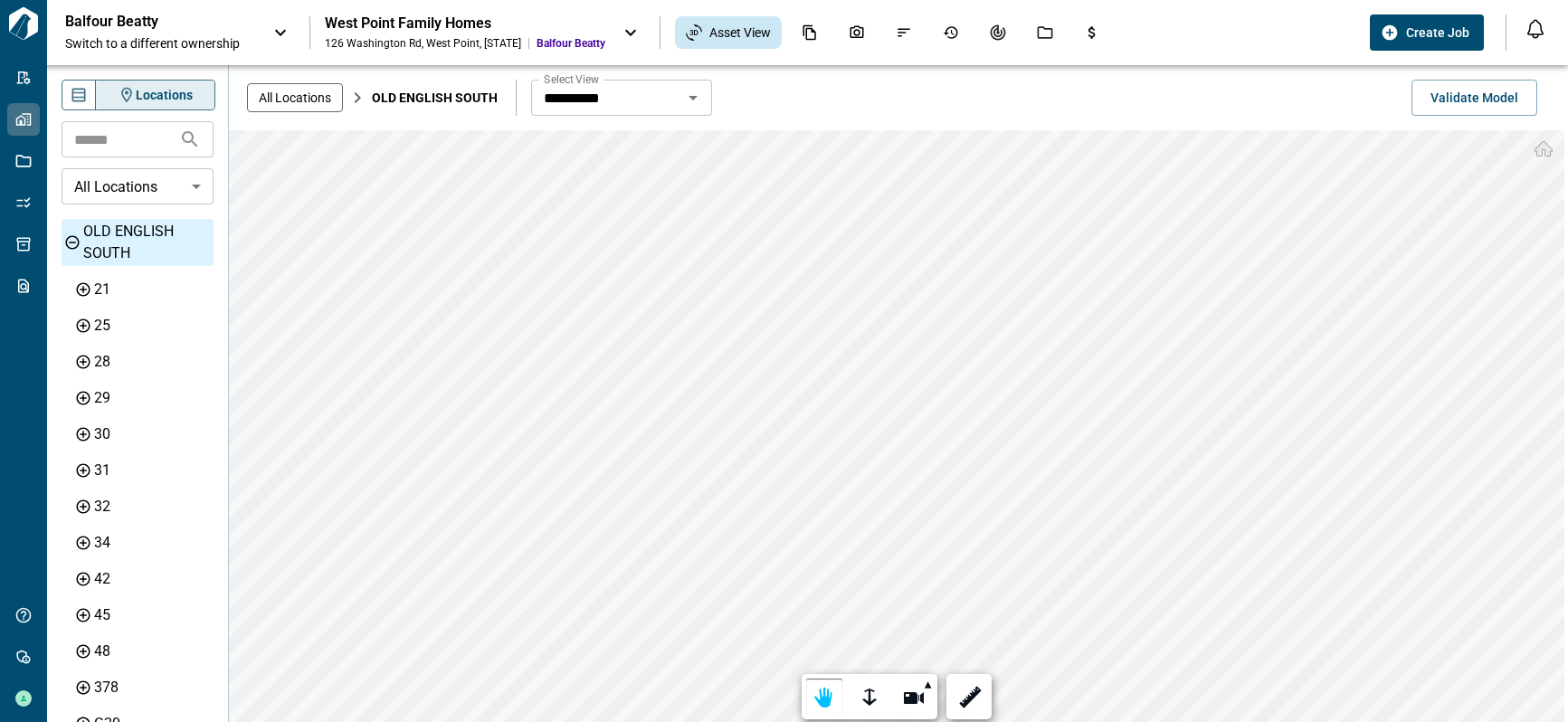 click on "**********" at bounding box center [606, 98] 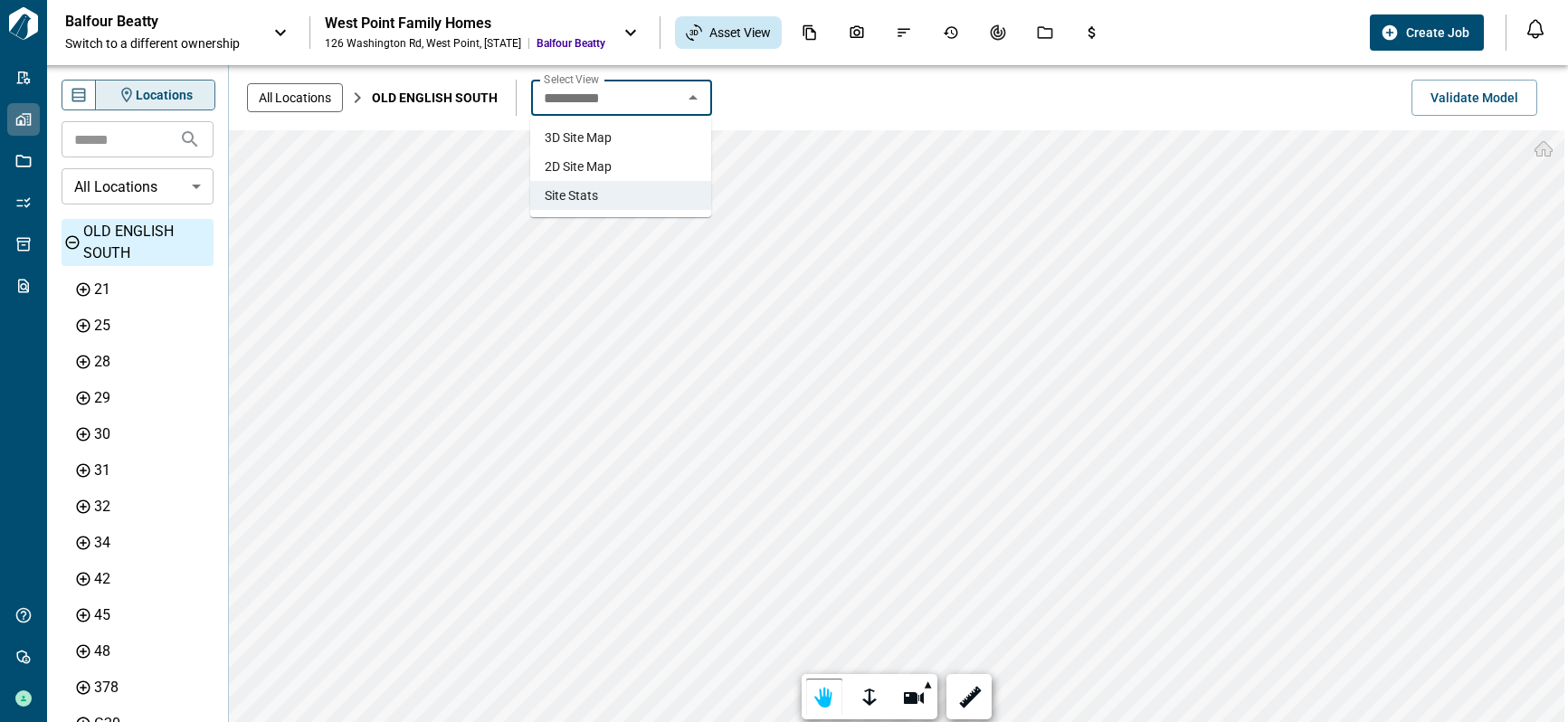click on "2D Site Map" at bounding box center (578, 166) 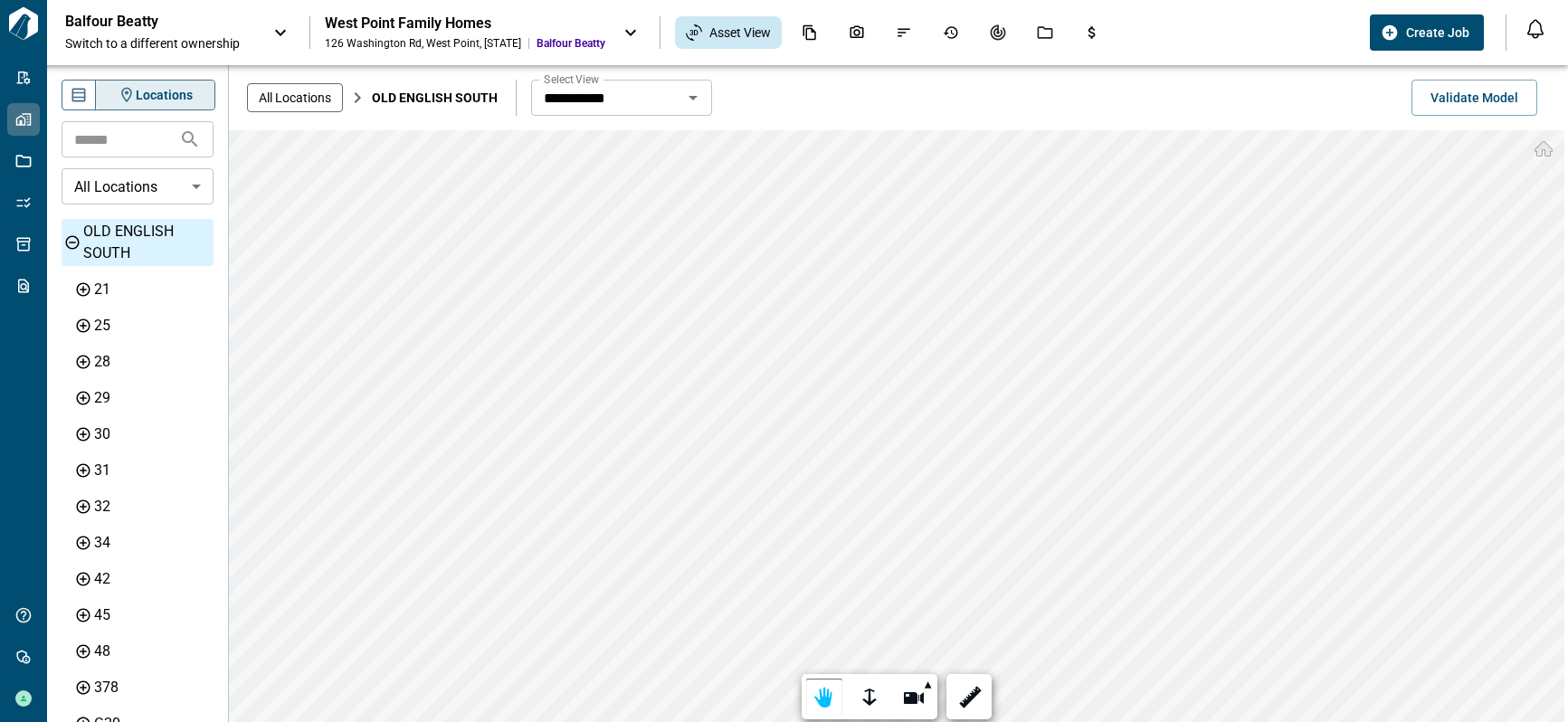 scroll, scrollTop: 521, scrollLeft: 0, axis: vertical 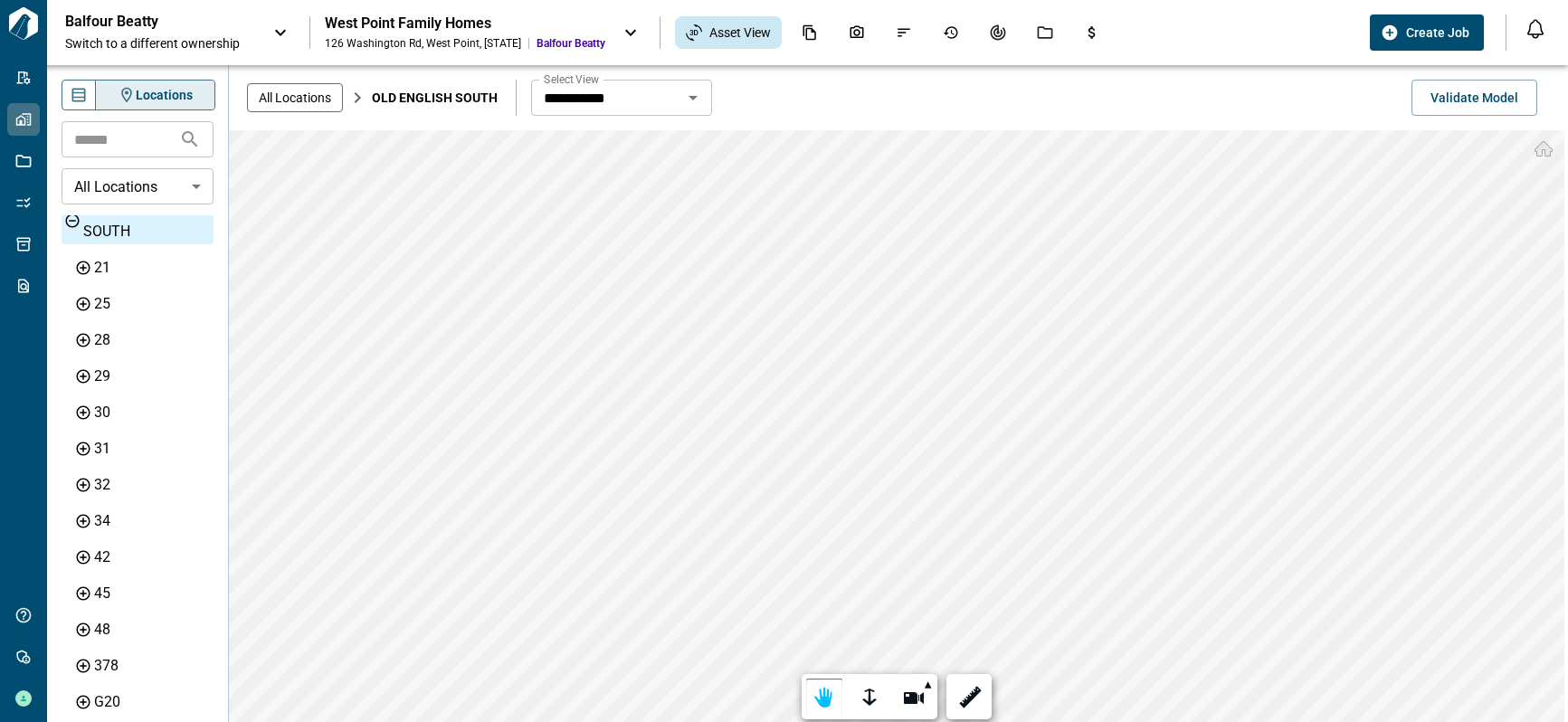 click on "OLD ENGLISH SOUTH" at bounding box center (147, 221) 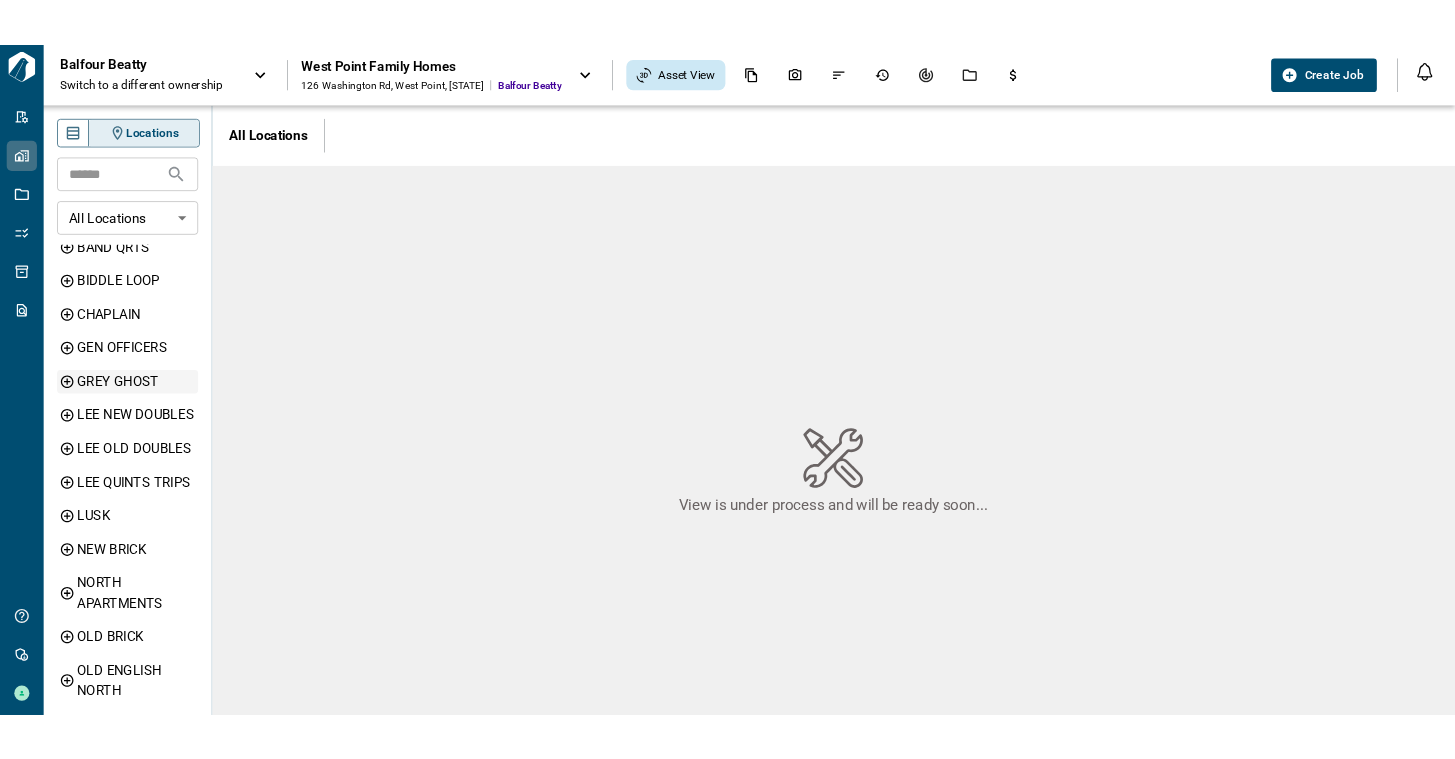 scroll, scrollTop: 0, scrollLeft: 0, axis: both 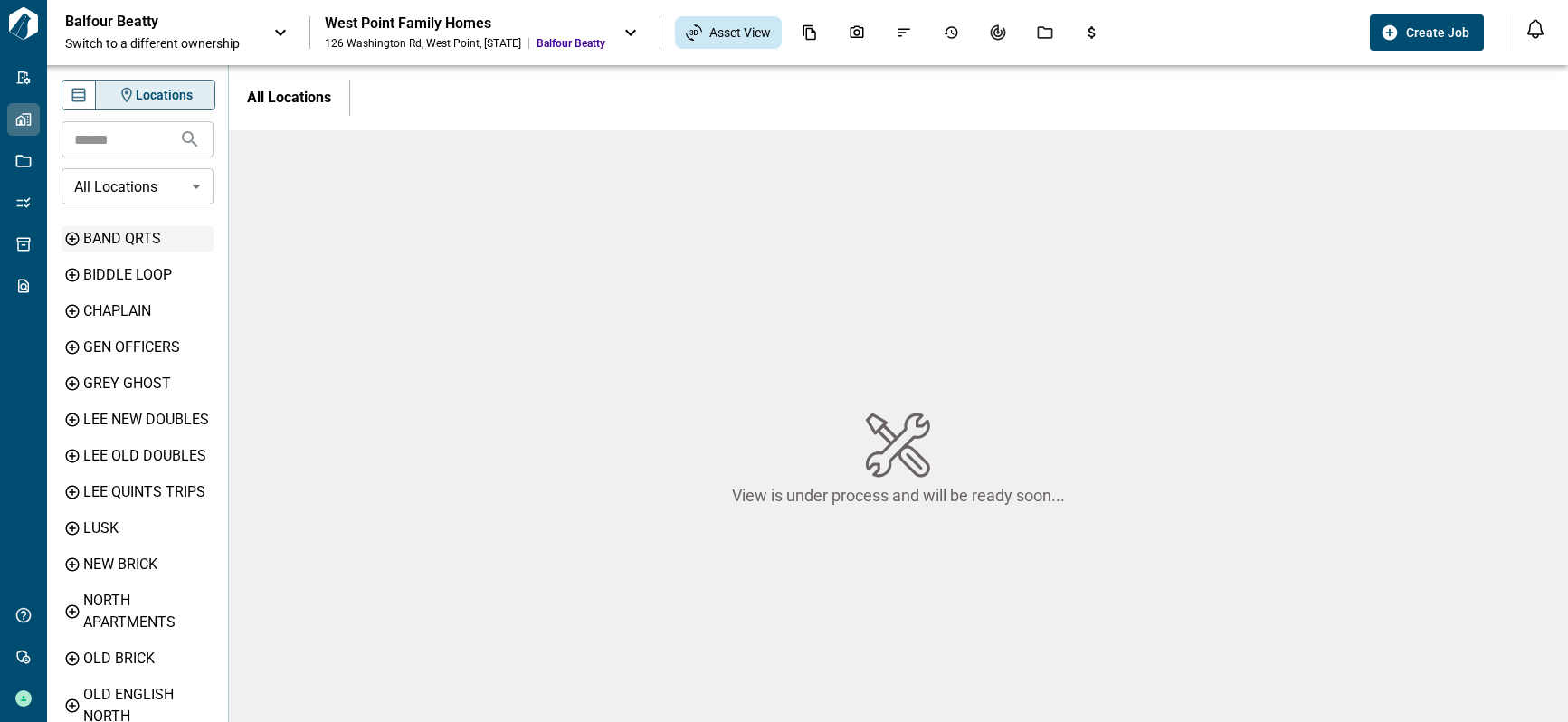 click on "BAND QRTS" at bounding box center (147, 239) 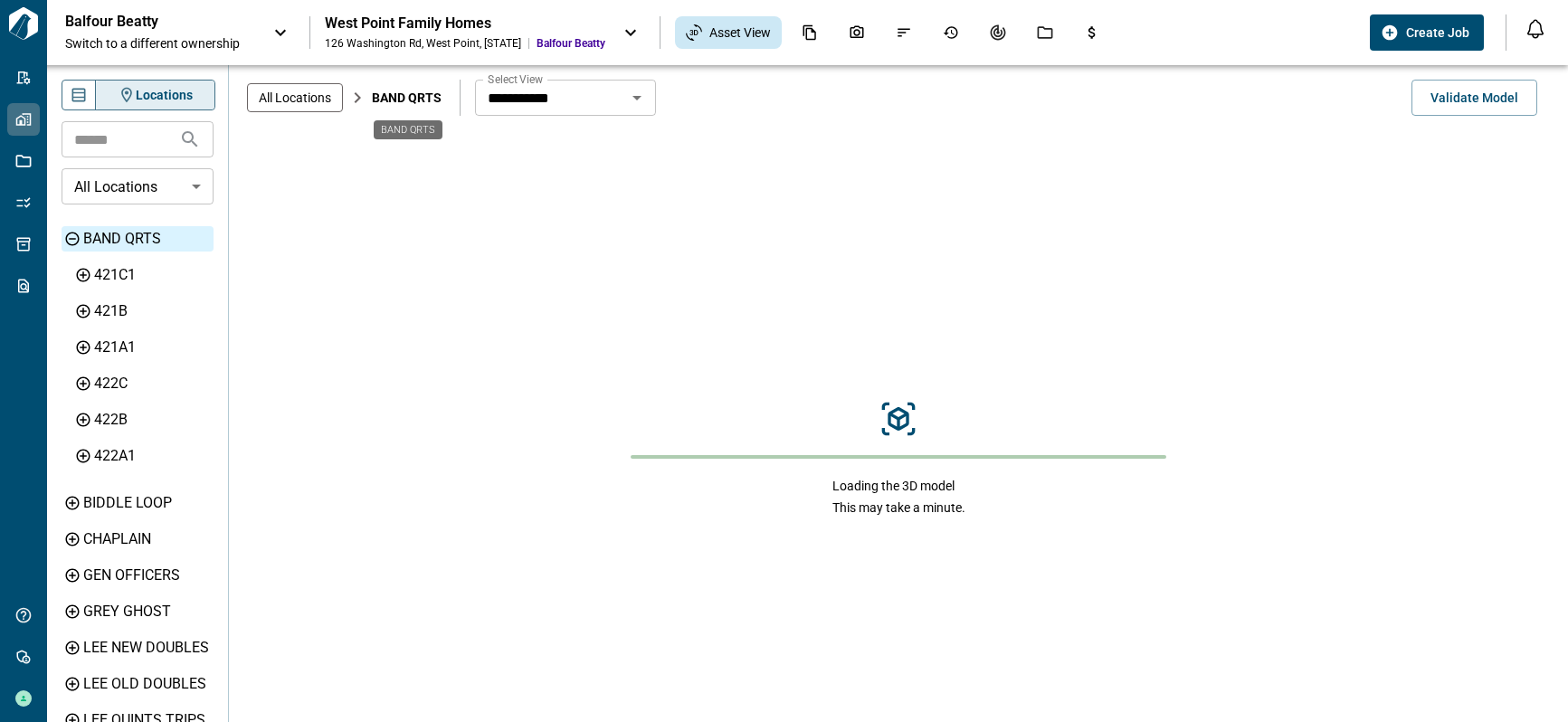 click on "BAND QRTS" at bounding box center [406, 98] 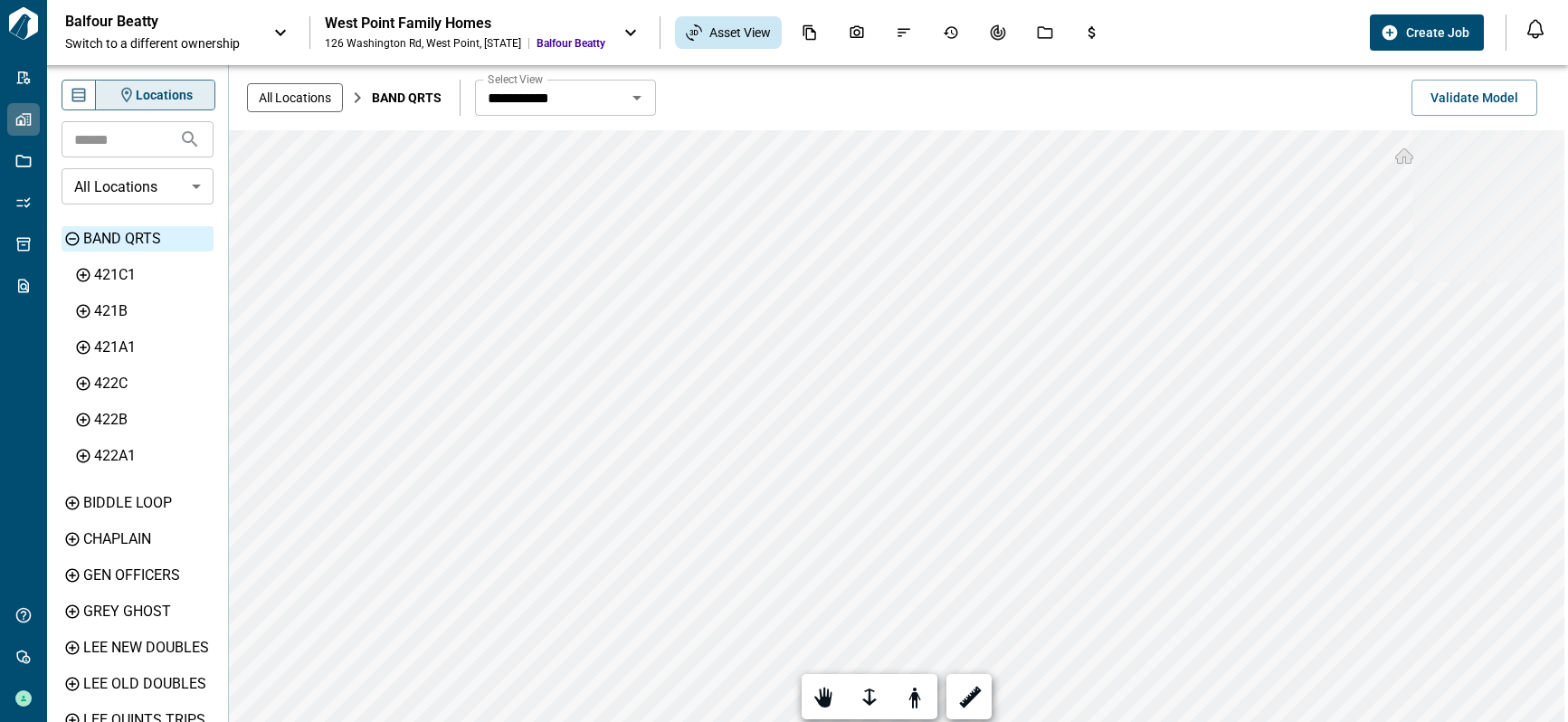 click on "**********" at bounding box center [565, 98] 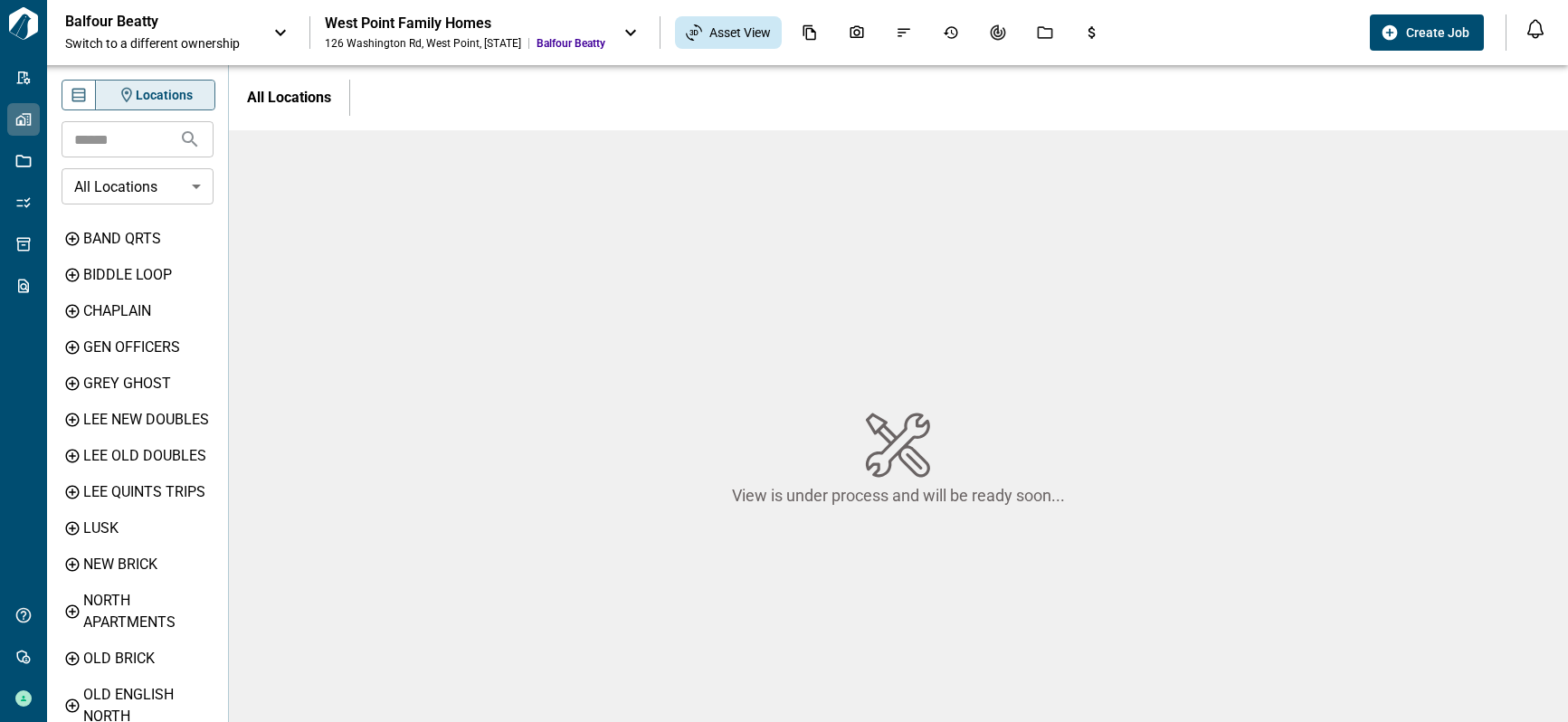 click on "View is under process and will be ready soon..." at bounding box center (898, 459) 